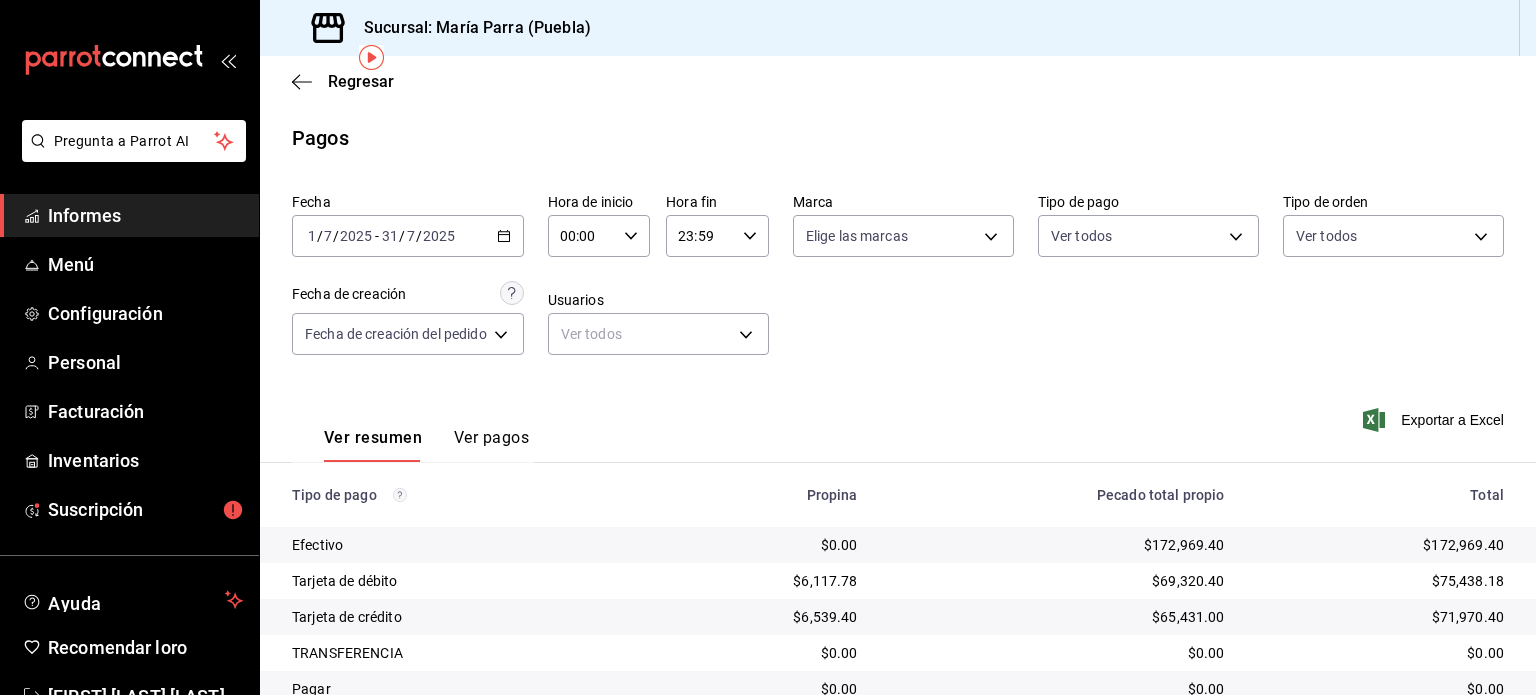 scroll, scrollTop: 0, scrollLeft: 0, axis: both 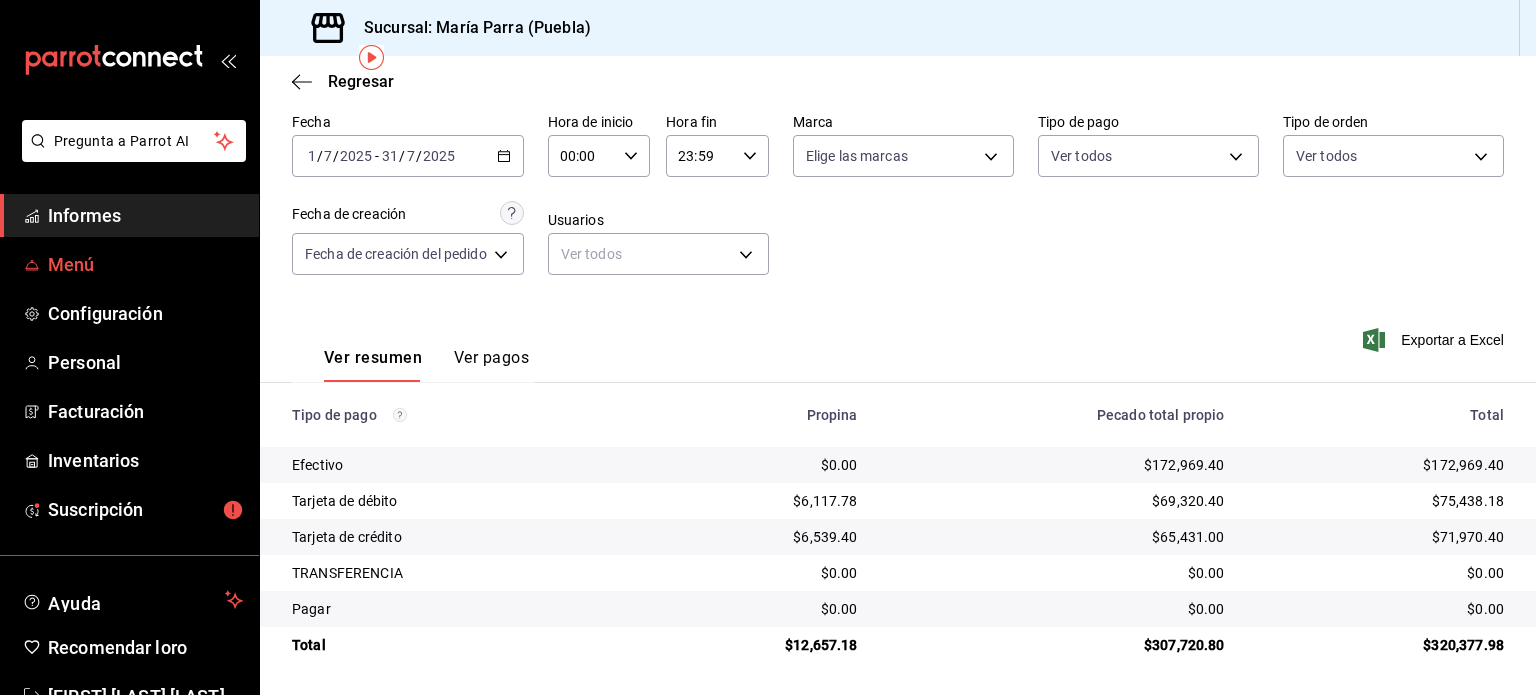 click on "Menú" at bounding box center [71, 264] 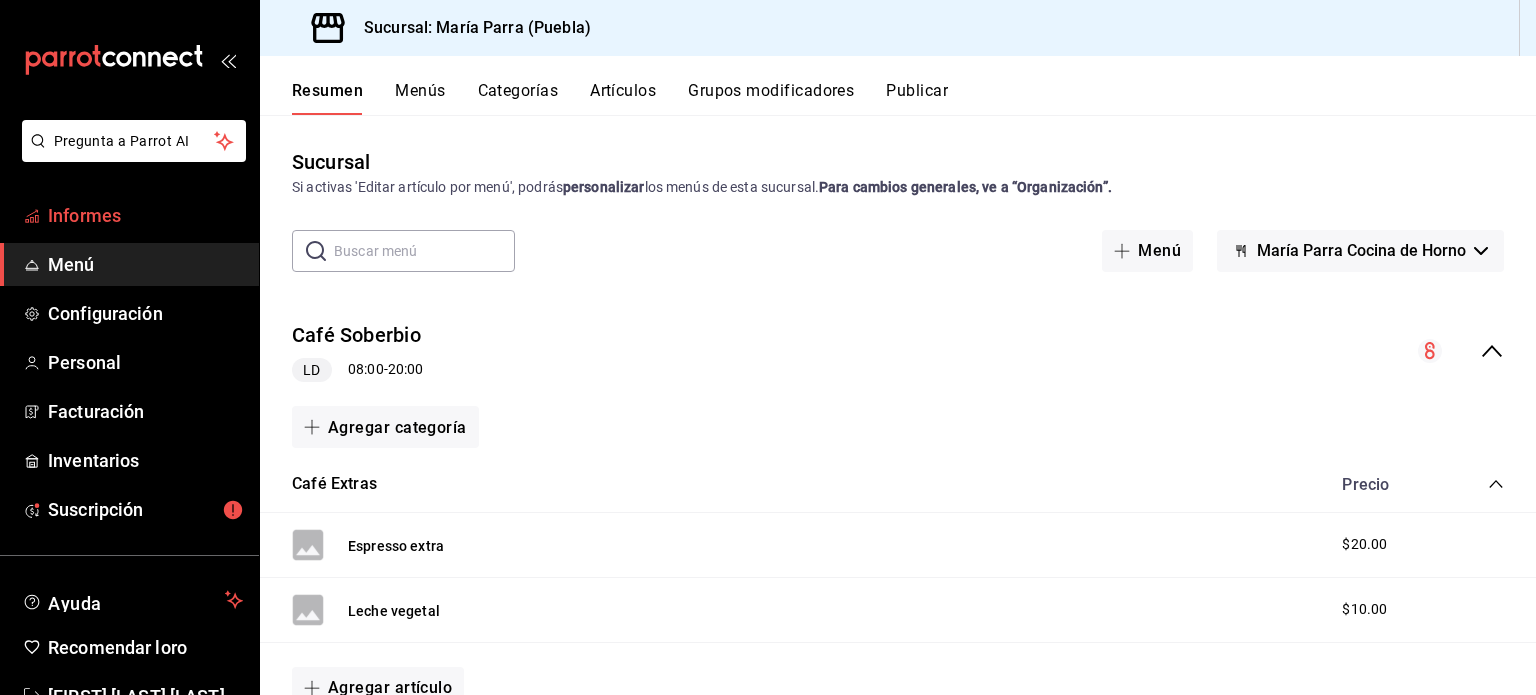 click on "Informes" at bounding box center [84, 215] 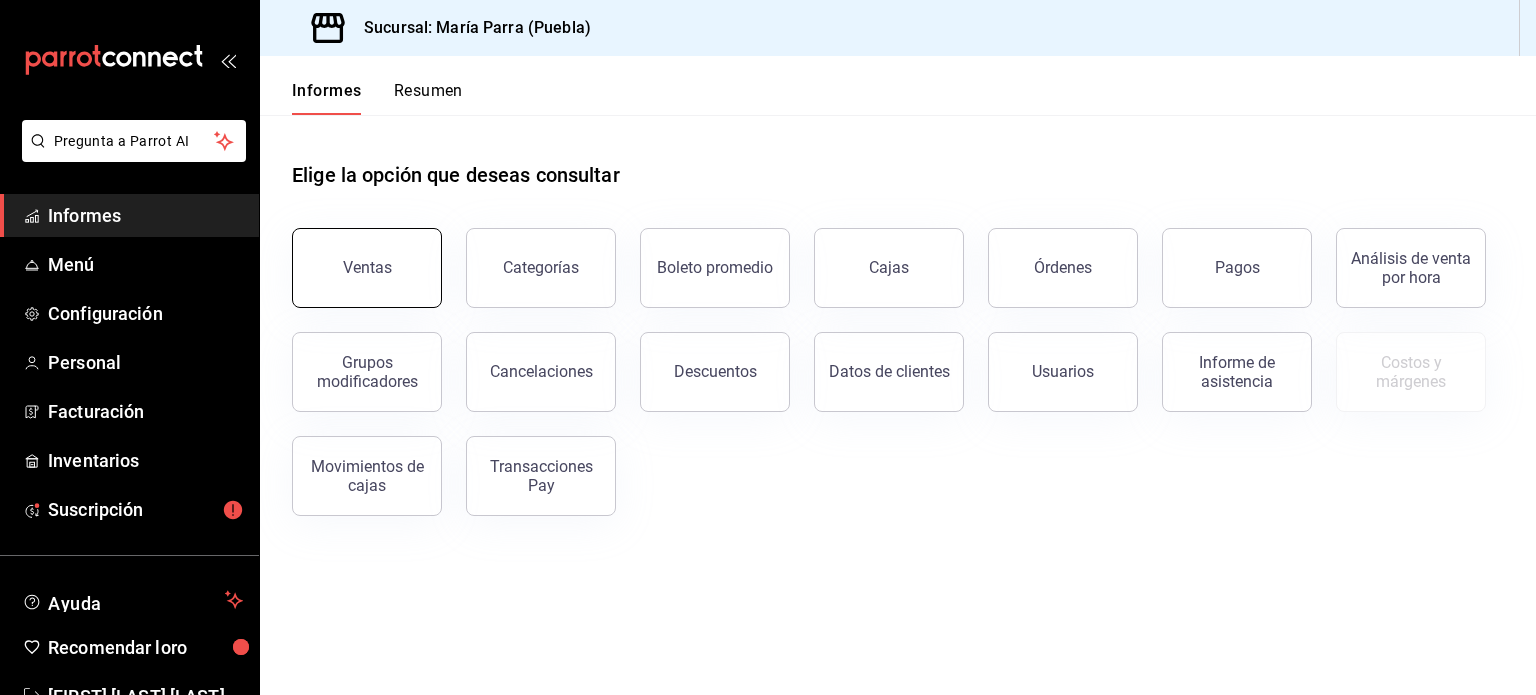 click on "Ventas" at bounding box center [367, 267] 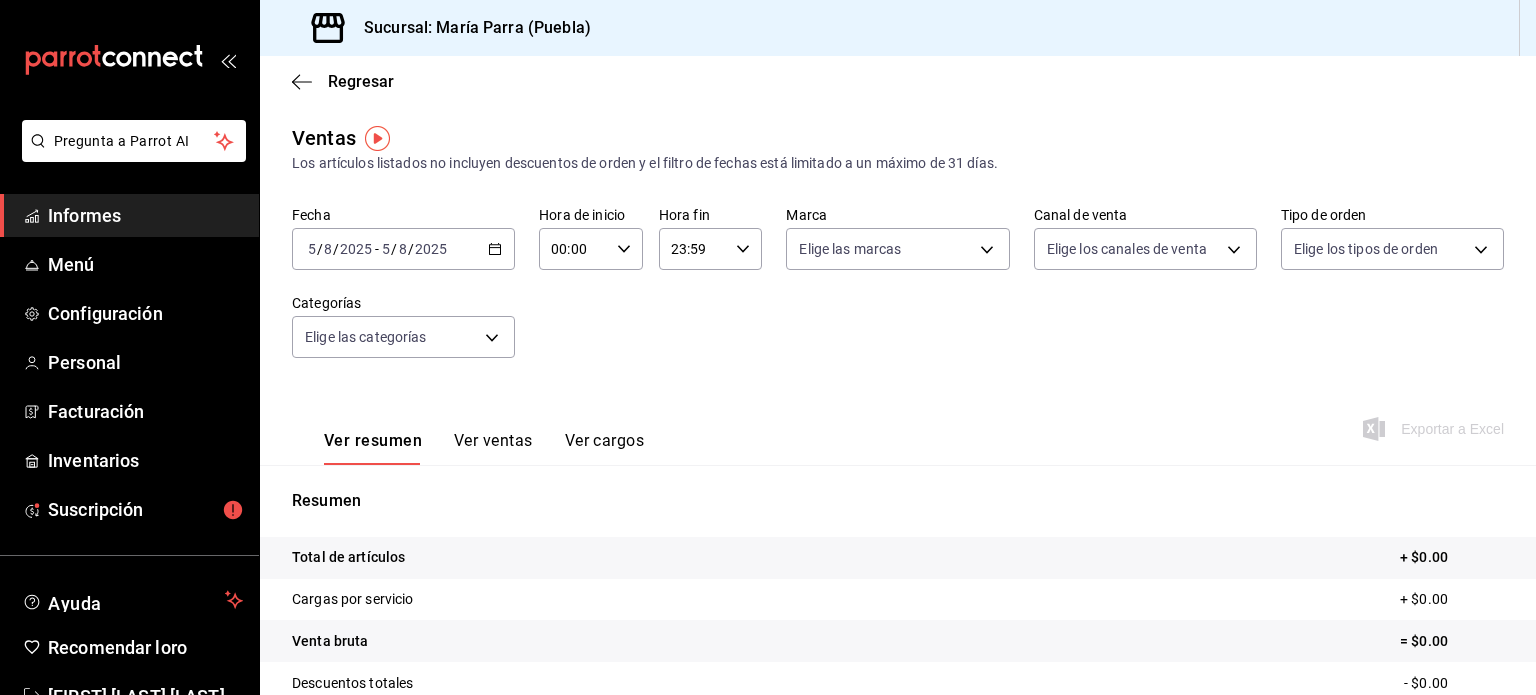 click on "5" at bounding box center (312, 249) 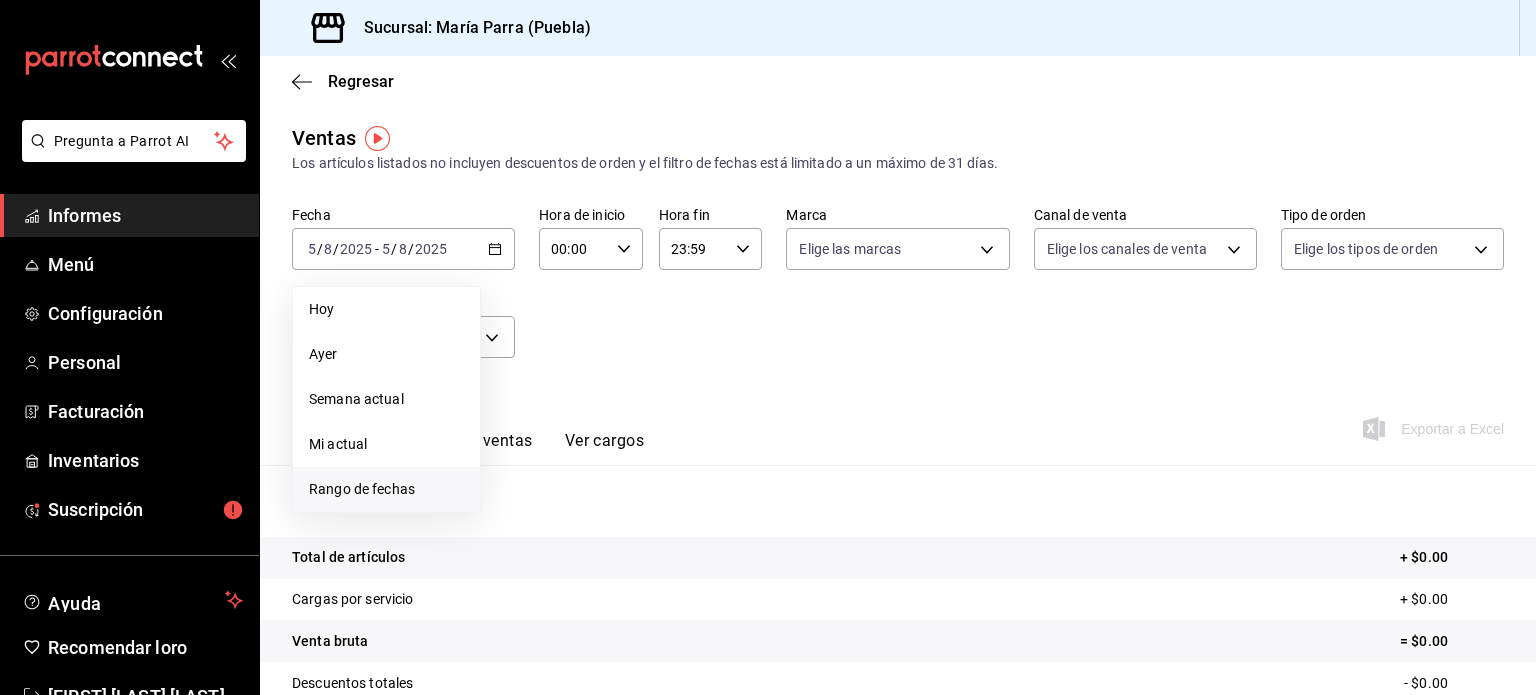 click on "Rango de fechas" at bounding box center (362, 489) 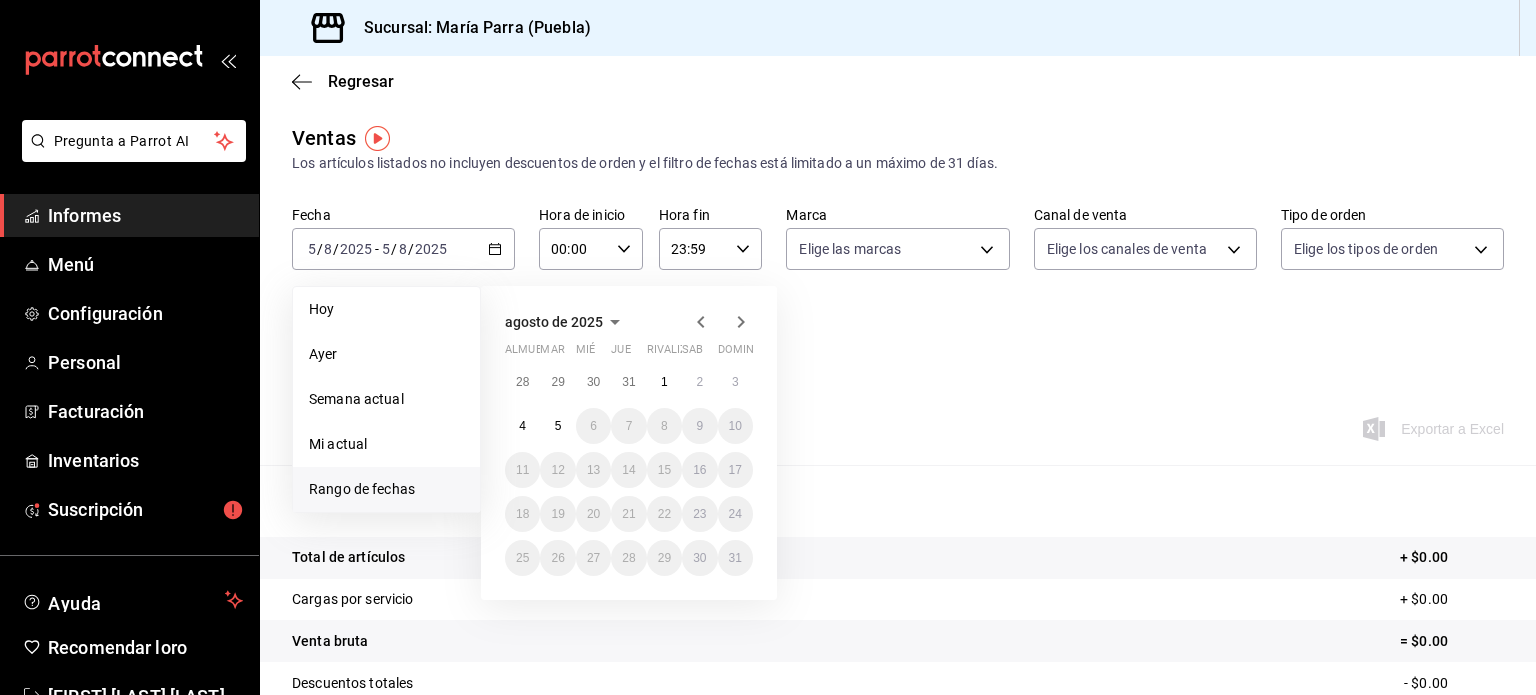 click 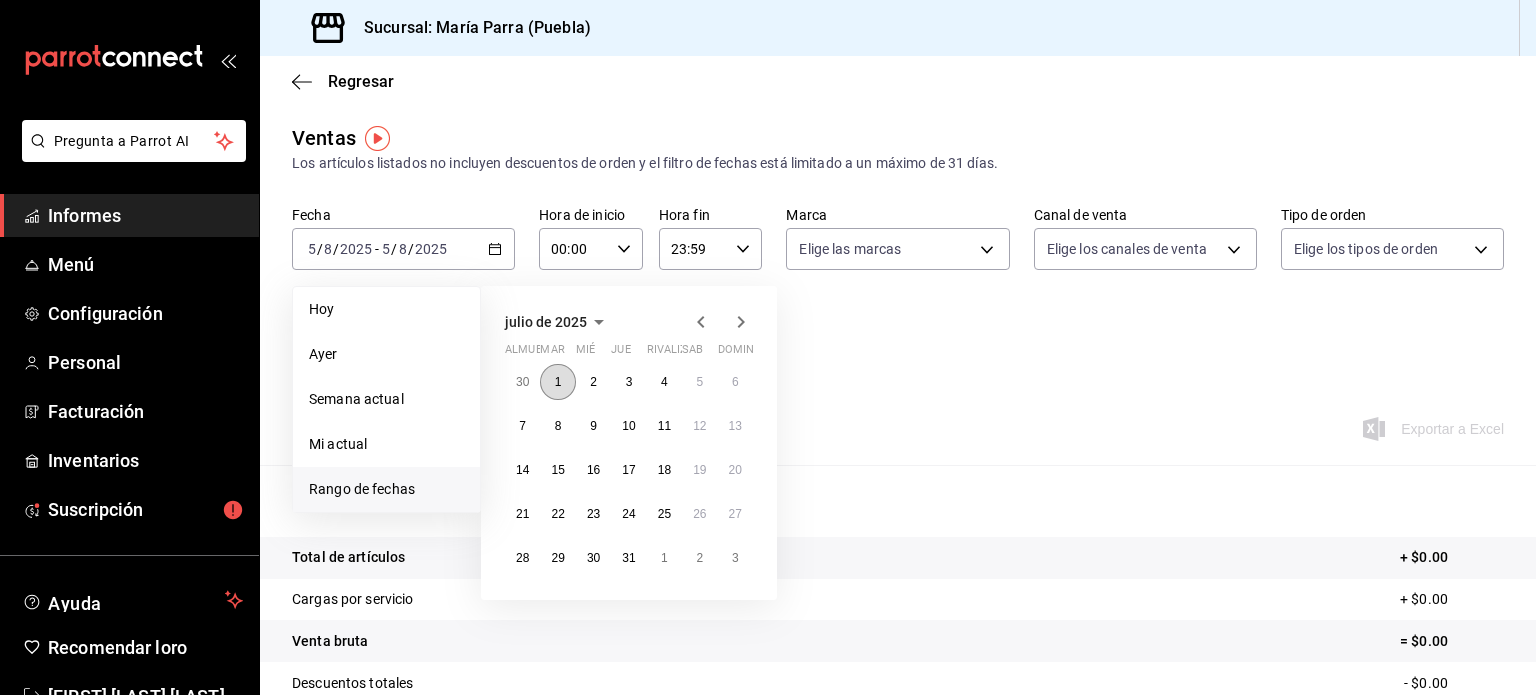 click on "1" at bounding box center (557, 382) 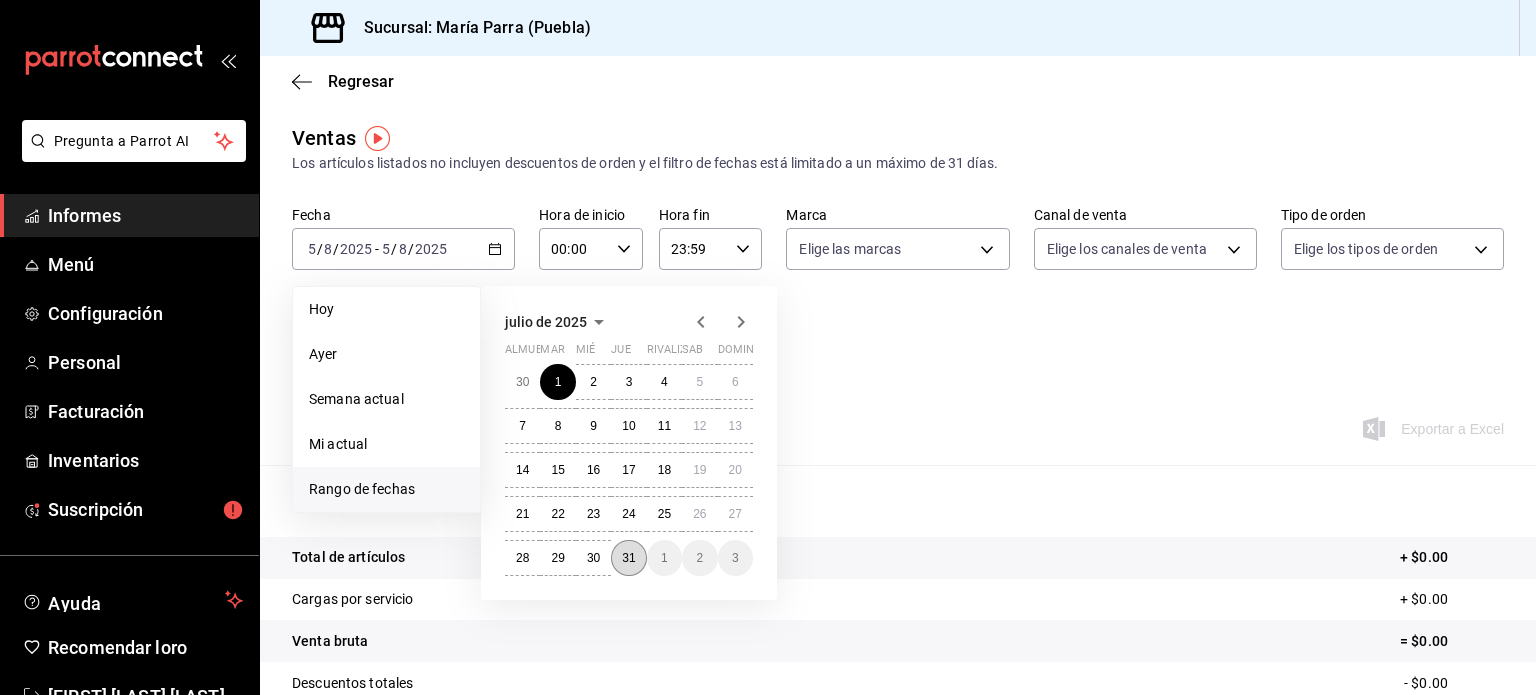 click on "31" at bounding box center [628, 558] 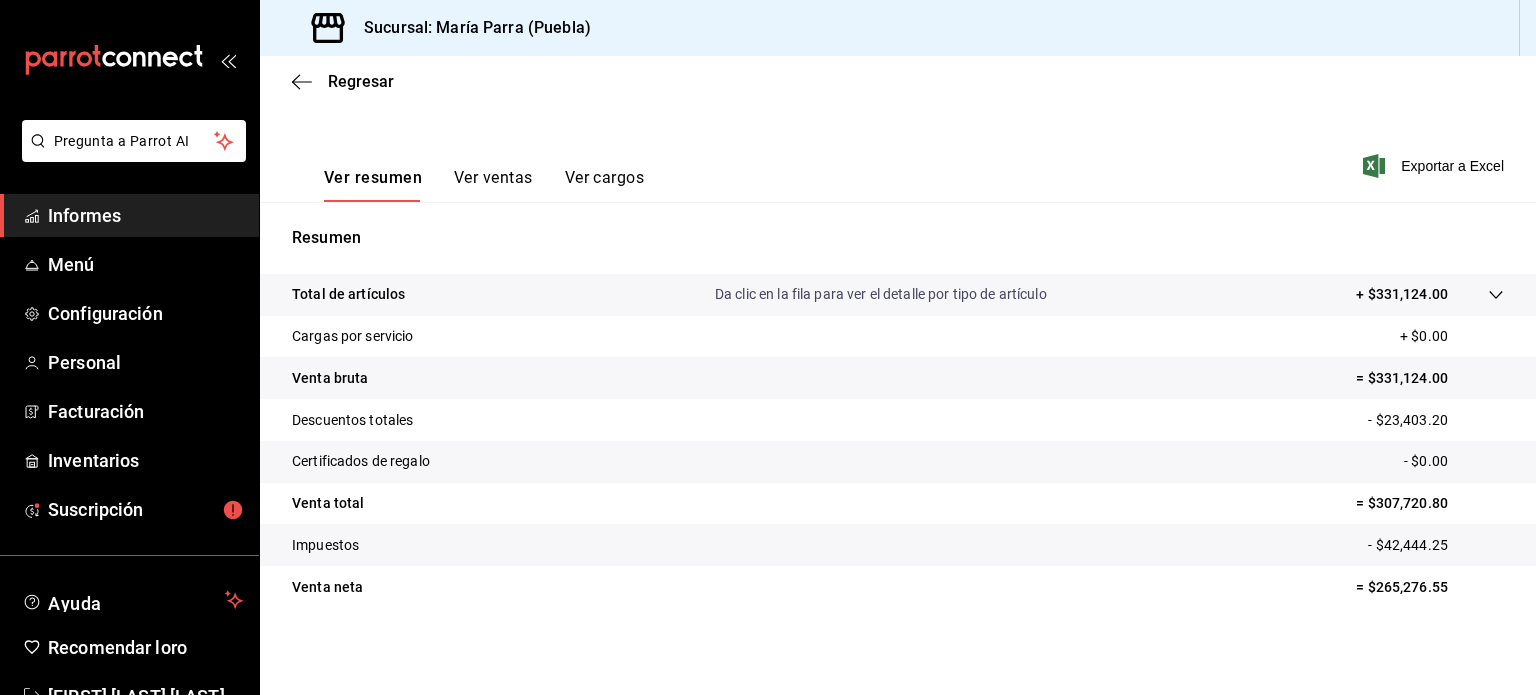 scroll, scrollTop: 264, scrollLeft: 0, axis: vertical 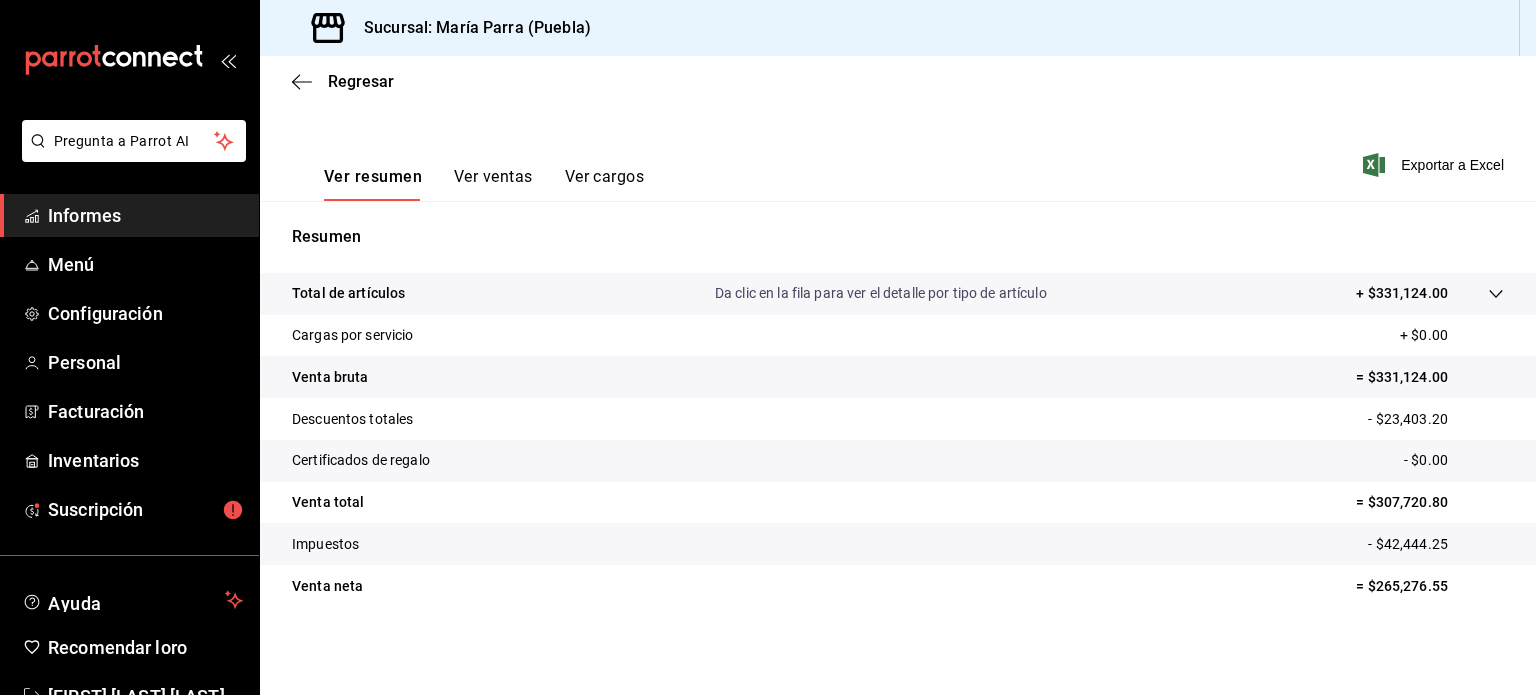 click on "Ventas Los artículos listados no incluyen descuentos de orden y el filtro de fechas está limitado a un máximo de 31 días. Fecha [DATE] [DATE] - [DATE] [DATE] Hora de inicio 00:00 Hora de inicio Hora fin 23:59 Hora fin Marca Elige las marcas Canal de venta Elige los canales de venta Tipo de orden Elige los tipos de orden Categorías Elige las categorías Ver resumen Ver ventas Ver cargos Exportar a Excel Resumen Total de artículos Da clic en la fila para ver el detalle por tipo de artículo + $331,124.00 Cargas por servicio + $0.00 Venta bruta = $331,124.00 Descuentos totales - $23,403.20 Certificados de regalo - $0.00 Venta total = $307,720.80 Impuestos - $42,444.25 Venta neta = $265,276.55" at bounding box center [898, 261] 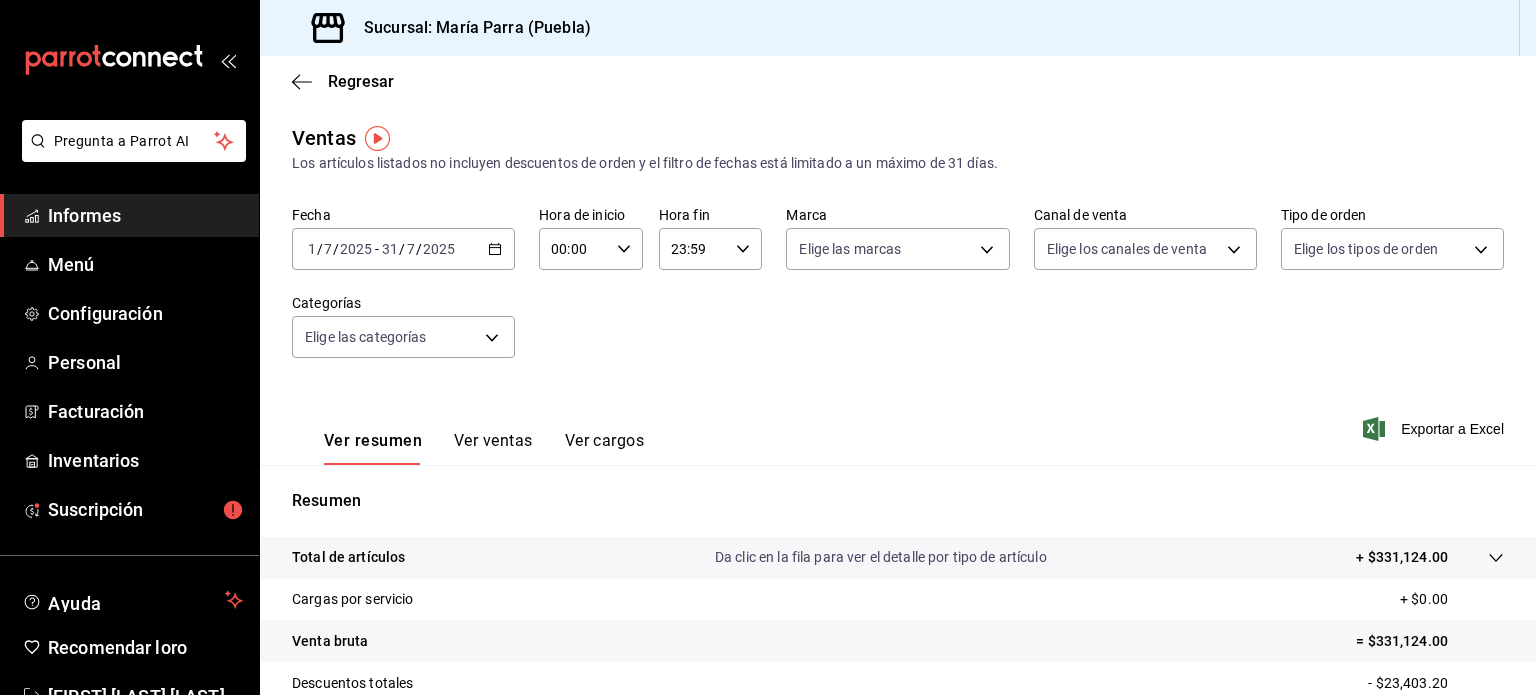 click on "/" at bounding box center (320, 249) 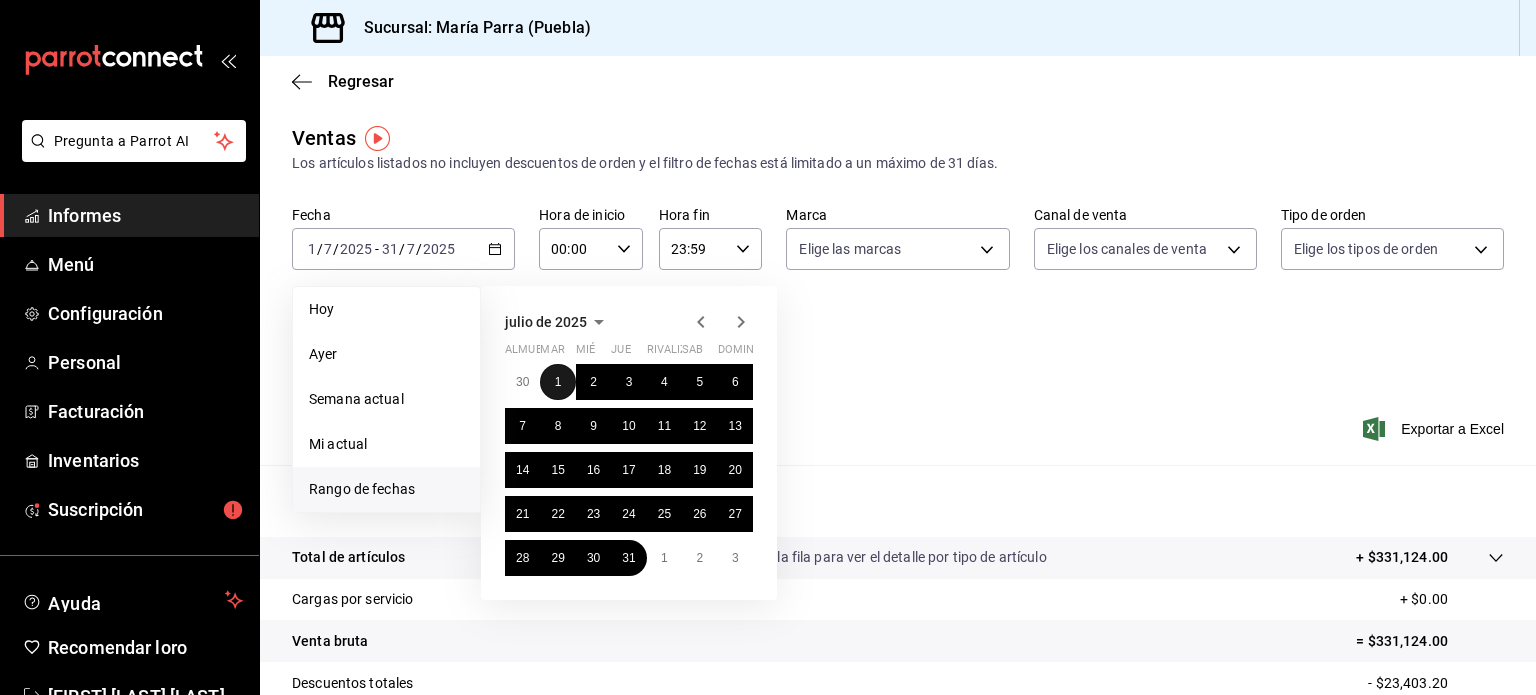 click on "1" at bounding box center (558, 382) 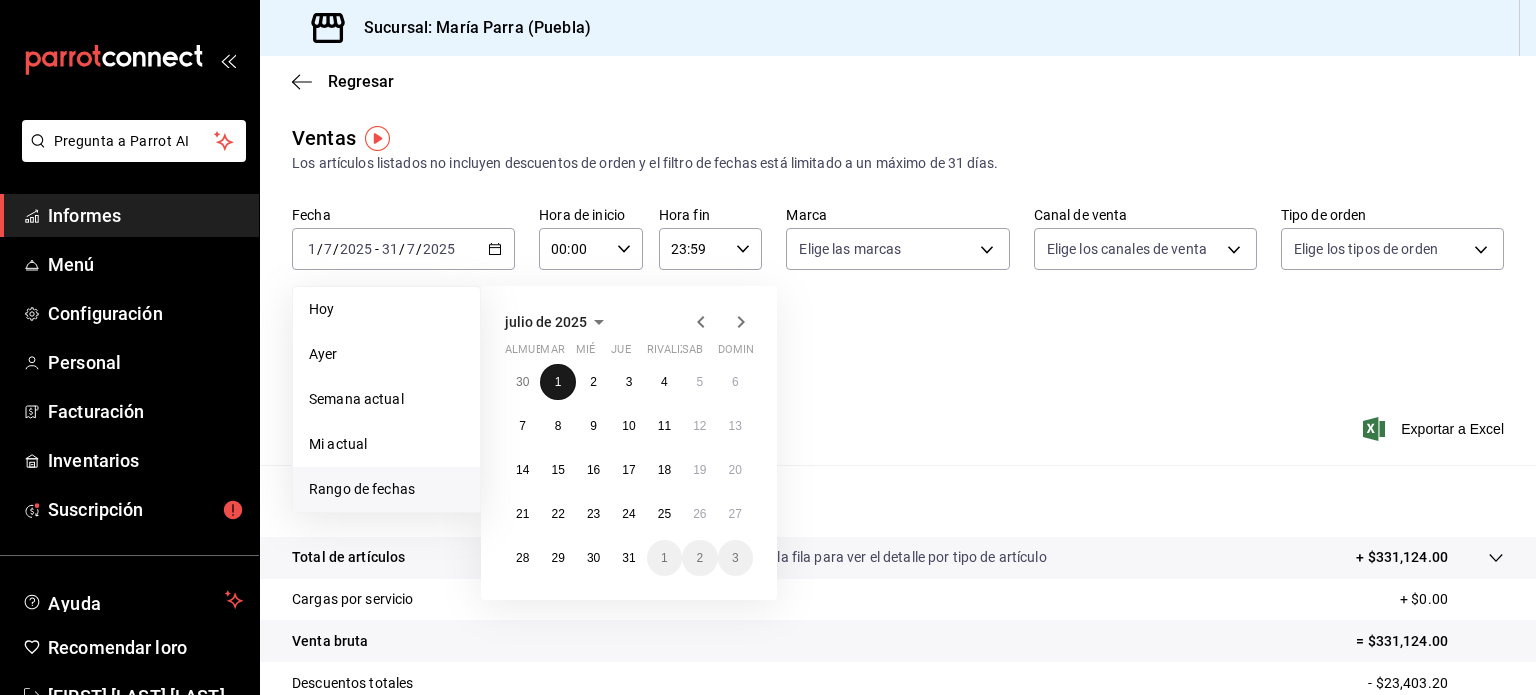 click on "1" at bounding box center [558, 382] 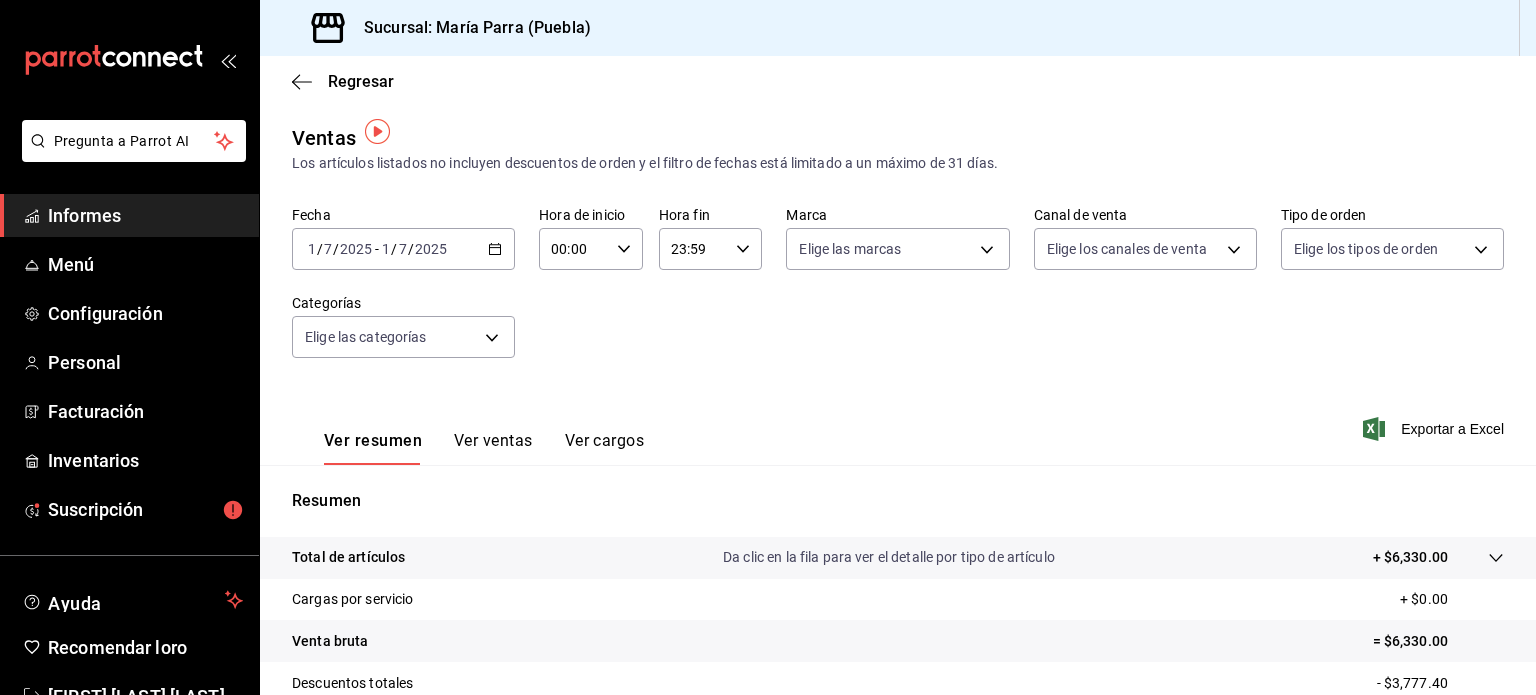 scroll, scrollTop: 0, scrollLeft: 0, axis: both 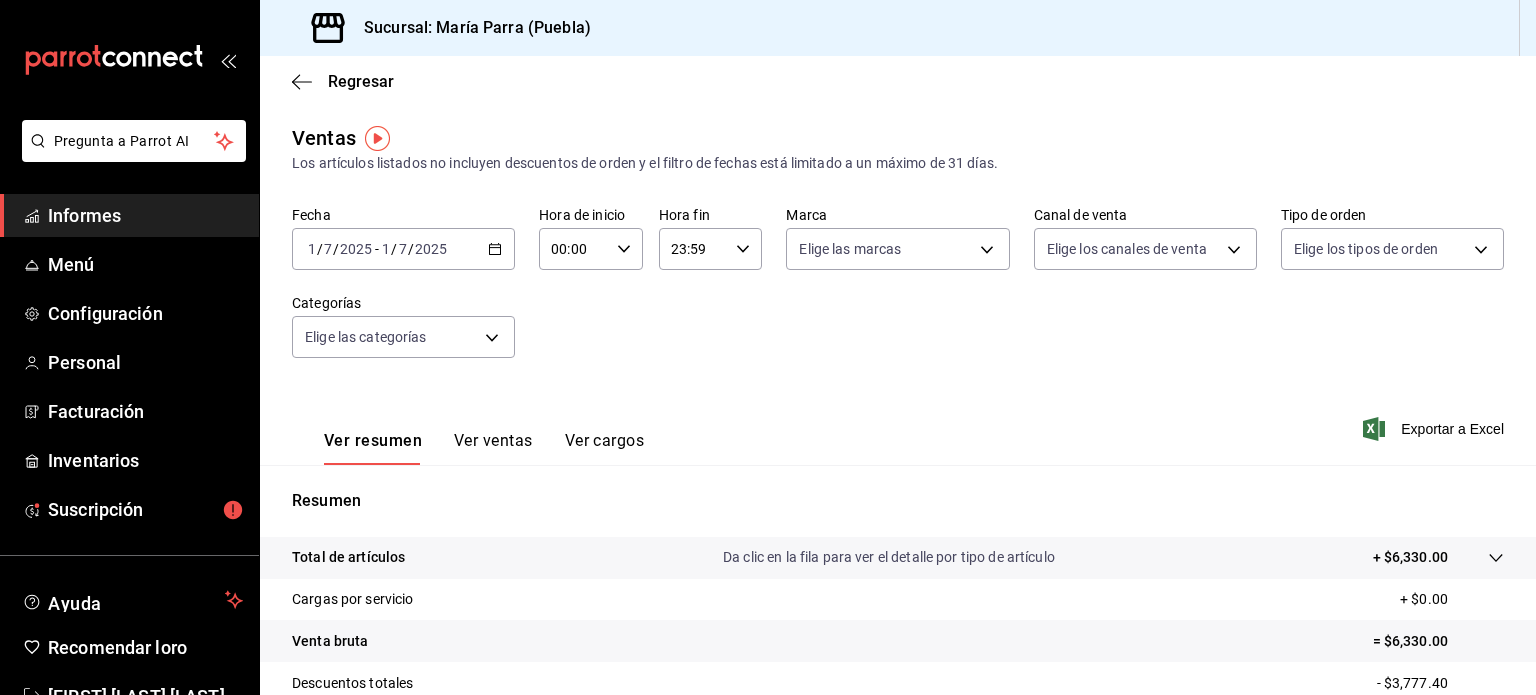 click on "2025-07-01 1 / 7 / 2025 - 2025-07-01 1 / 7 / 2025" at bounding box center (403, 249) 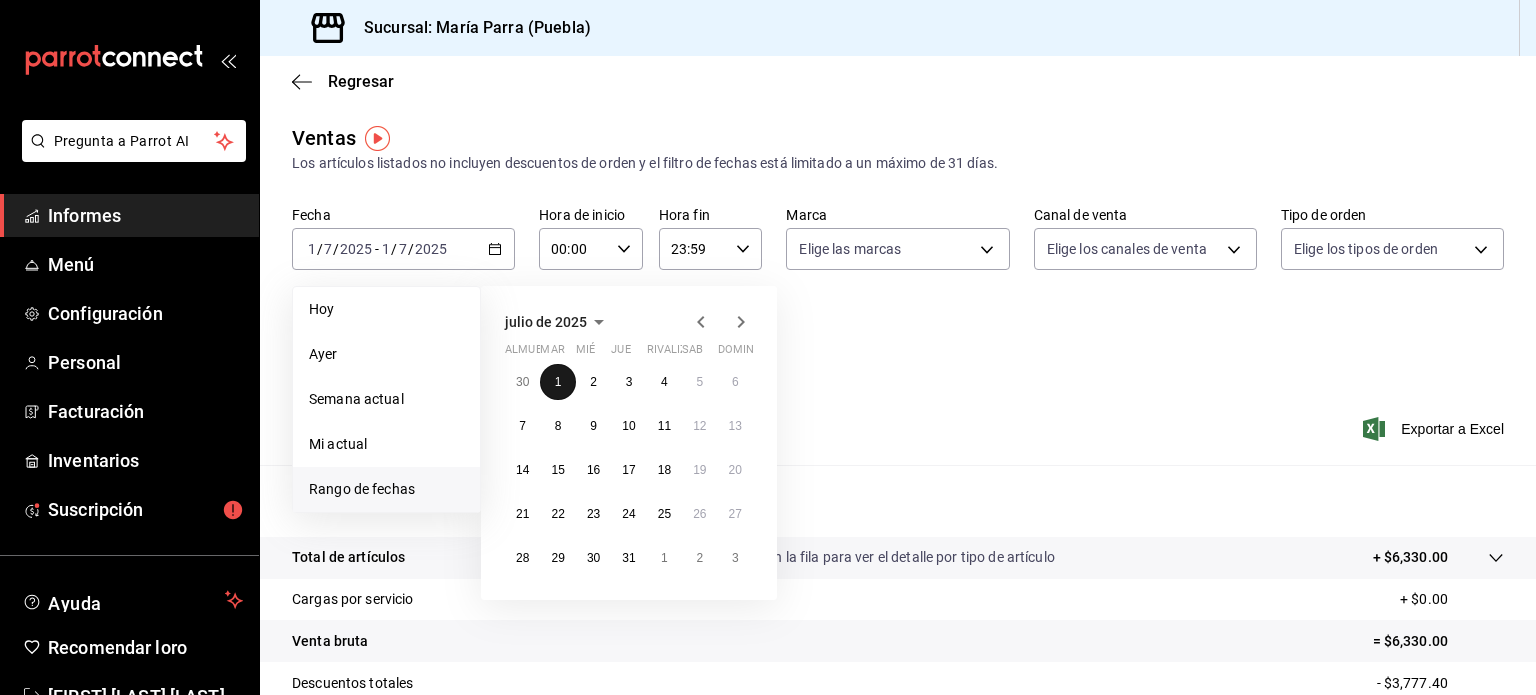 click on "1" at bounding box center (557, 382) 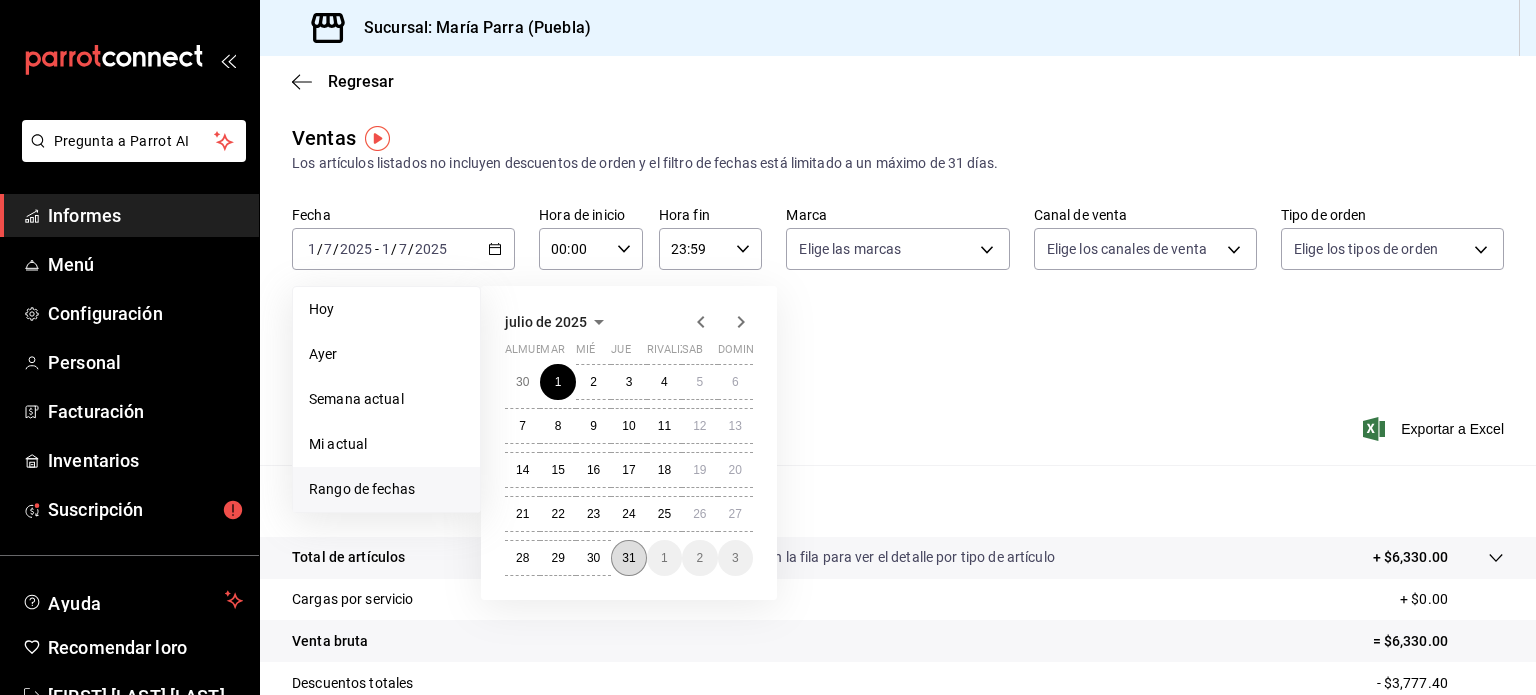 click on "31" at bounding box center [628, 558] 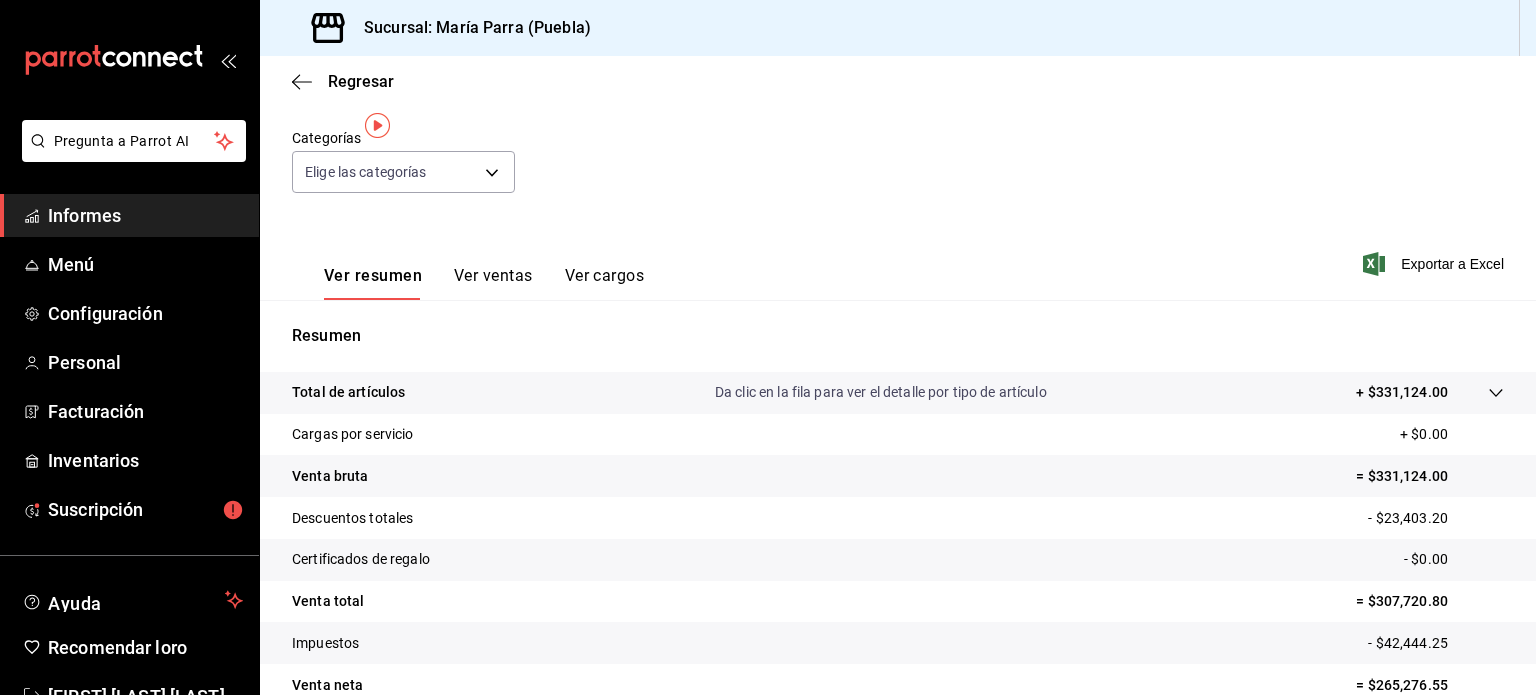 scroll, scrollTop: 0, scrollLeft: 0, axis: both 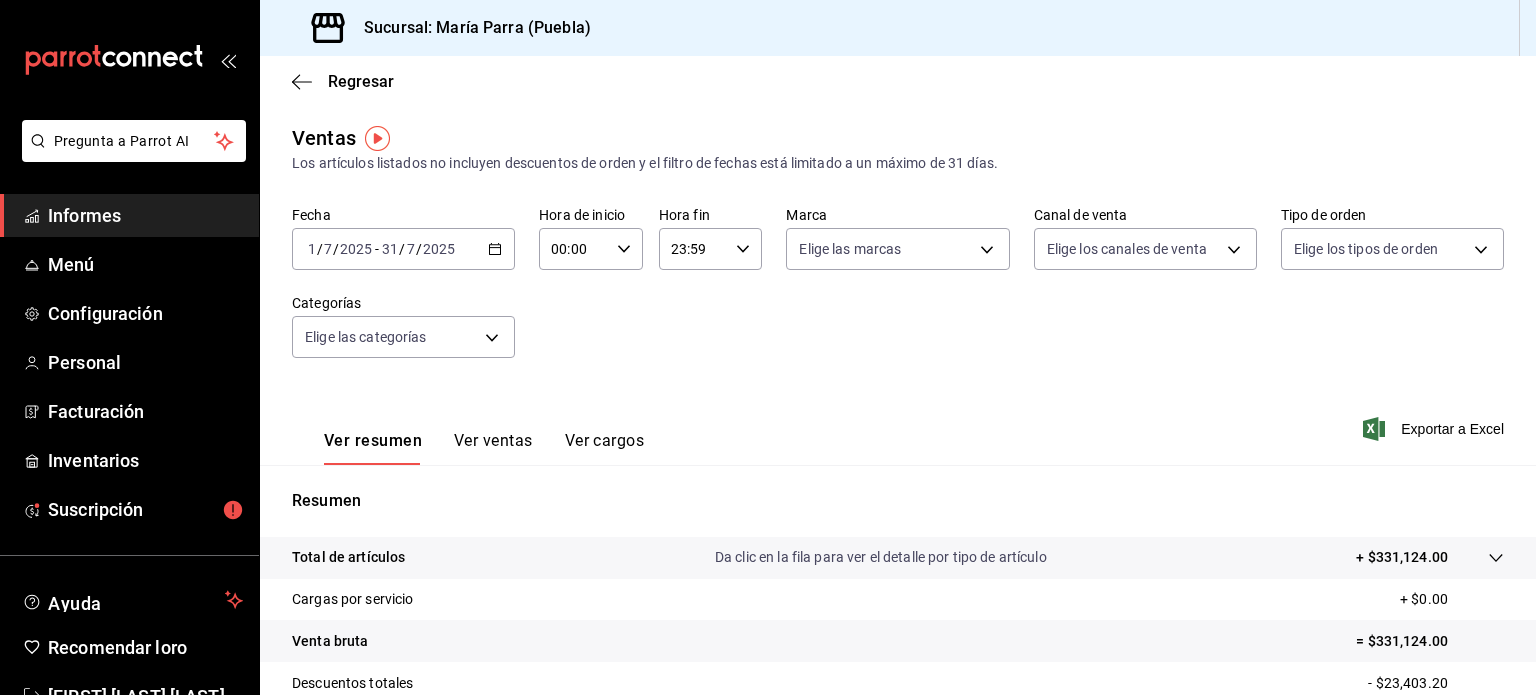 click on "1" at bounding box center (312, 249) 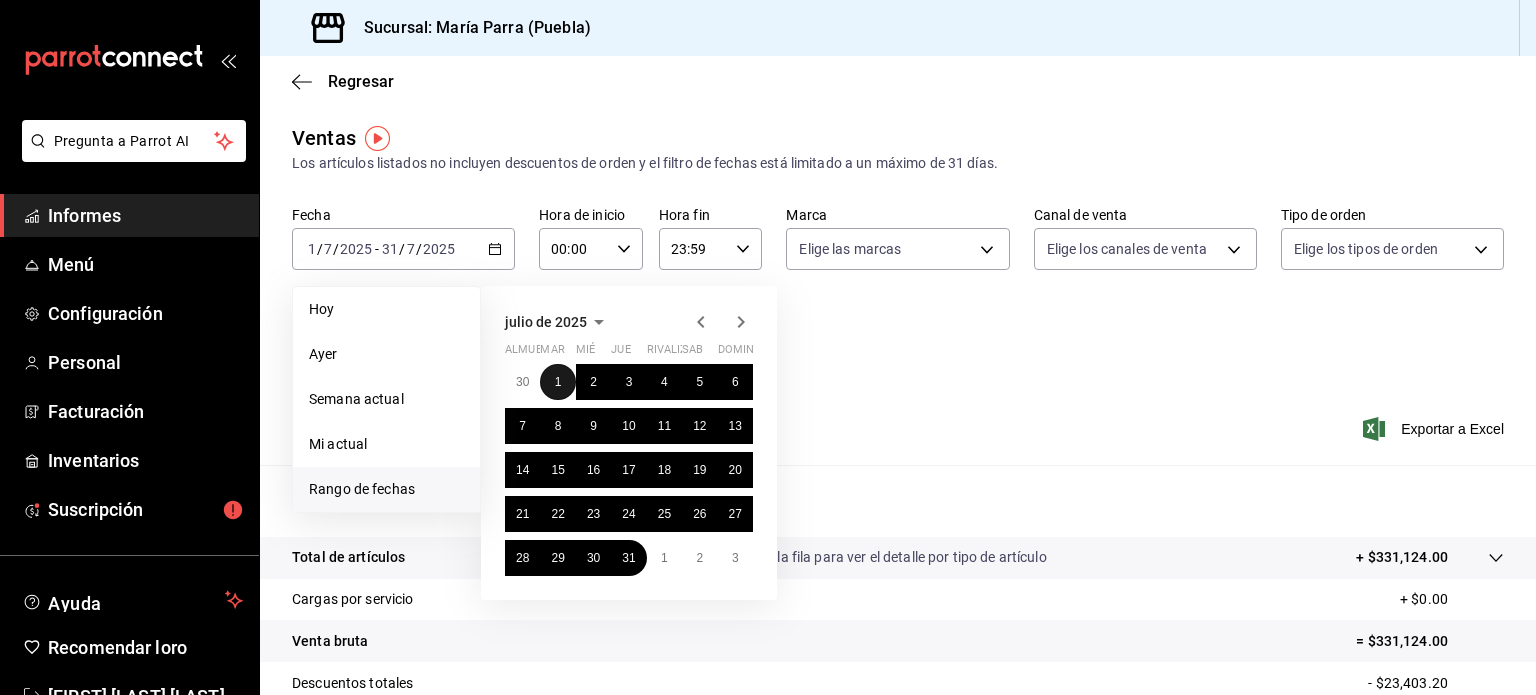 click on "1" at bounding box center (558, 382) 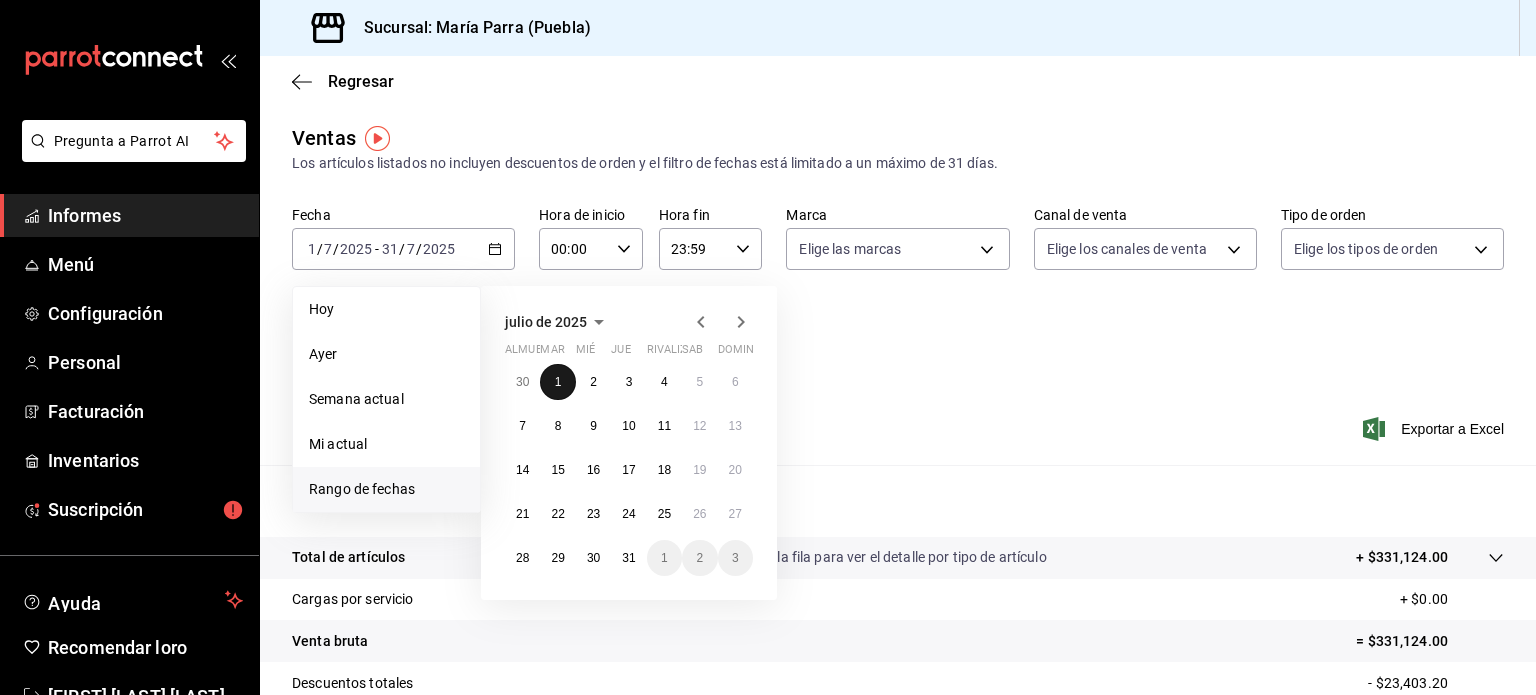 click on "1" at bounding box center (558, 382) 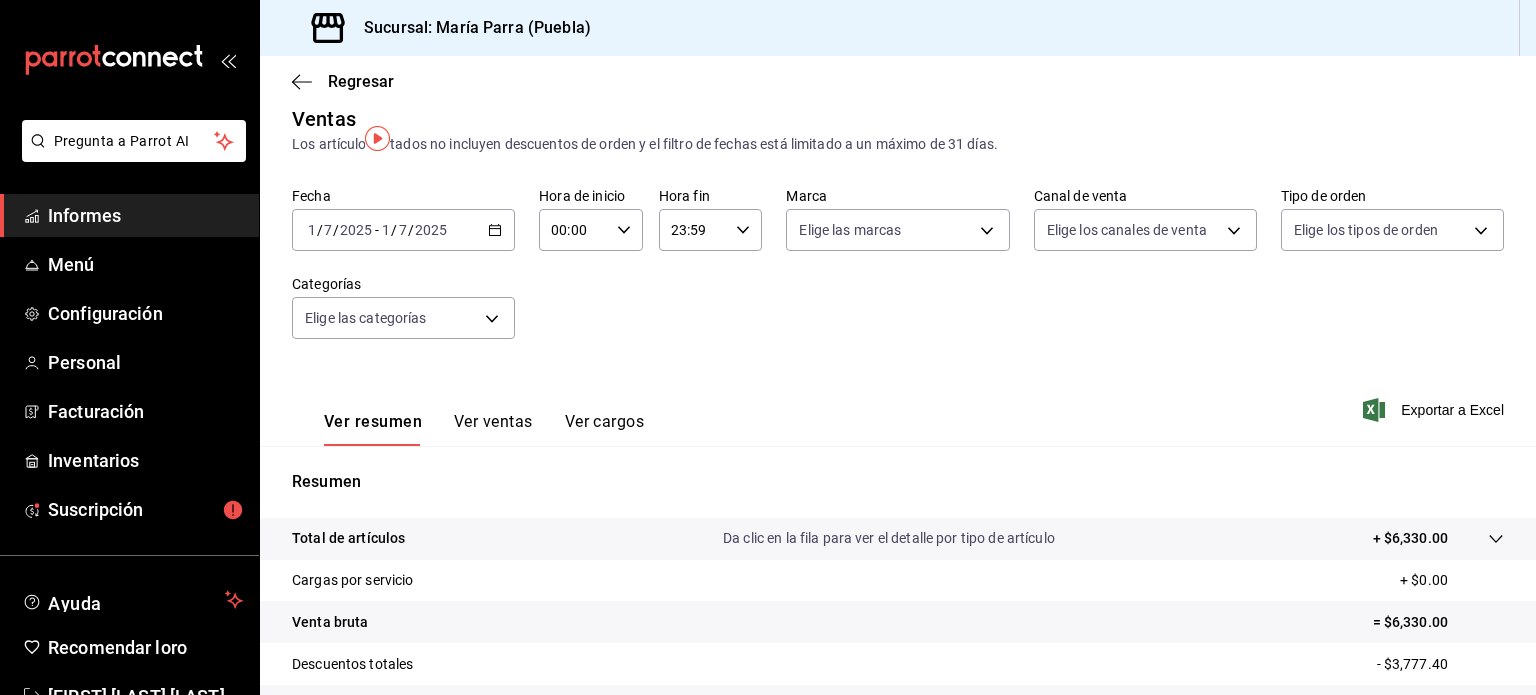 scroll, scrollTop: 0, scrollLeft: 0, axis: both 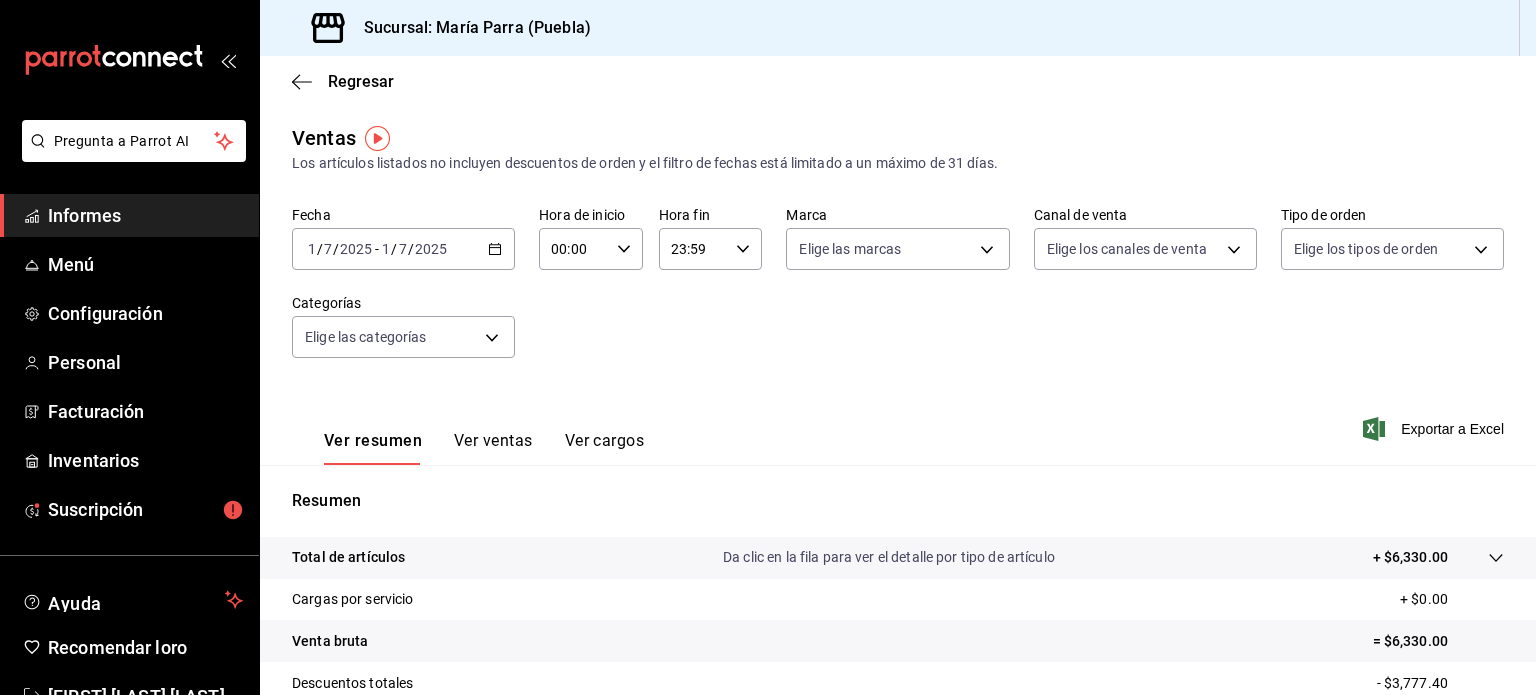 click on "1" at bounding box center (312, 249) 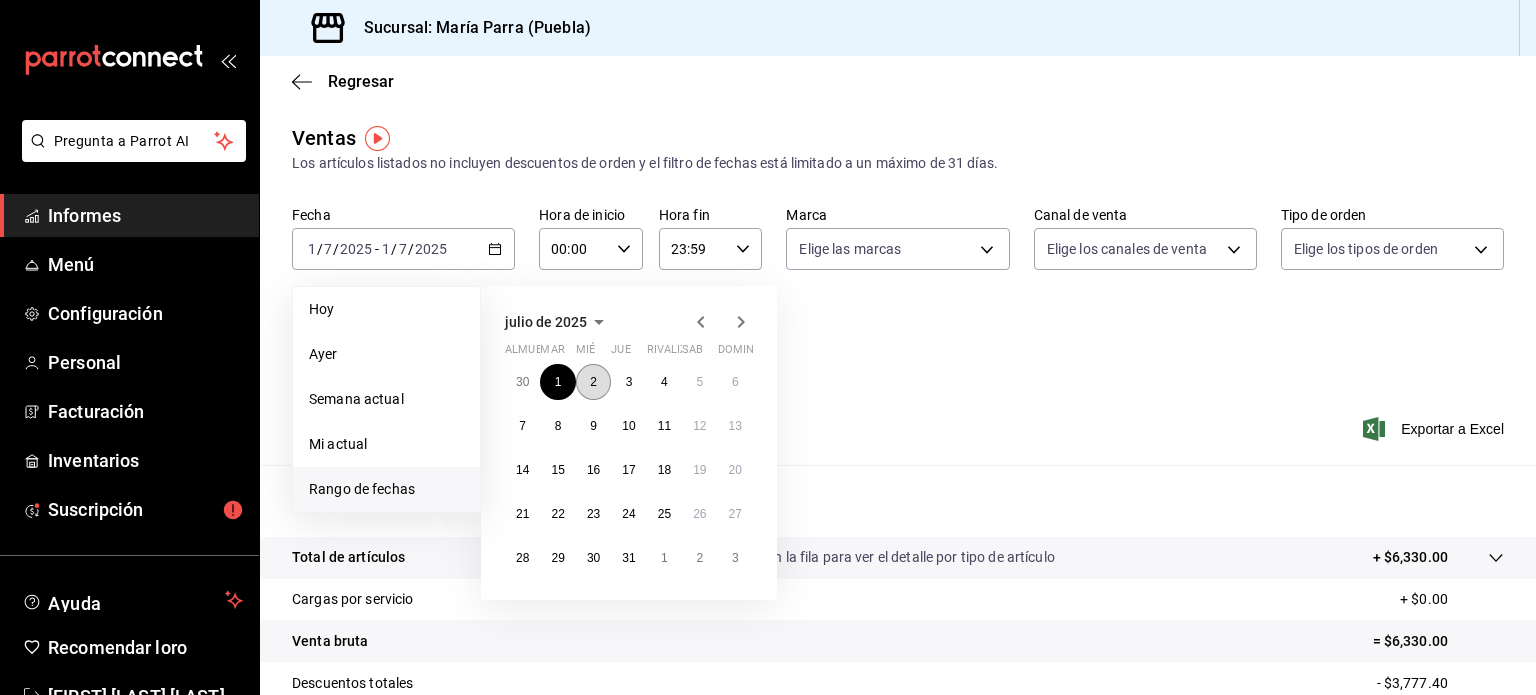 click on "2" at bounding box center (593, 382) 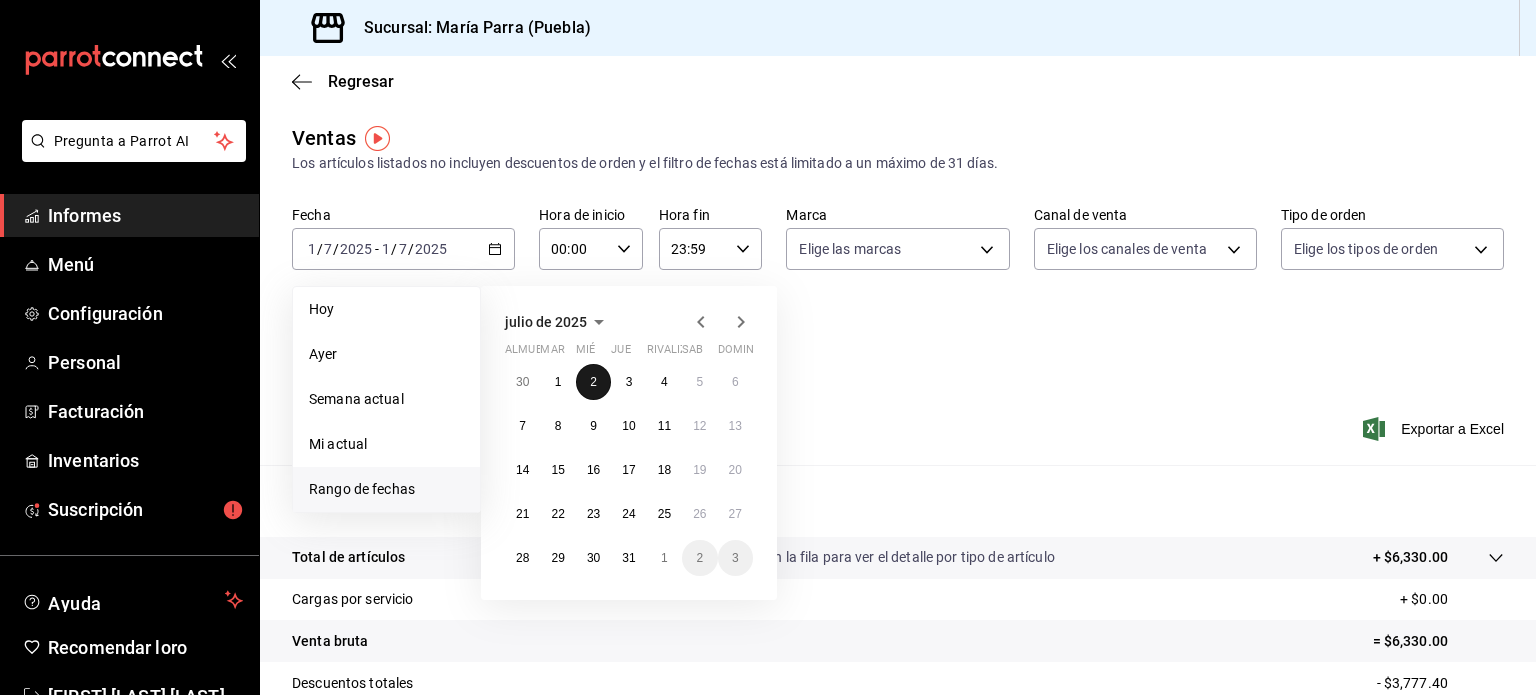 click on "2" at bounding box center (593, 382) 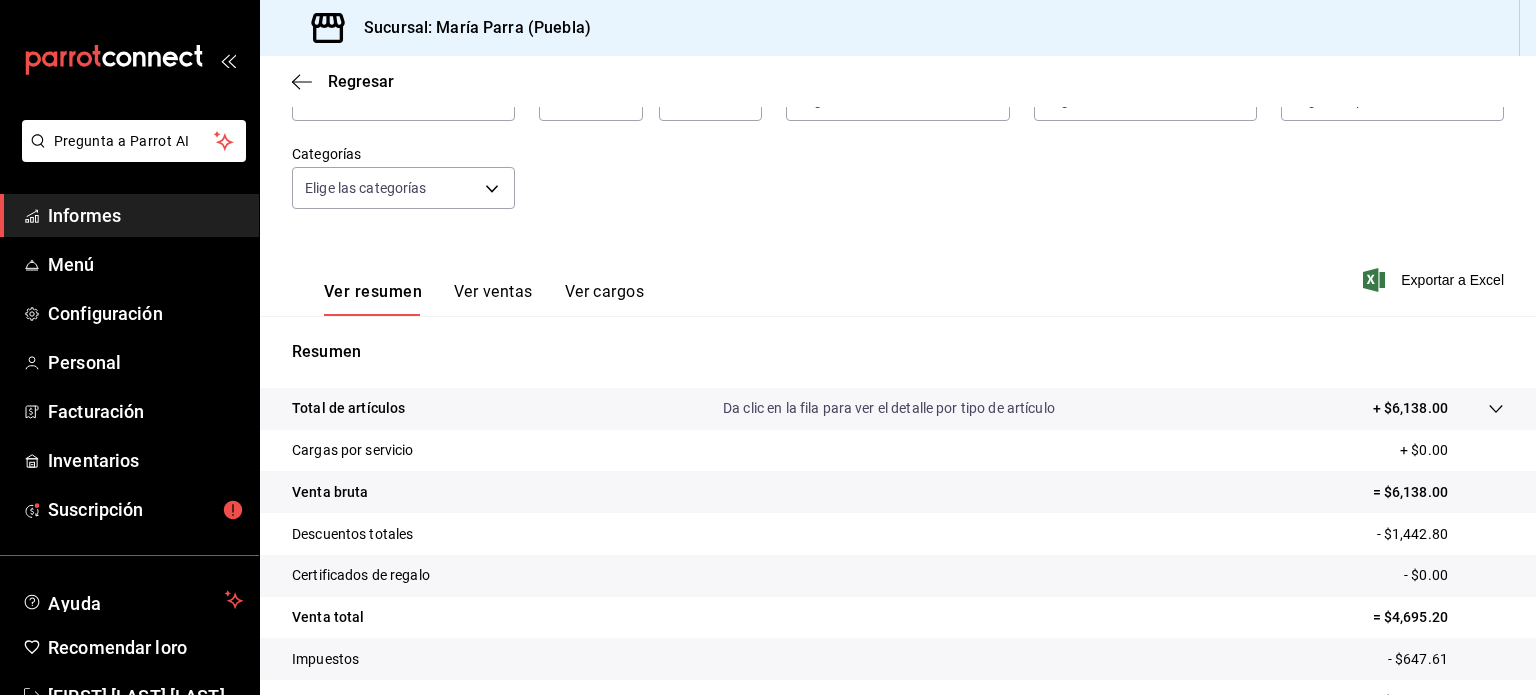 scroll, scrollTop: 64, scrollLeft: 0, axis: vertical 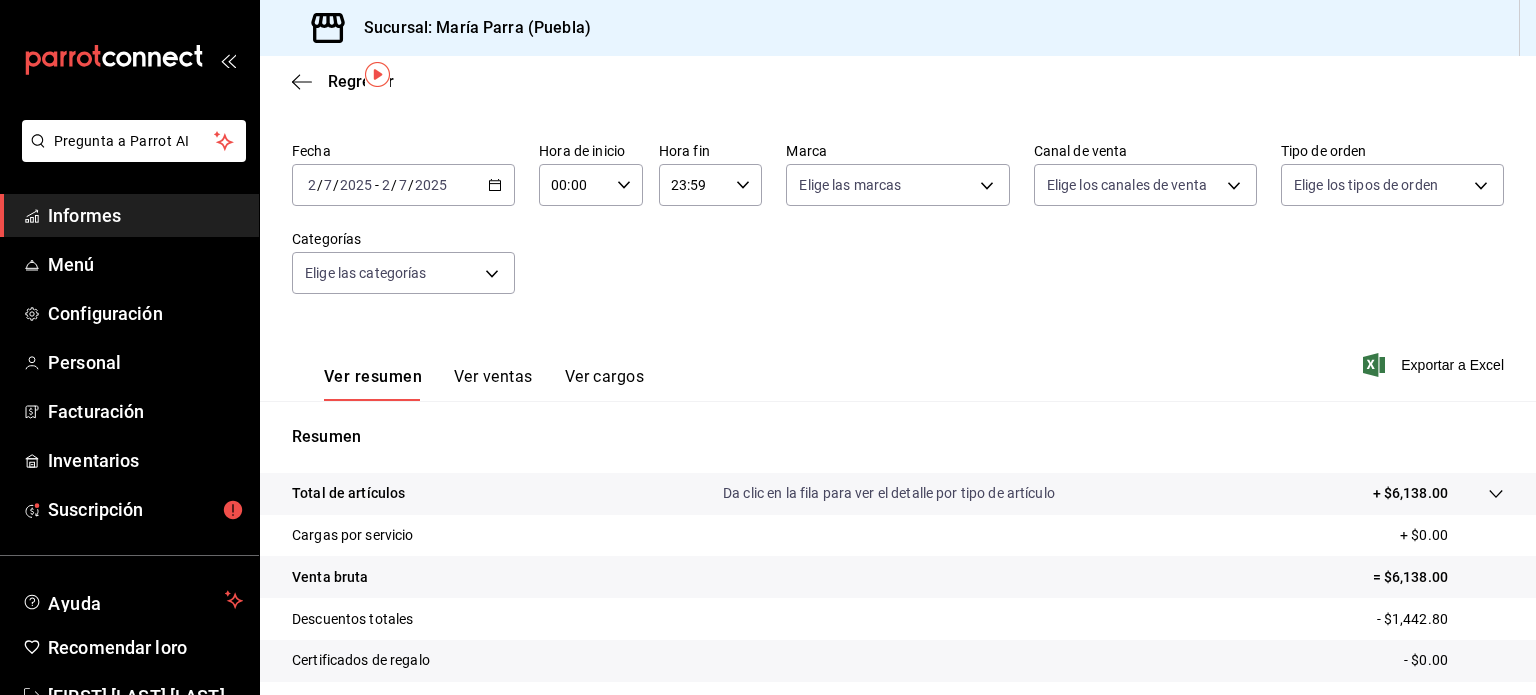 click on "2" at bounding box center [312, 185] 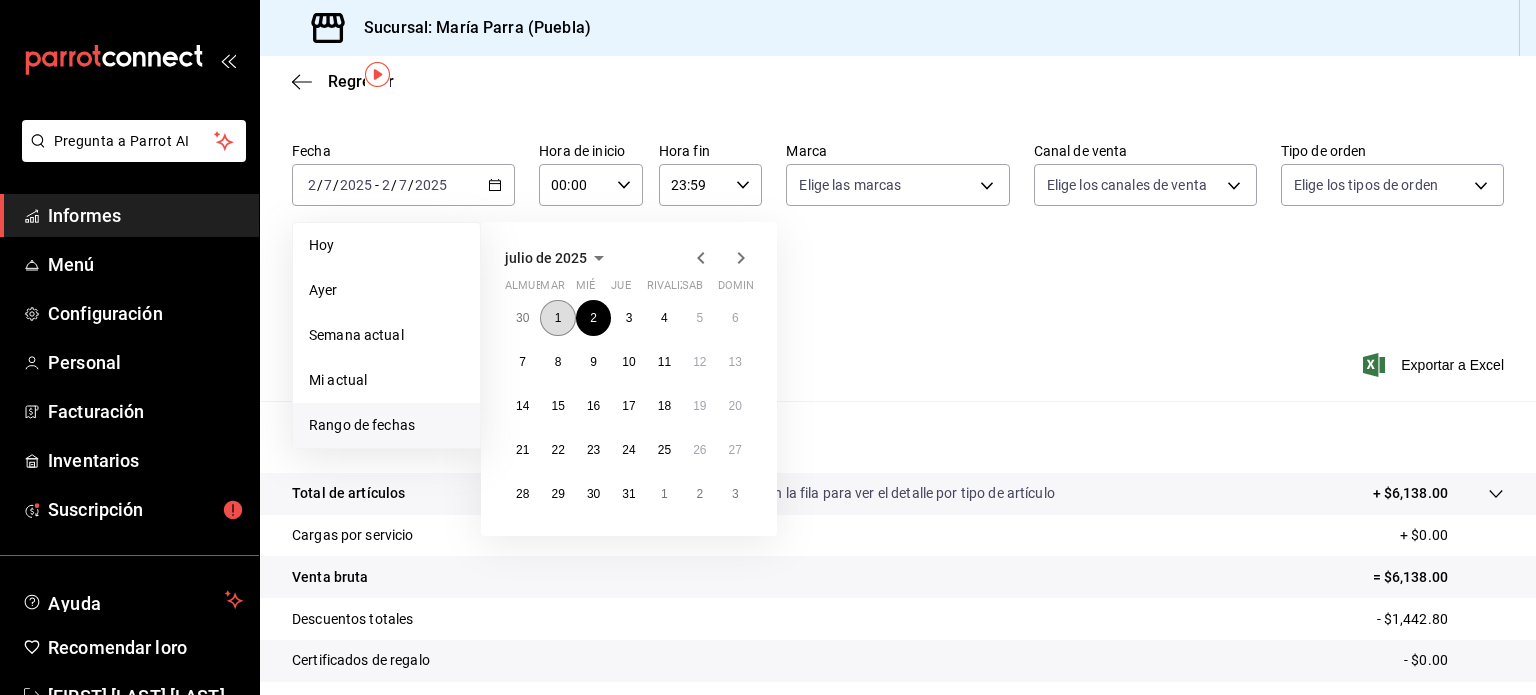 click on "1" at bounding box center (557, 318) 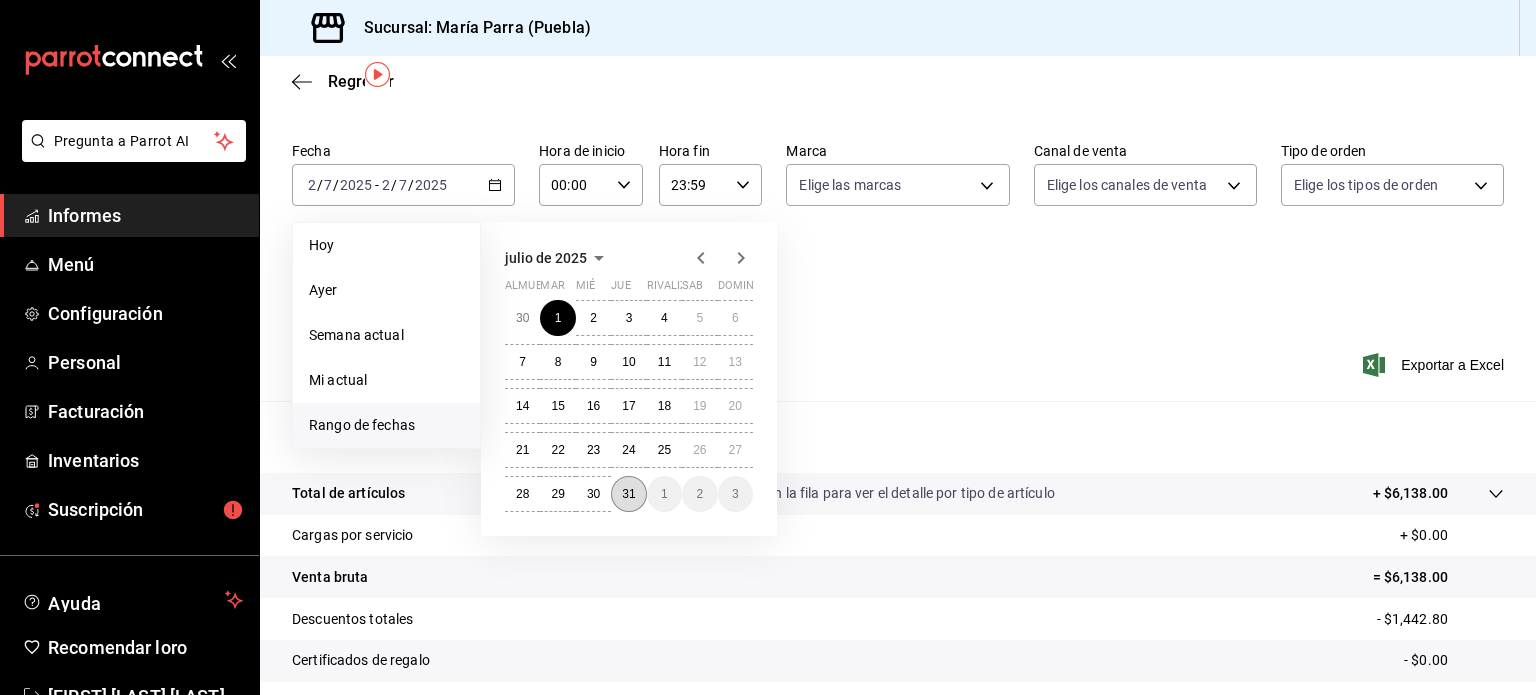 click on "31" at bounding box center [628, 494] 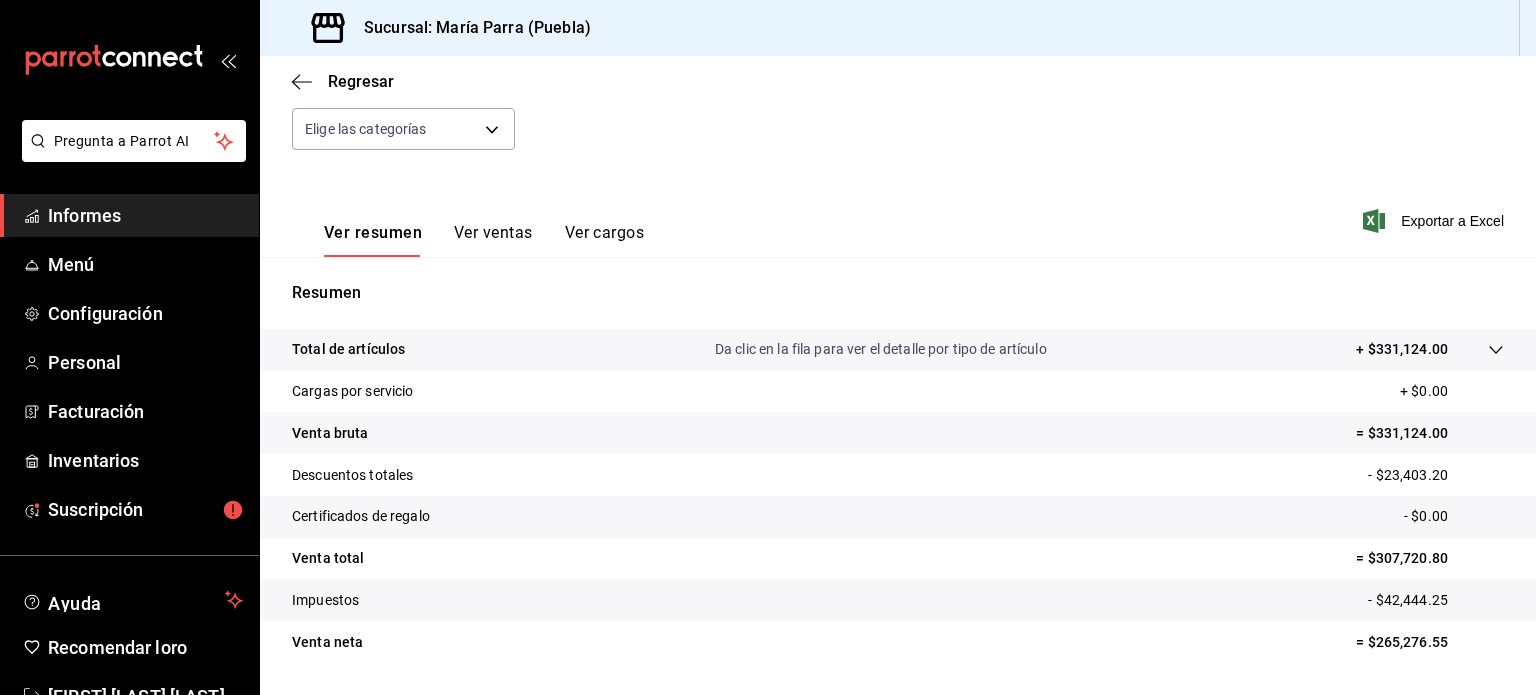 scroll, scrollTop: 210, scrollLeft: 0, axis: vertical 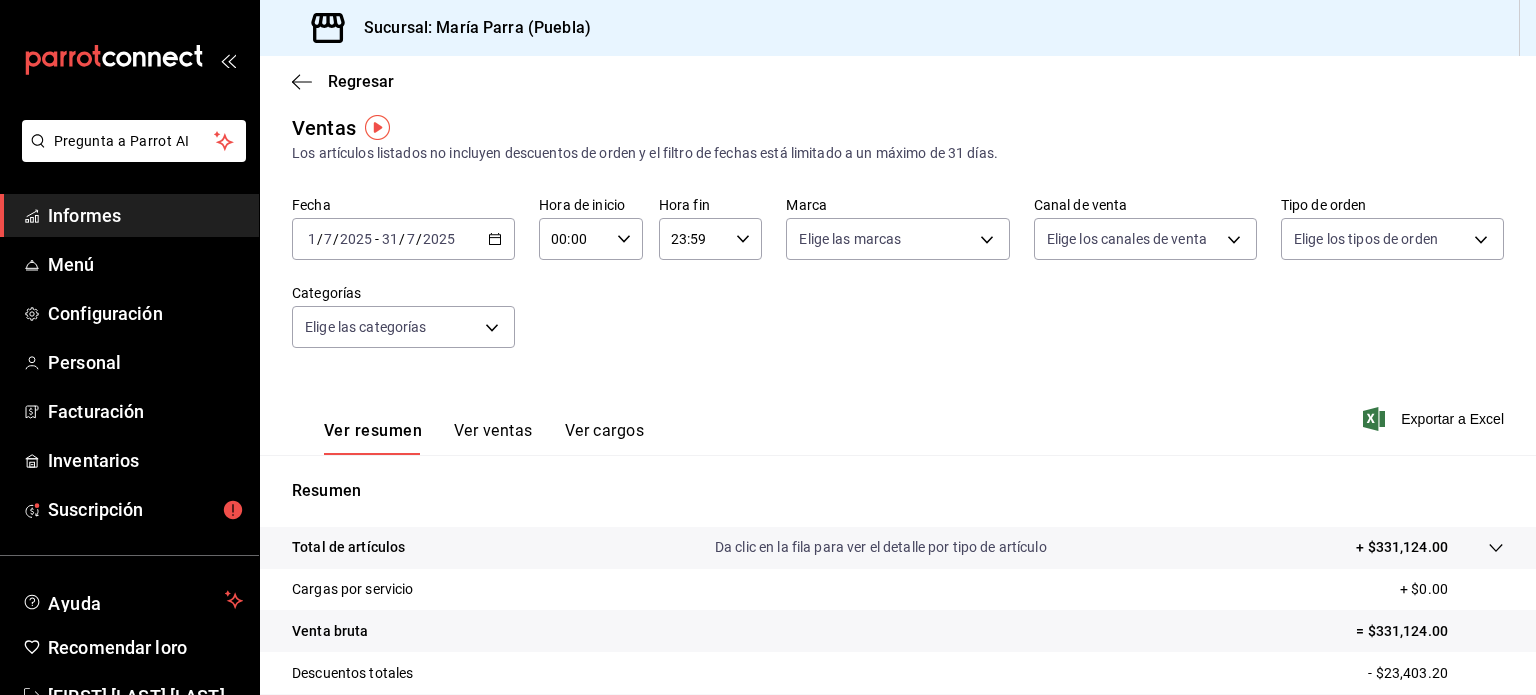 click on "2025-07-01 1 / 7 / 2025 - 2025-07-31 31 / 7 / 2025" at bounding box center [403, 239] 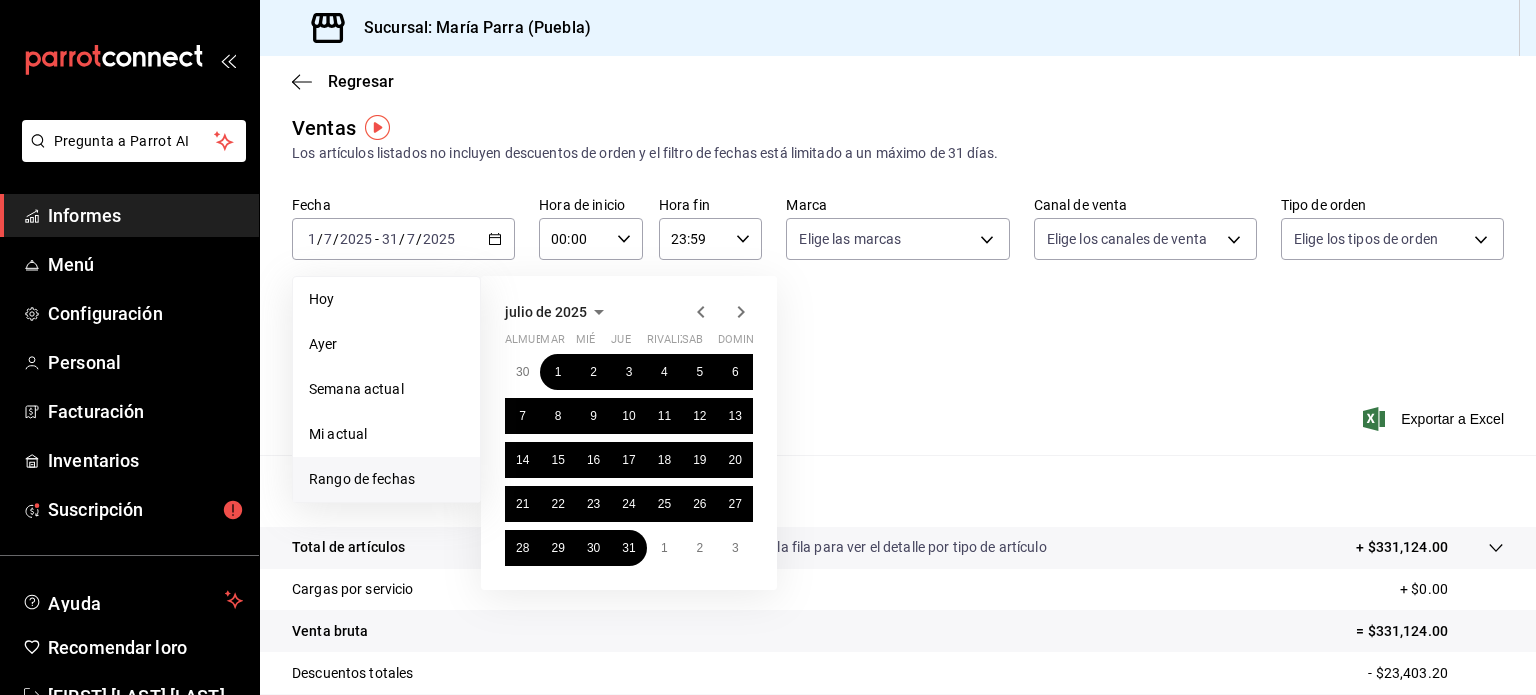 click 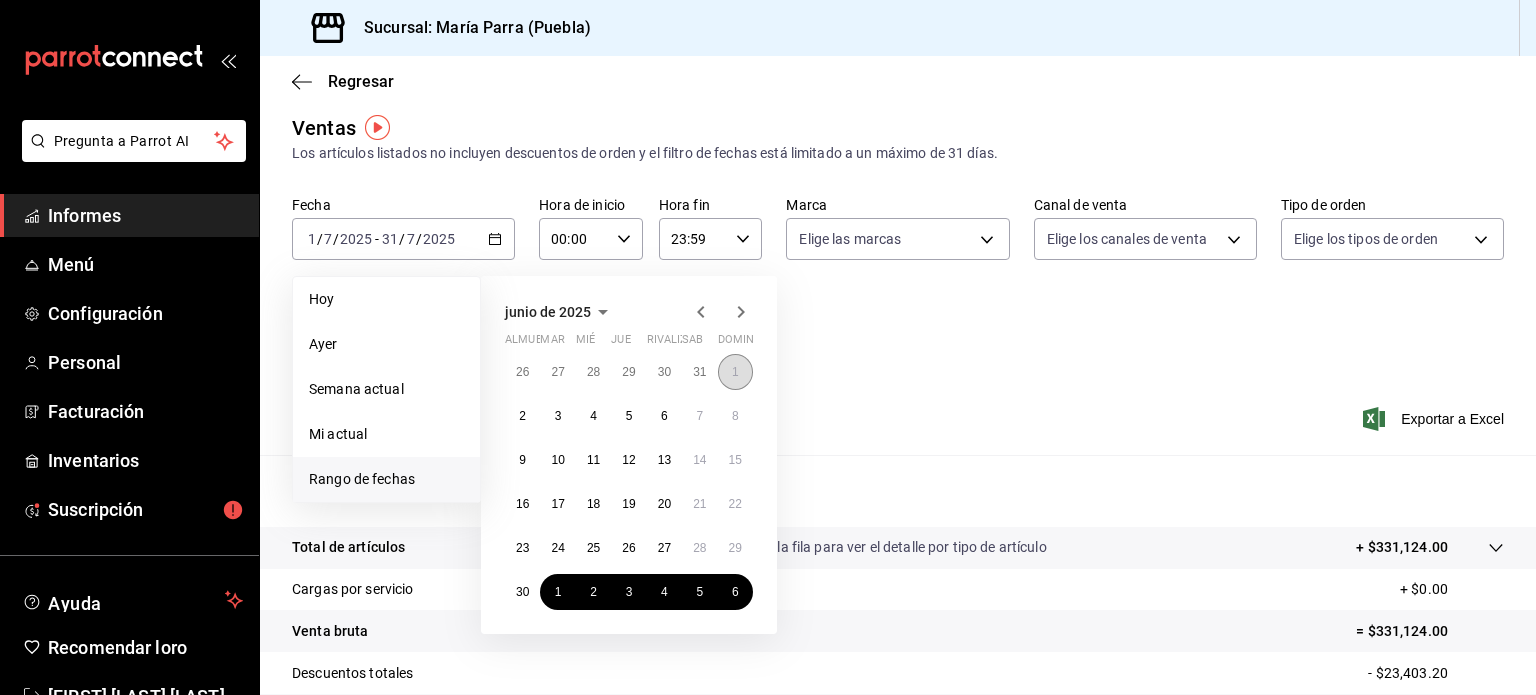 click on "1" at bounding box center [735, 372] 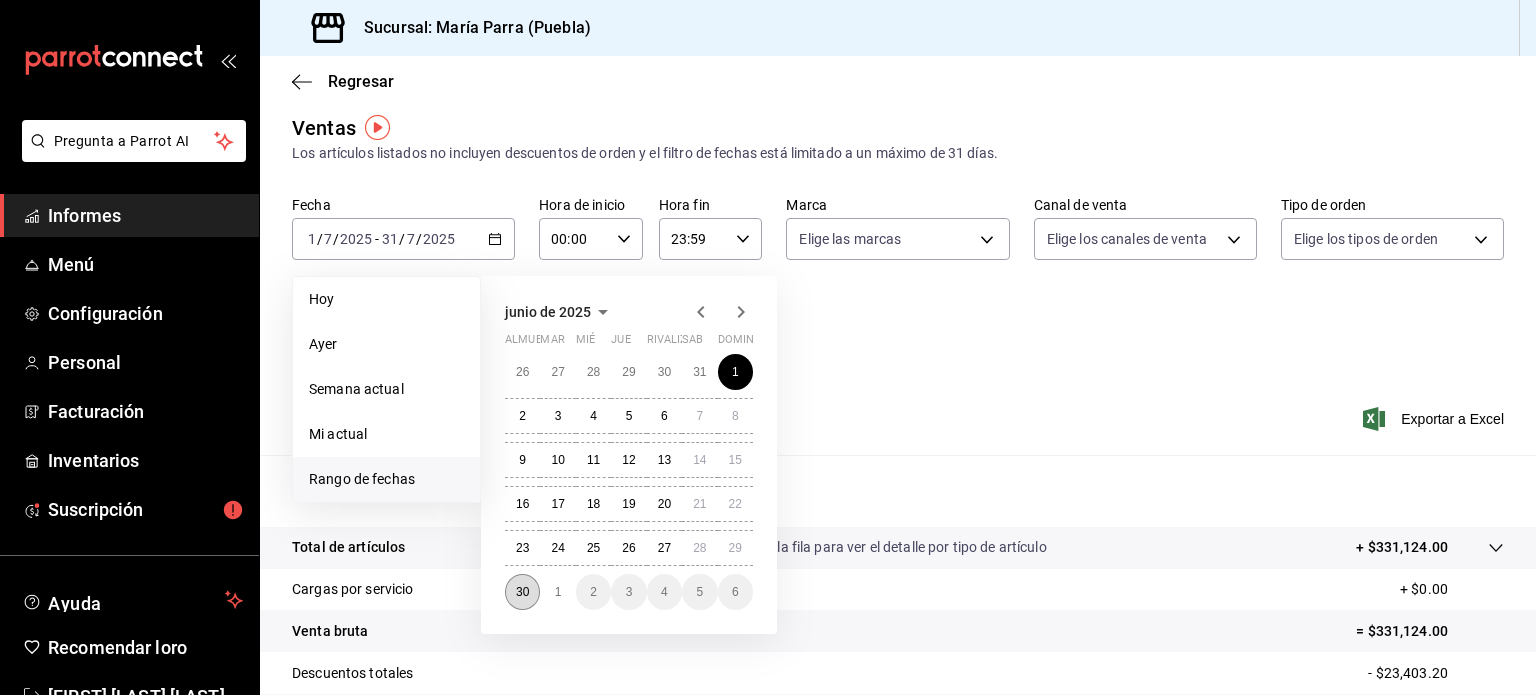 click on "30" at bounding box center (522, 592) 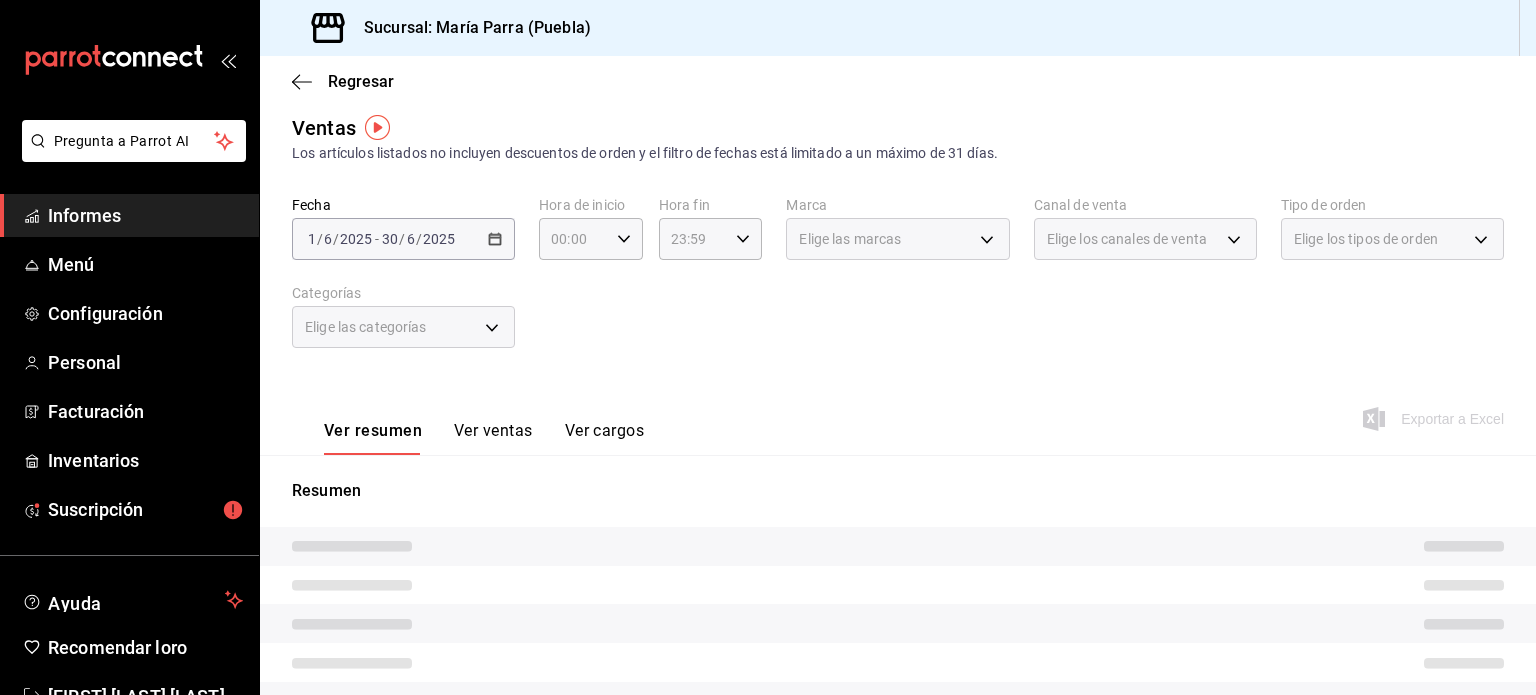 click at bounding box center (898, 585) 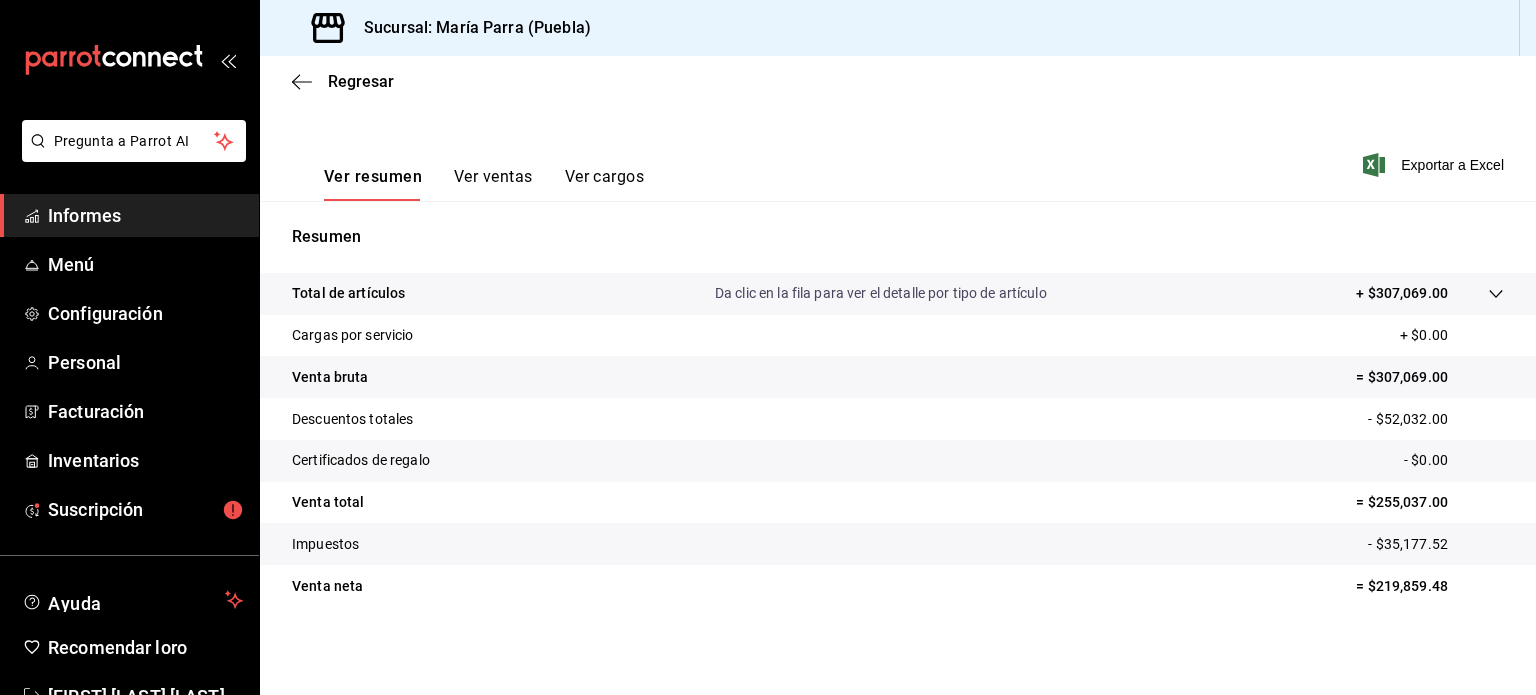 scroll, scrollTop: 0, scrollLeft: 0, axis: both 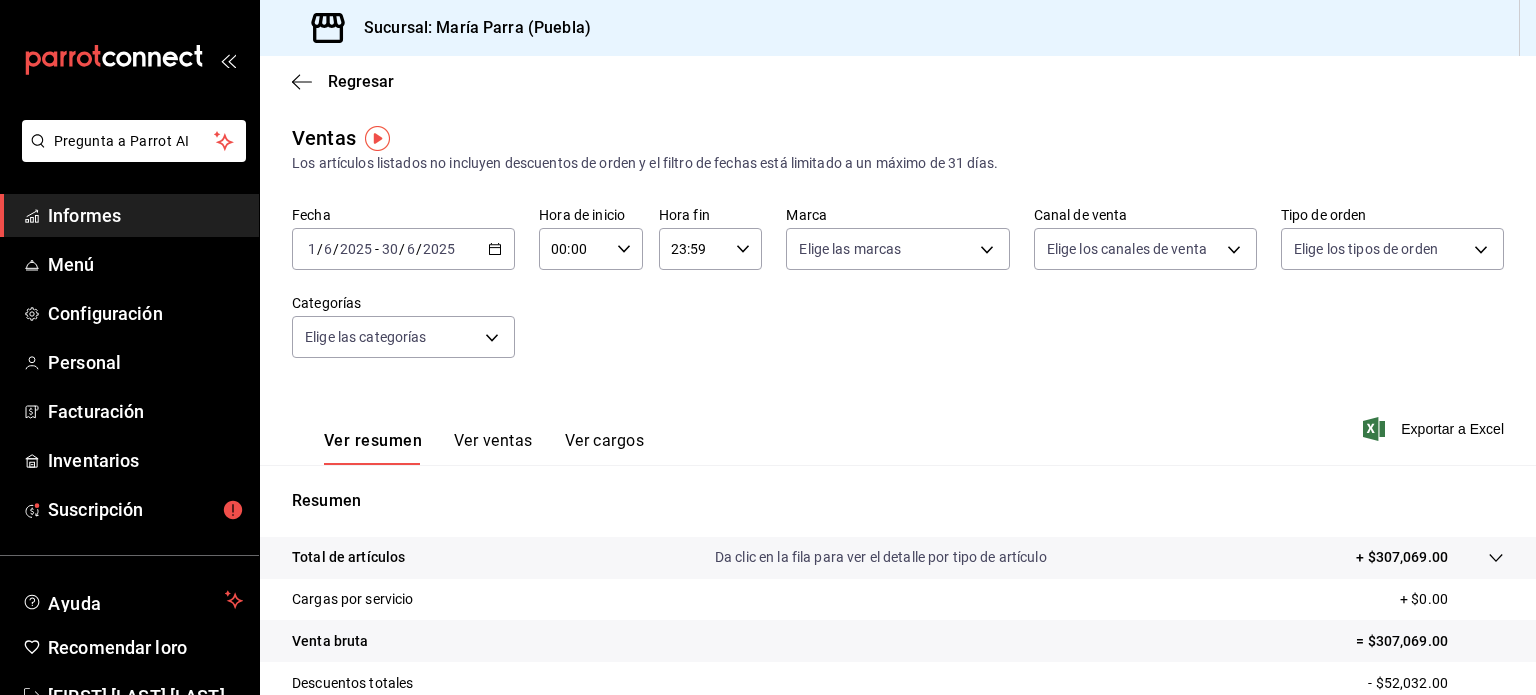 click on "2025-06-01 1 / 6 / 2025 - 2025-06-30 30 / 6 / 2025" at bounding box center [403, 249] 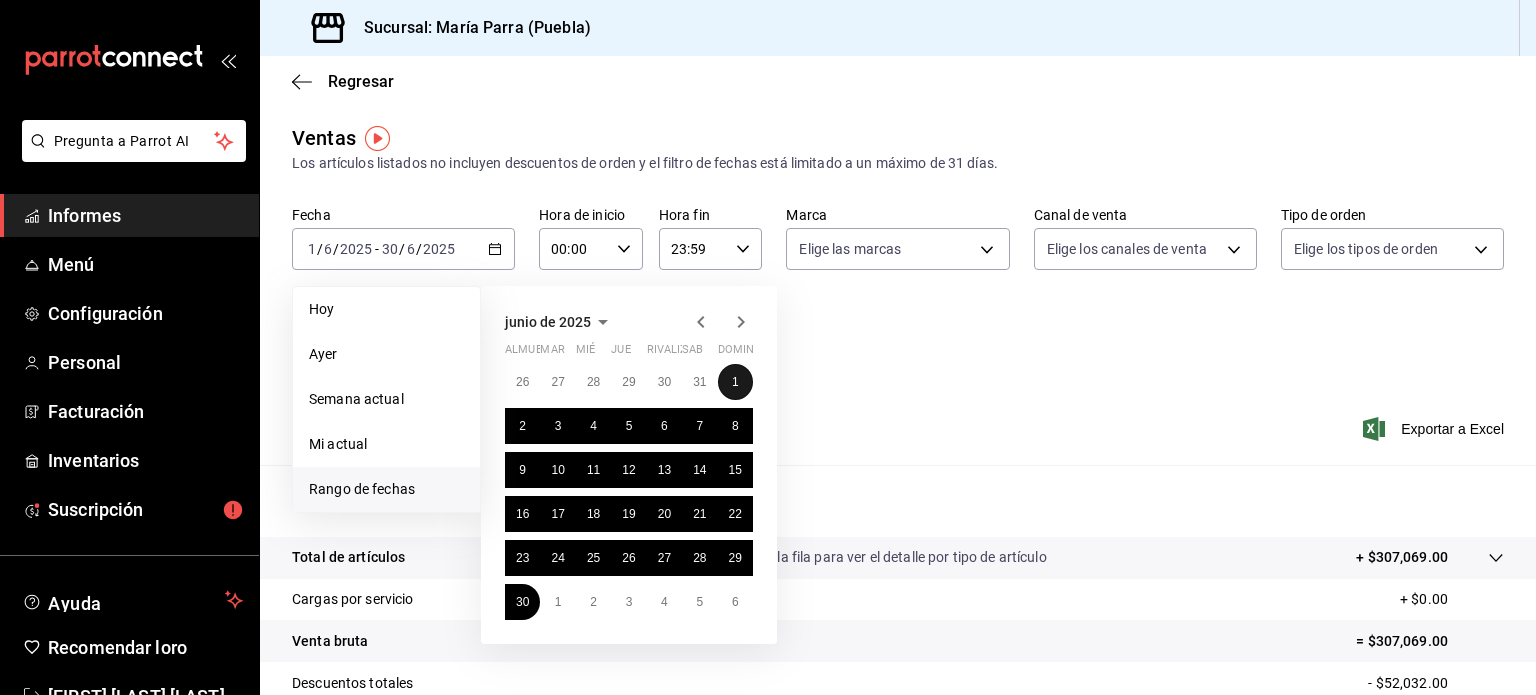 click on "1" at bounding box center [735, 382] 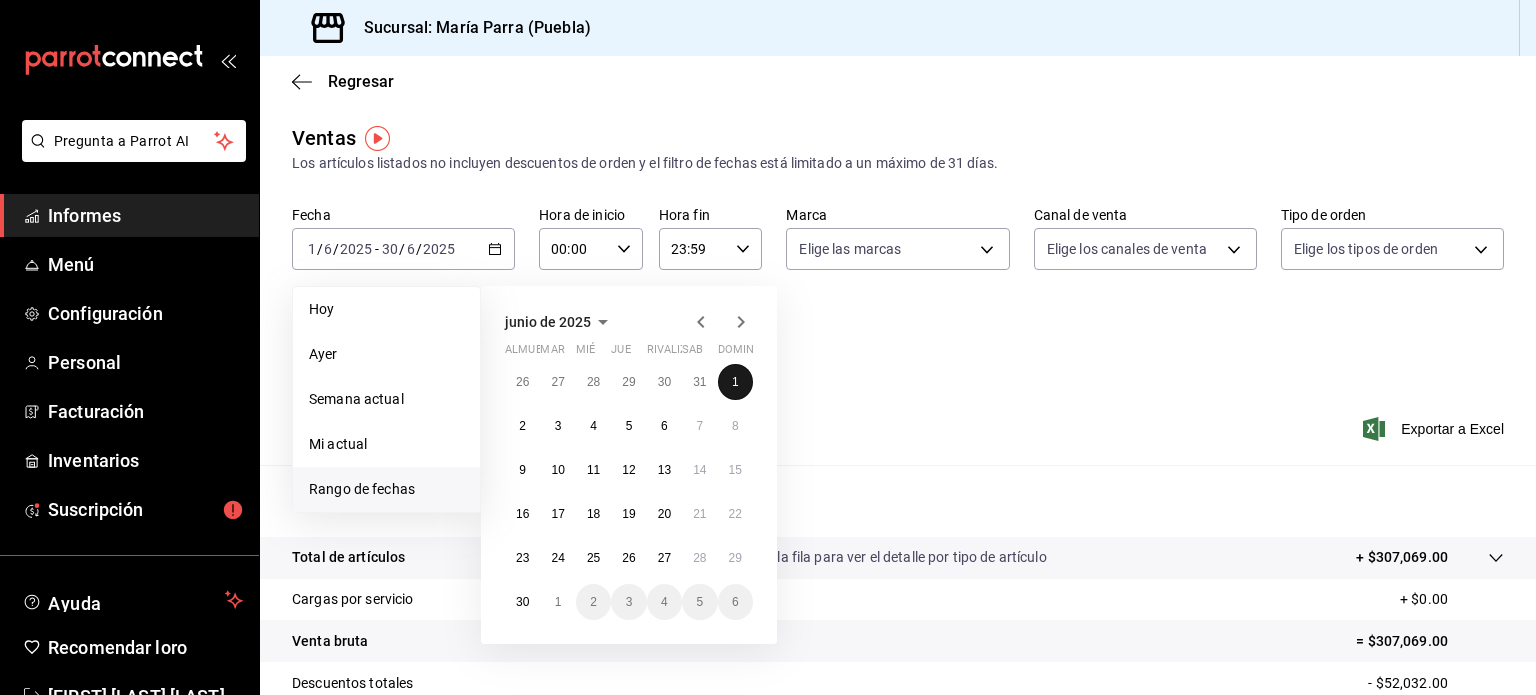 click on "1" at bounding box center (735, 382) 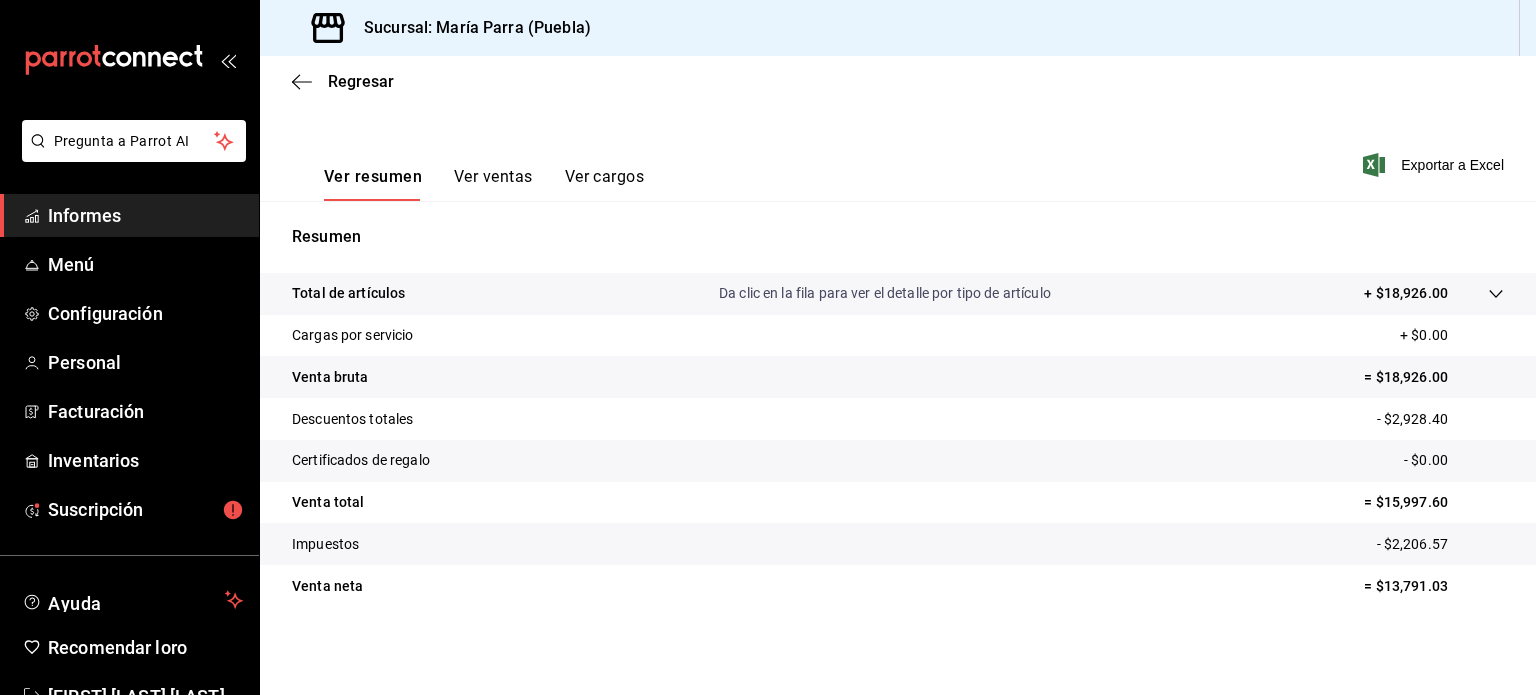 scroll, scrollTop: 0, scrollLeft: 0, axis: both 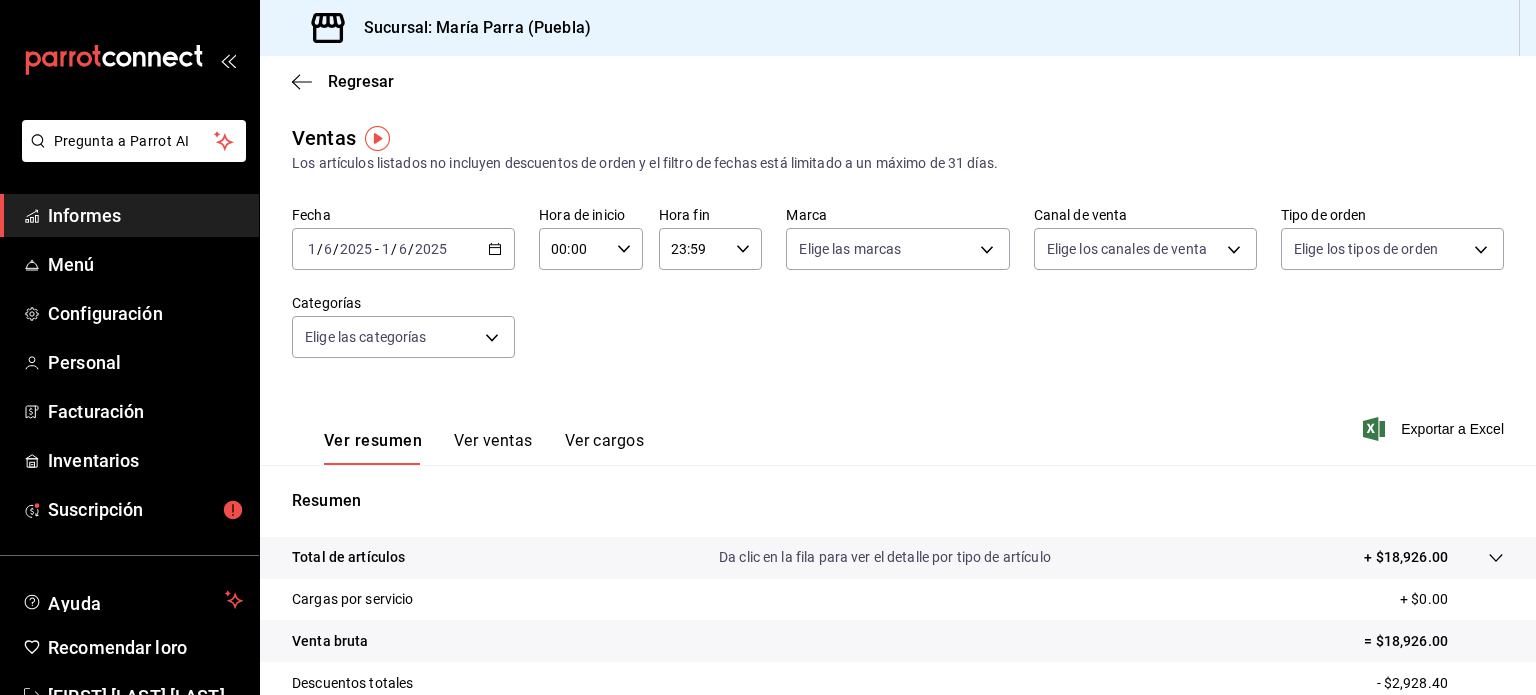 click on "6" at bounding box center (328, 249) 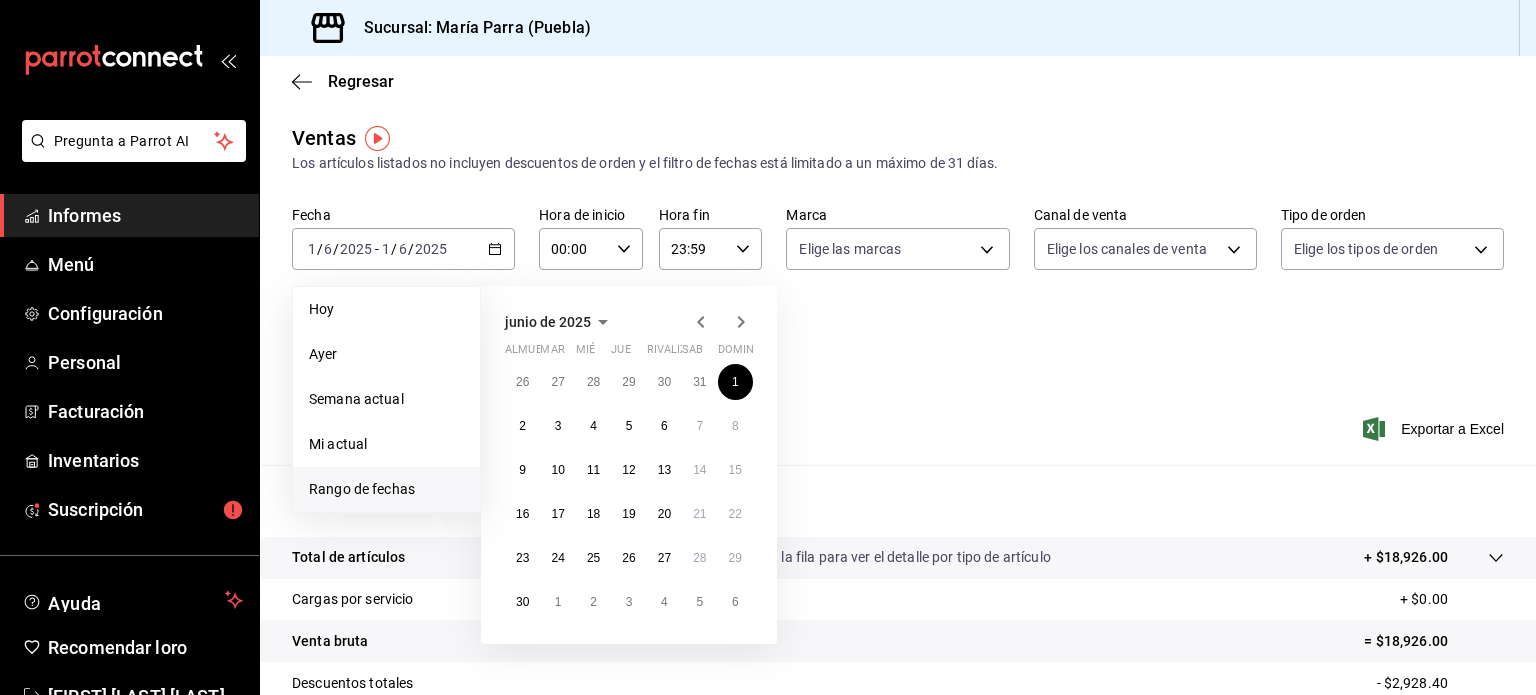 click 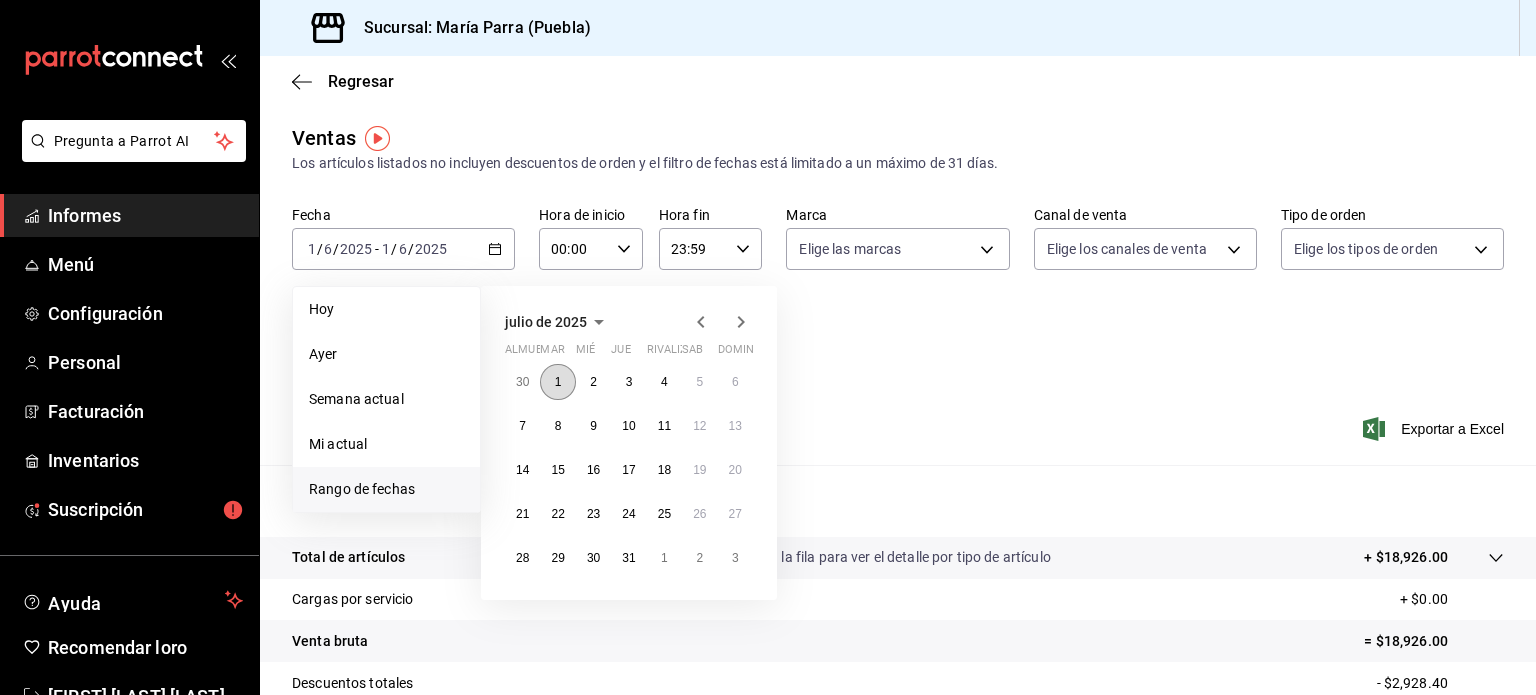 click on "1" at bounding box center [558, 382] 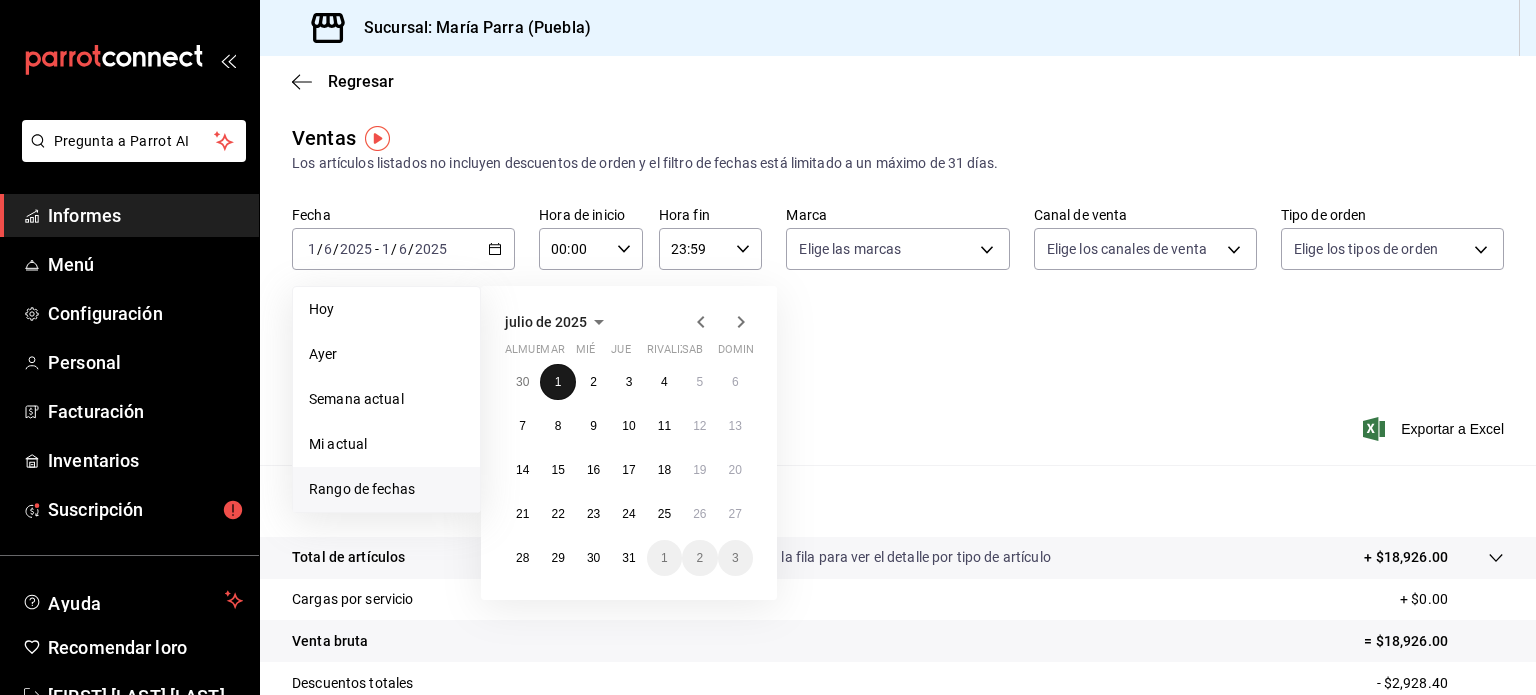 click on "1" at bounding box center (558, 382) 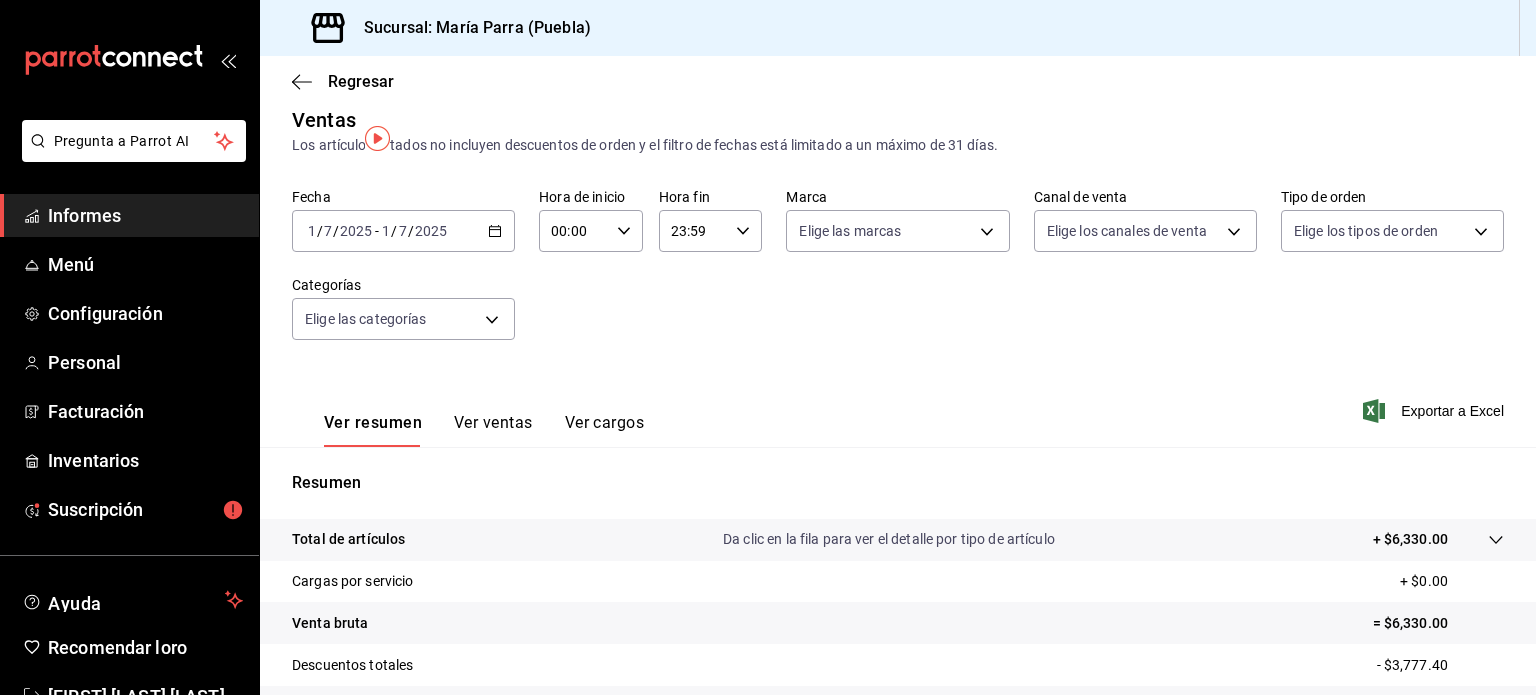 scroll, scrollTop: 0, scrollLeft: 0, axis: both 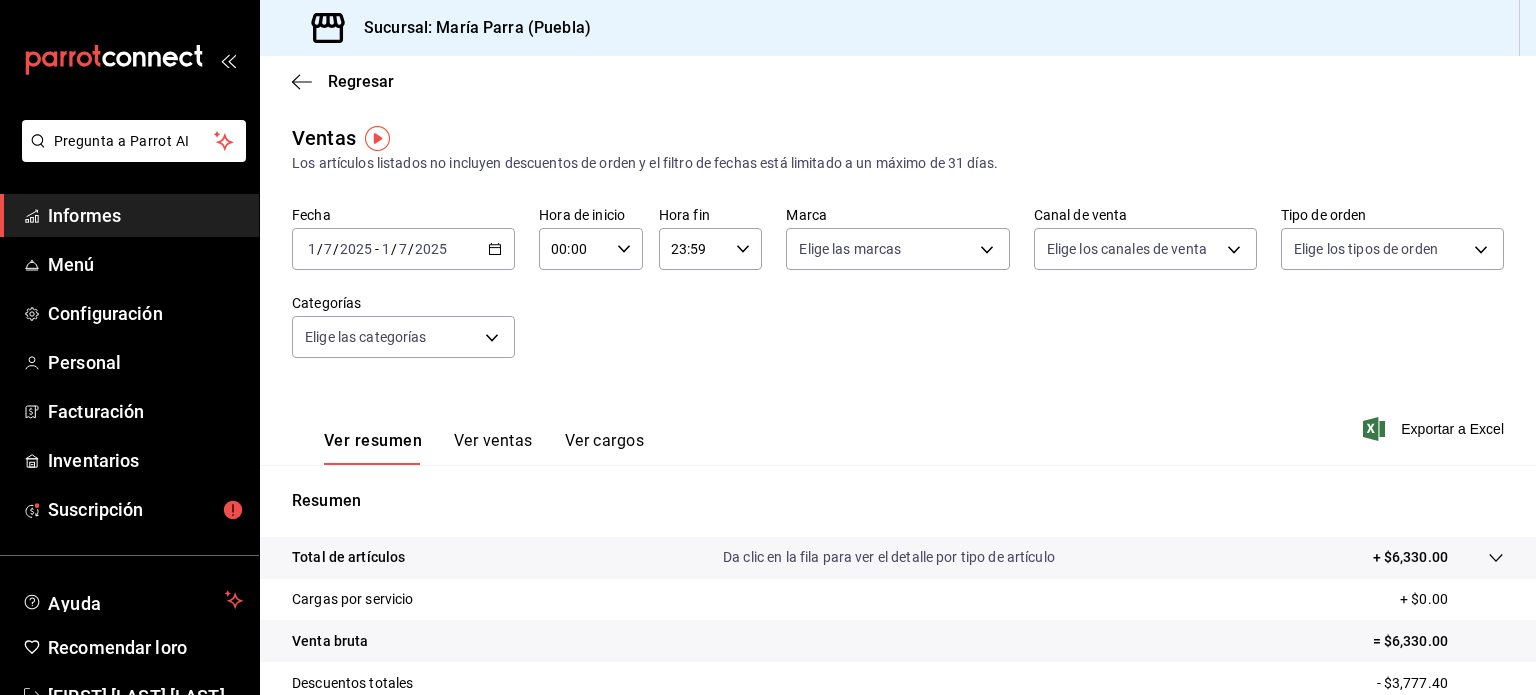 click on "/" at bounding box center (320, 249) 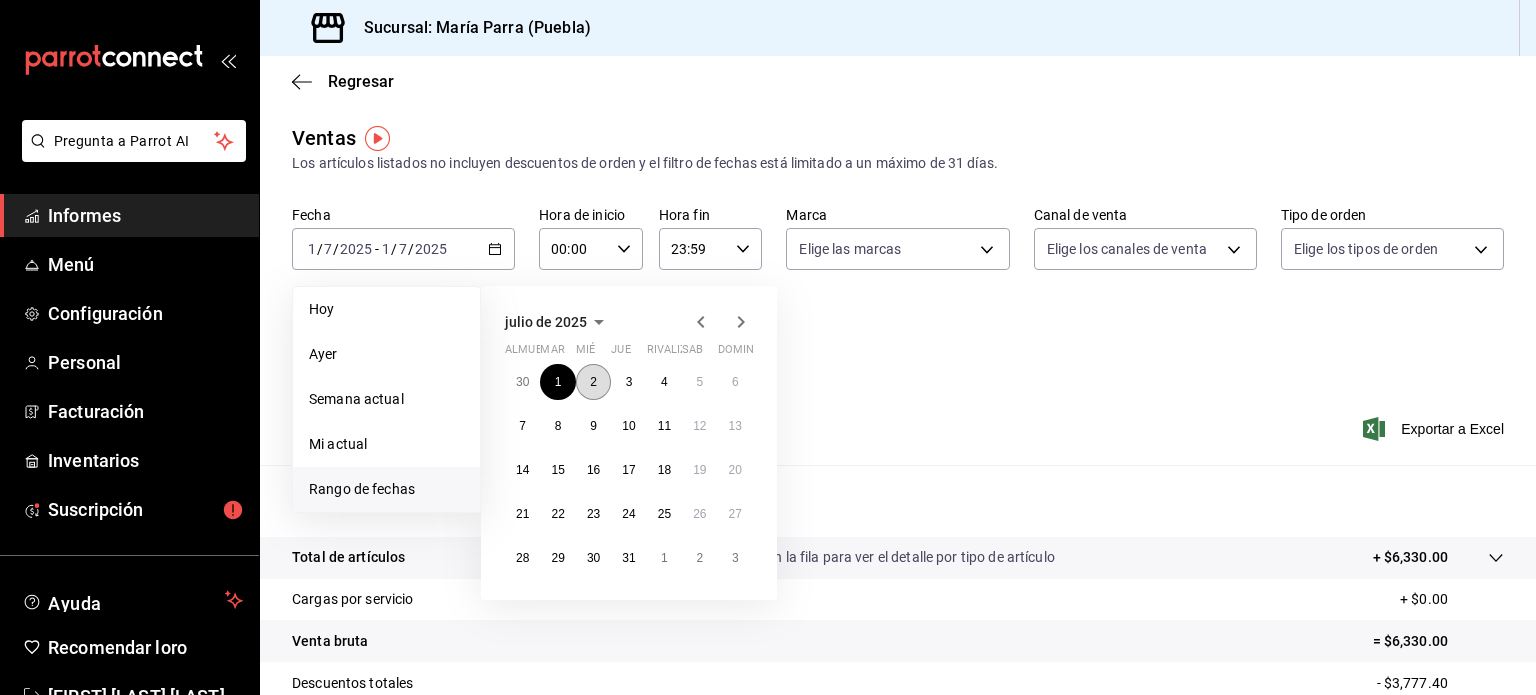 click on "2" at bounding box center [593, 382] 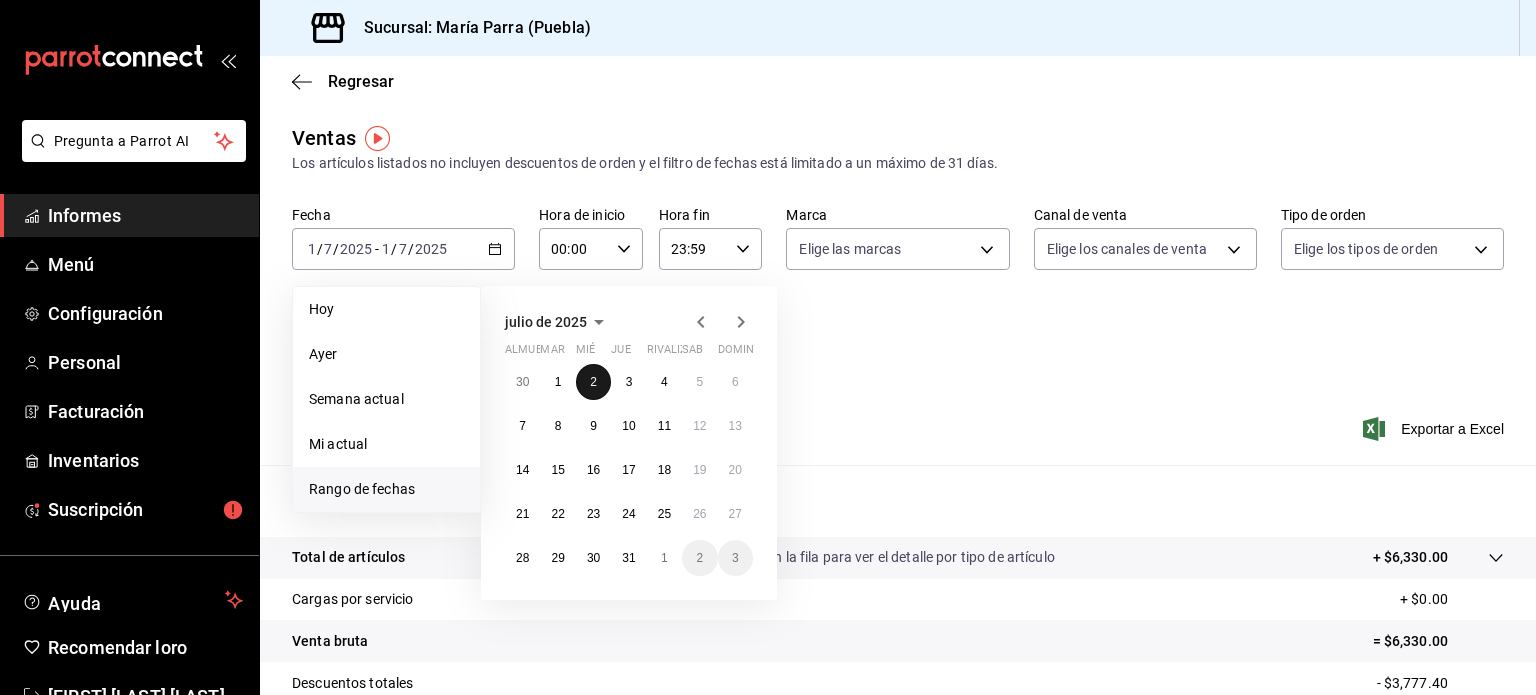 click on "2" at bounding box center [593, 382] 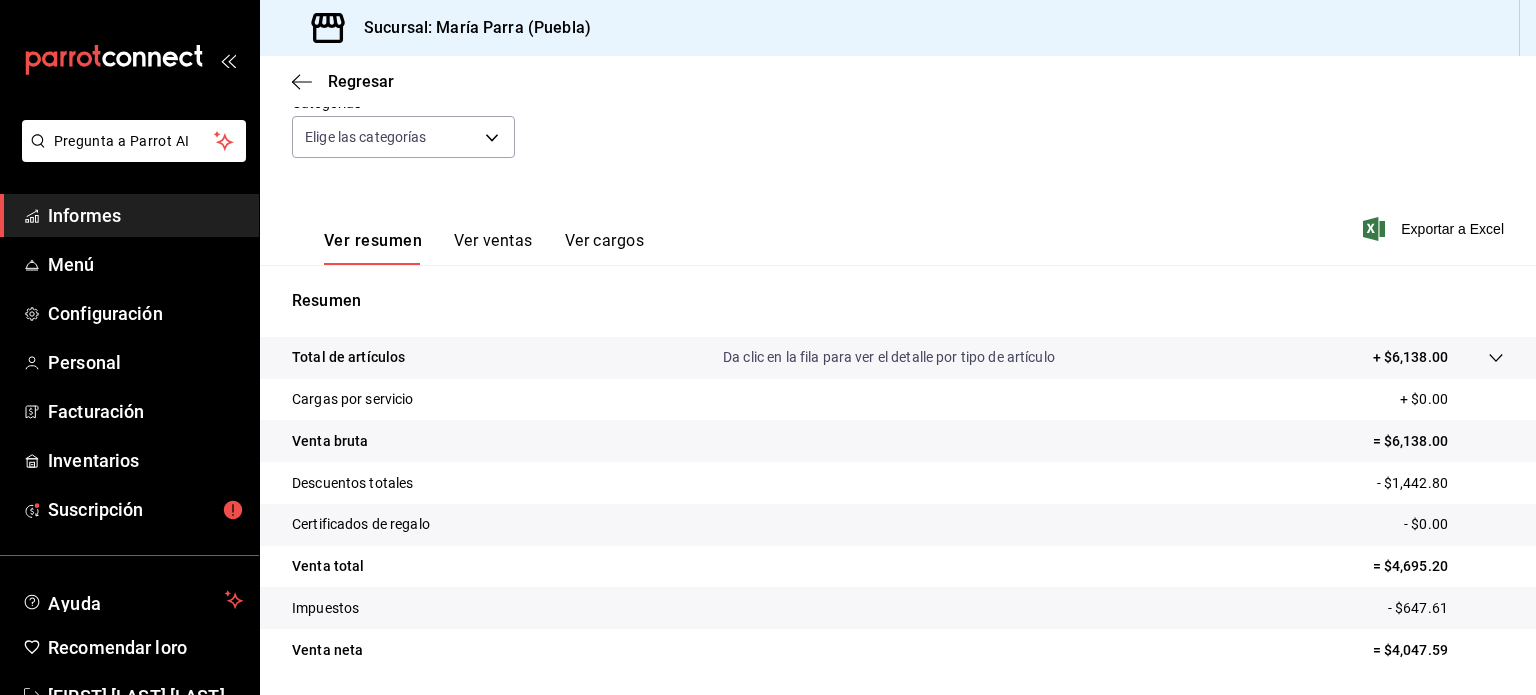 scroll, scrollTop: 0, scrollLeft: 0, axis: both 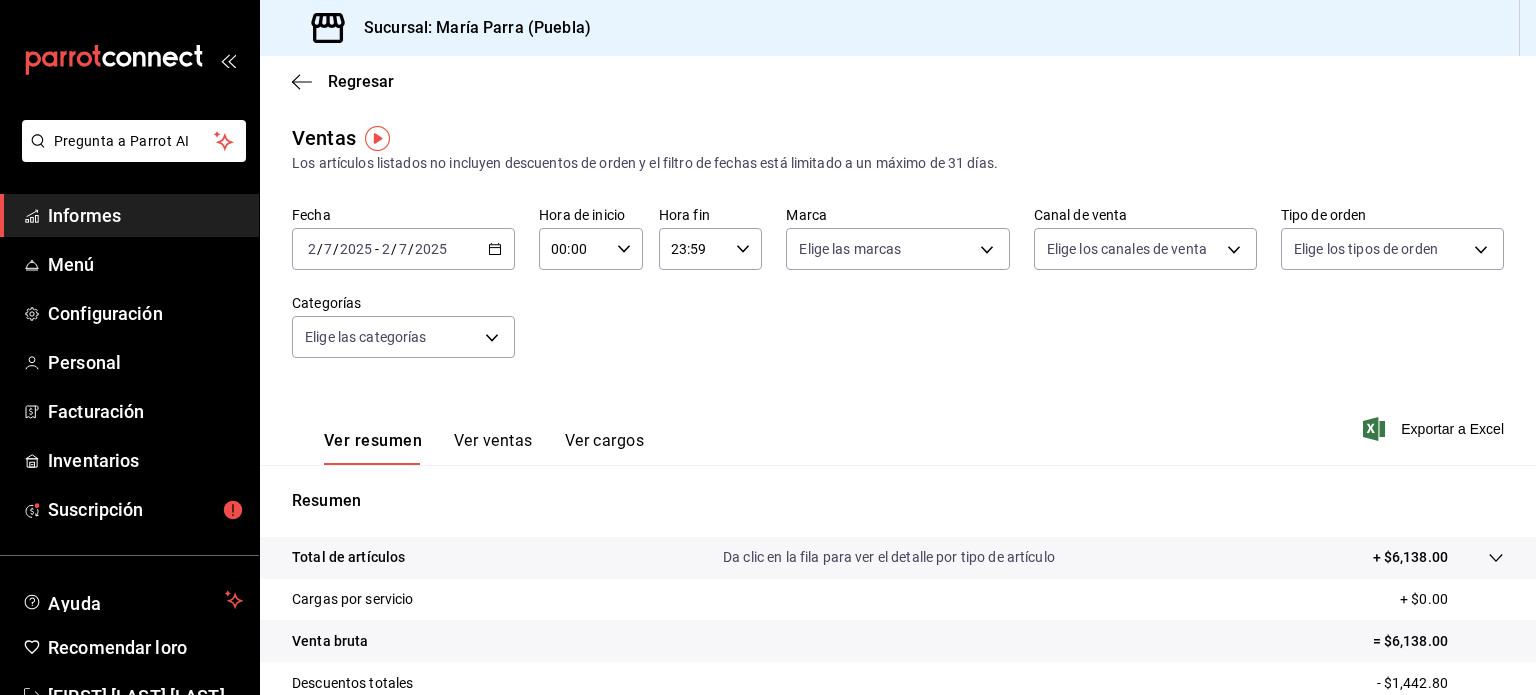 click on "2" at bounding box center (312, 249) 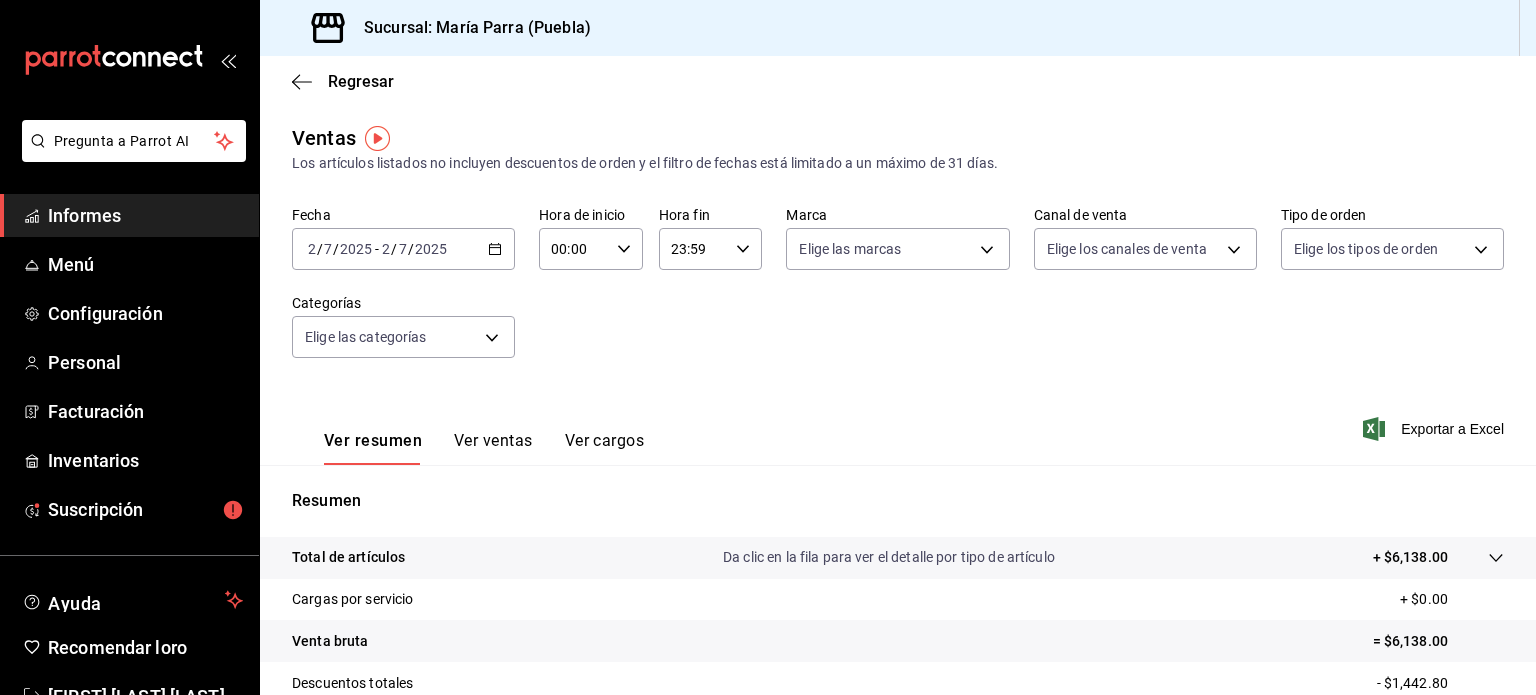 click on "2" at bounding box center [312, 249] 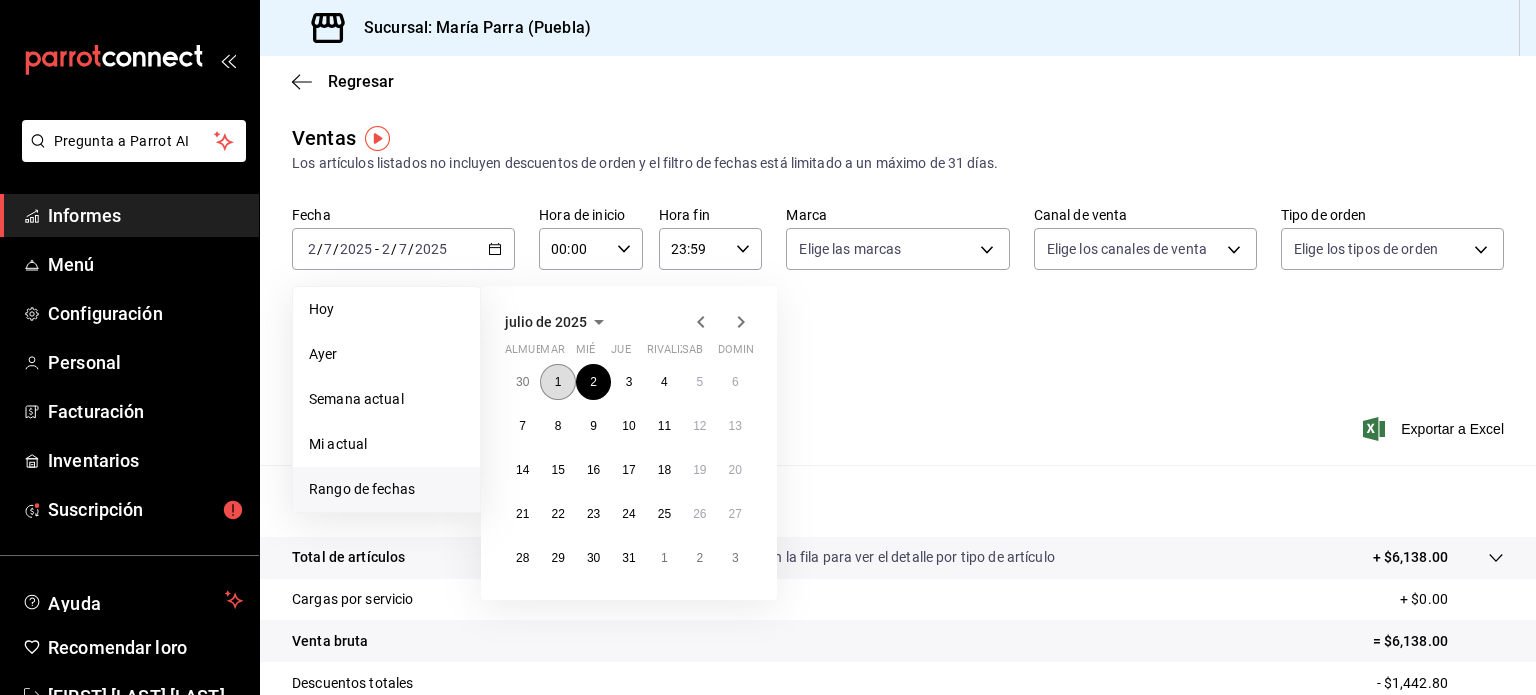 click on "1" at bounding box center (557, 382) 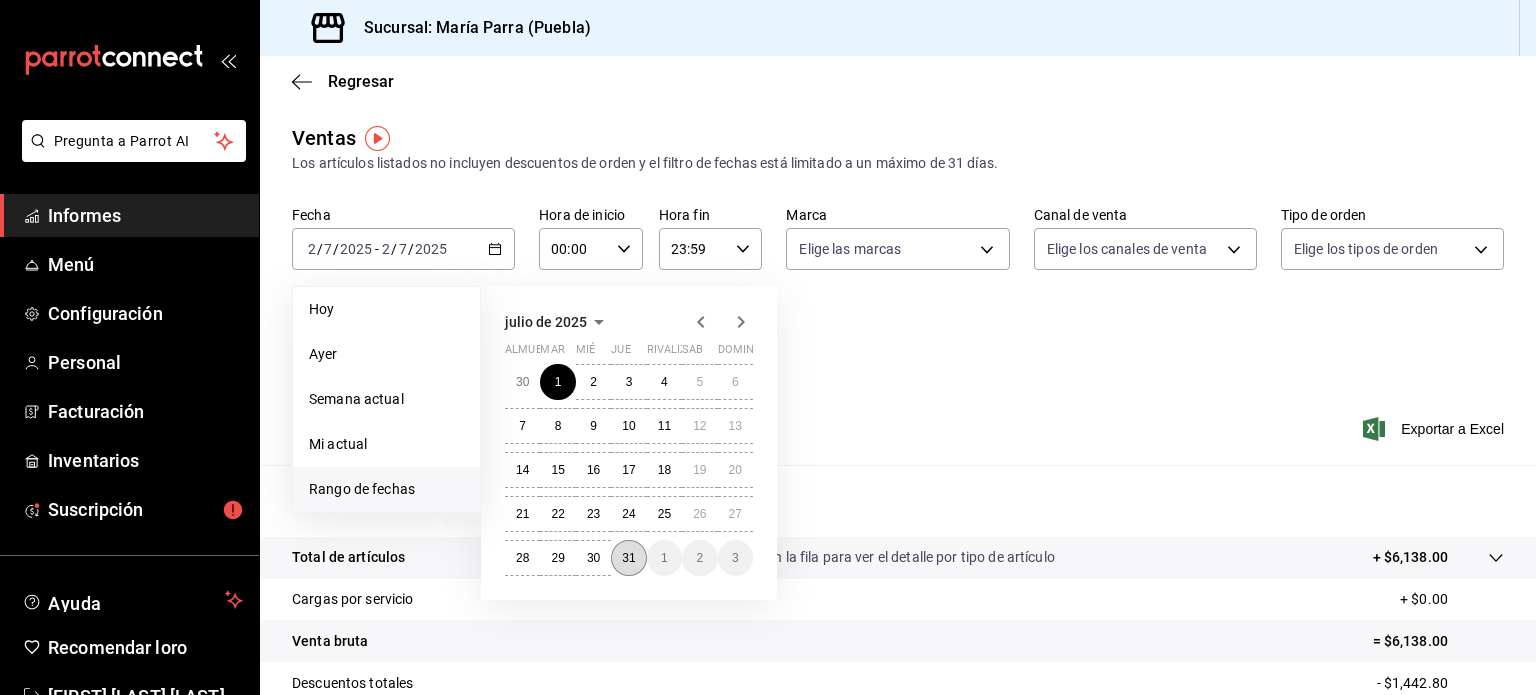 click on "31" at bounding box center (628, 558) 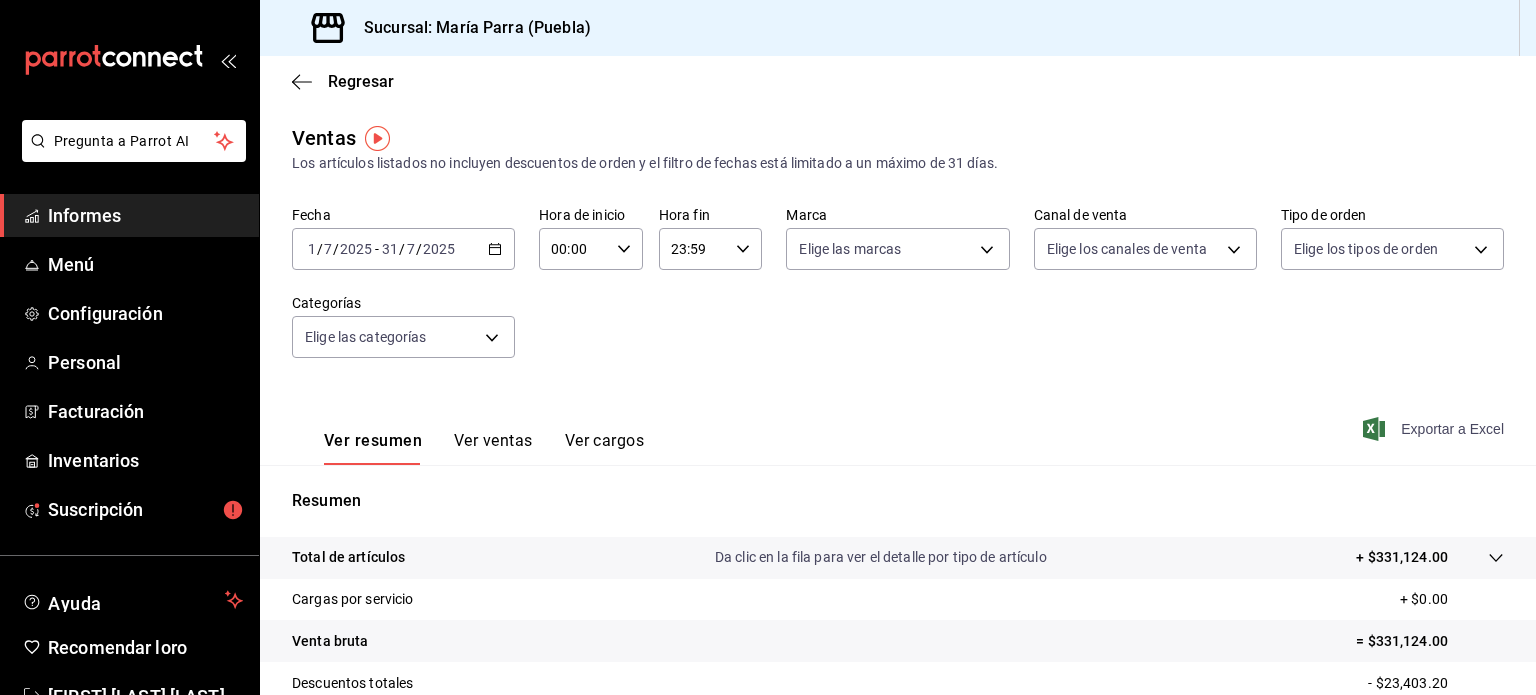 click on "Exportar a Excel" at bounding box center [1452, 429] 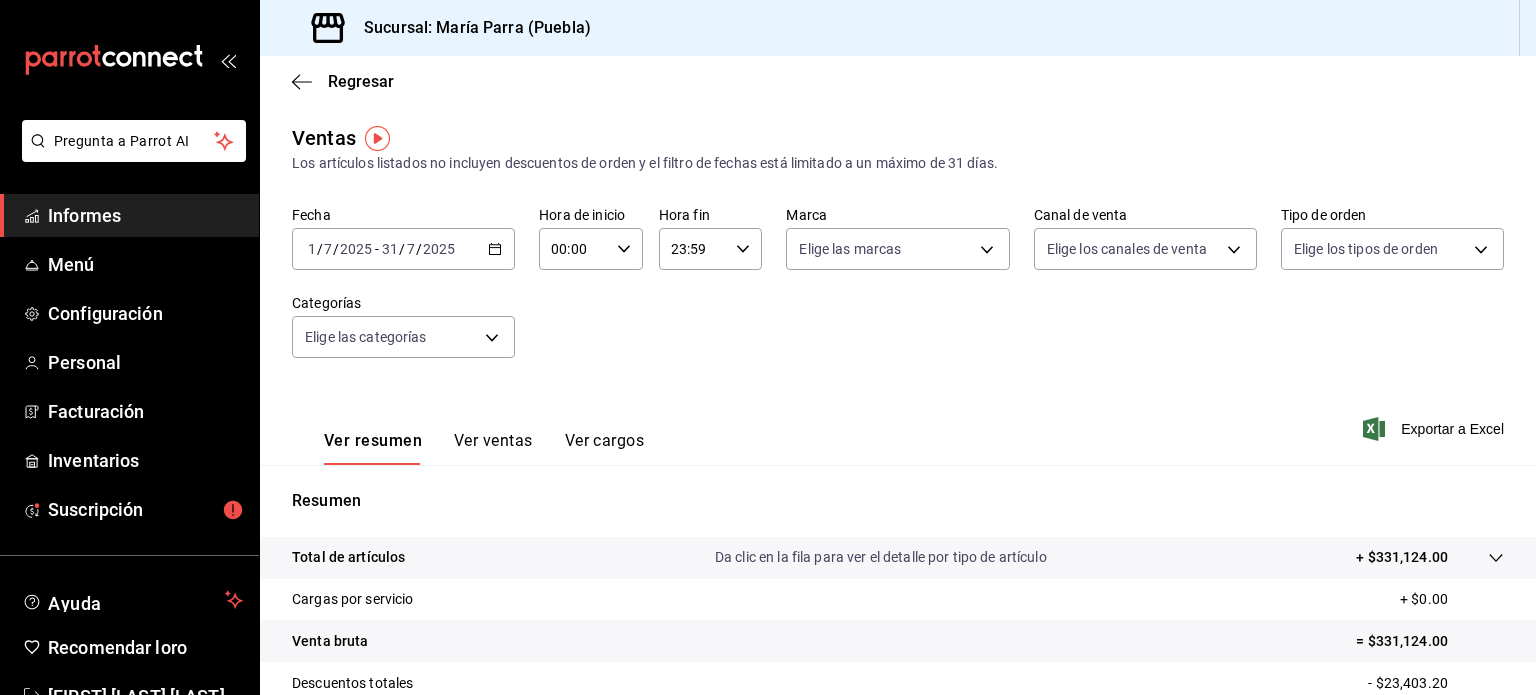 click on "/" at bounding box center [320, 249] 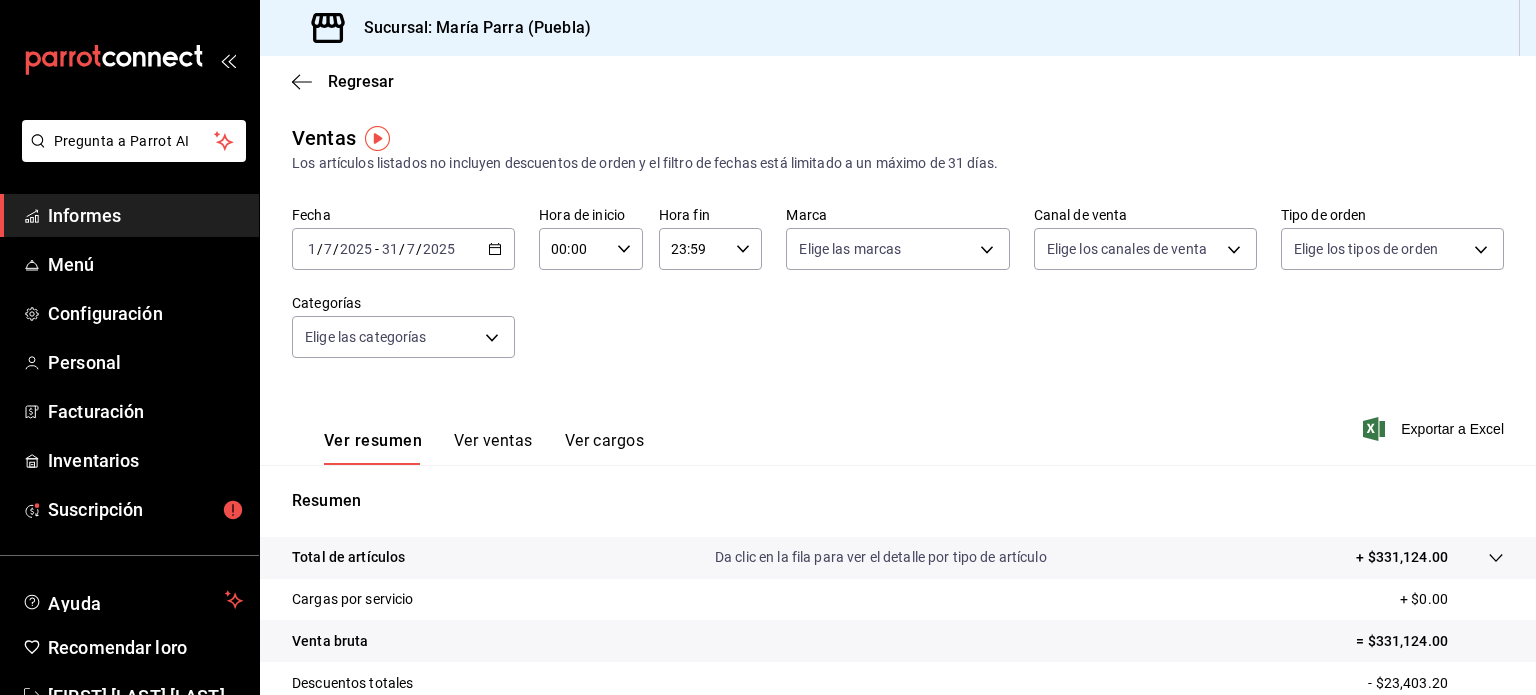 click on "/" at bounding box center (320, 249) 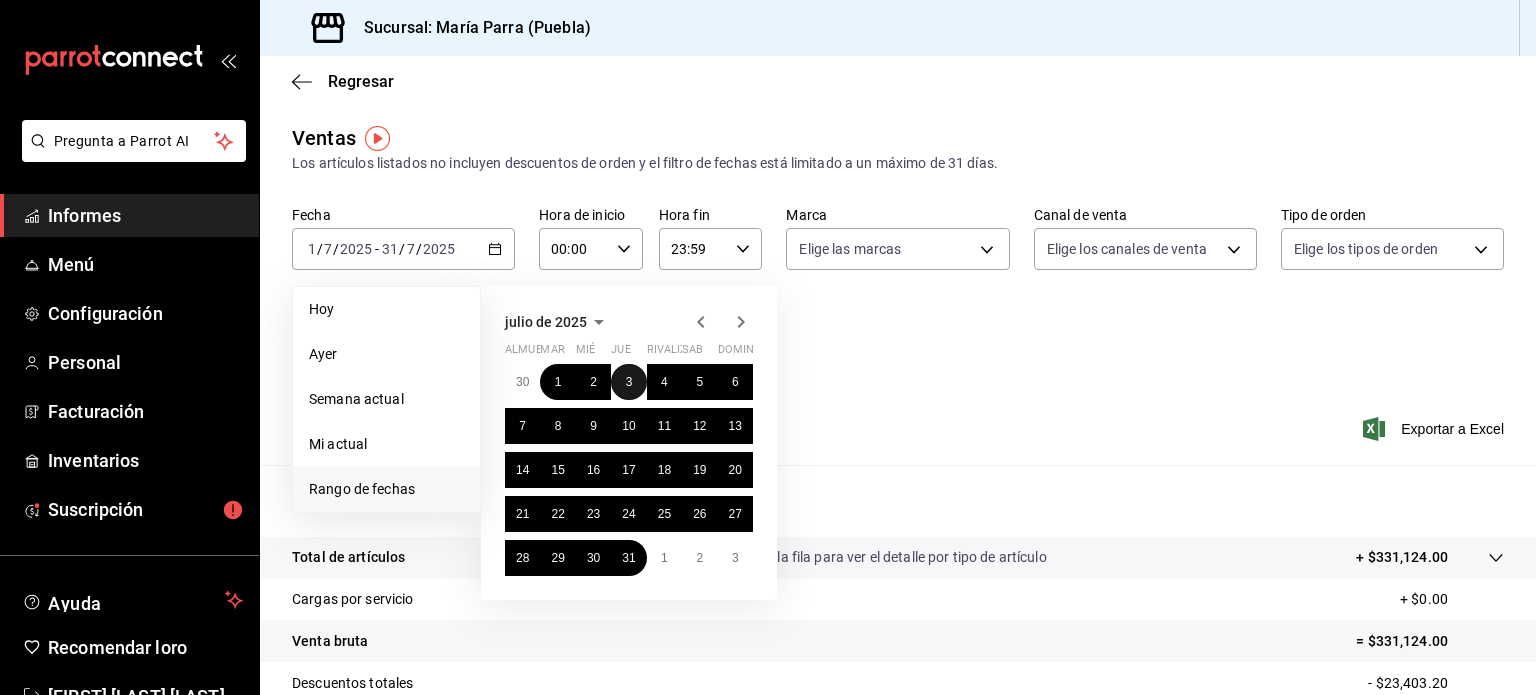 click on "3" at bounding box center (629, 382) 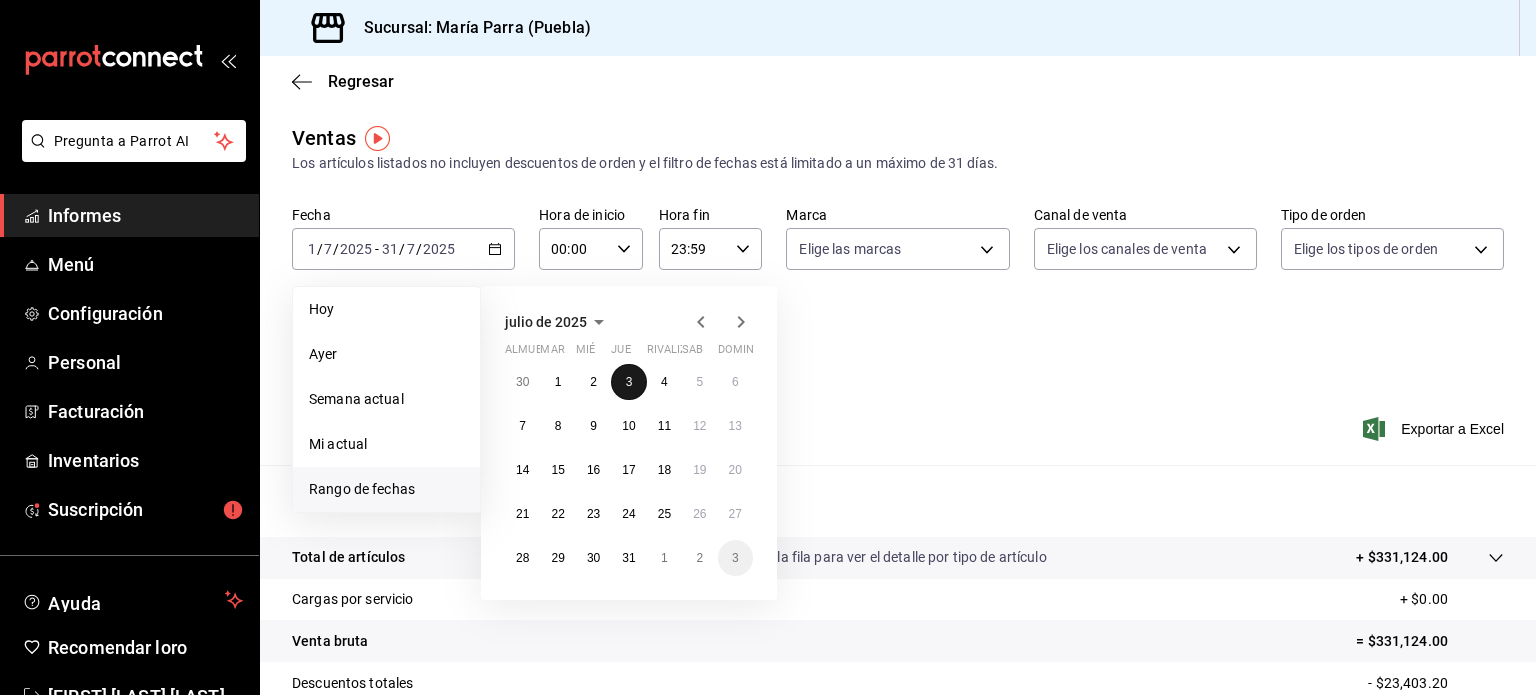 click on "3" at bounding box center [629, 382] 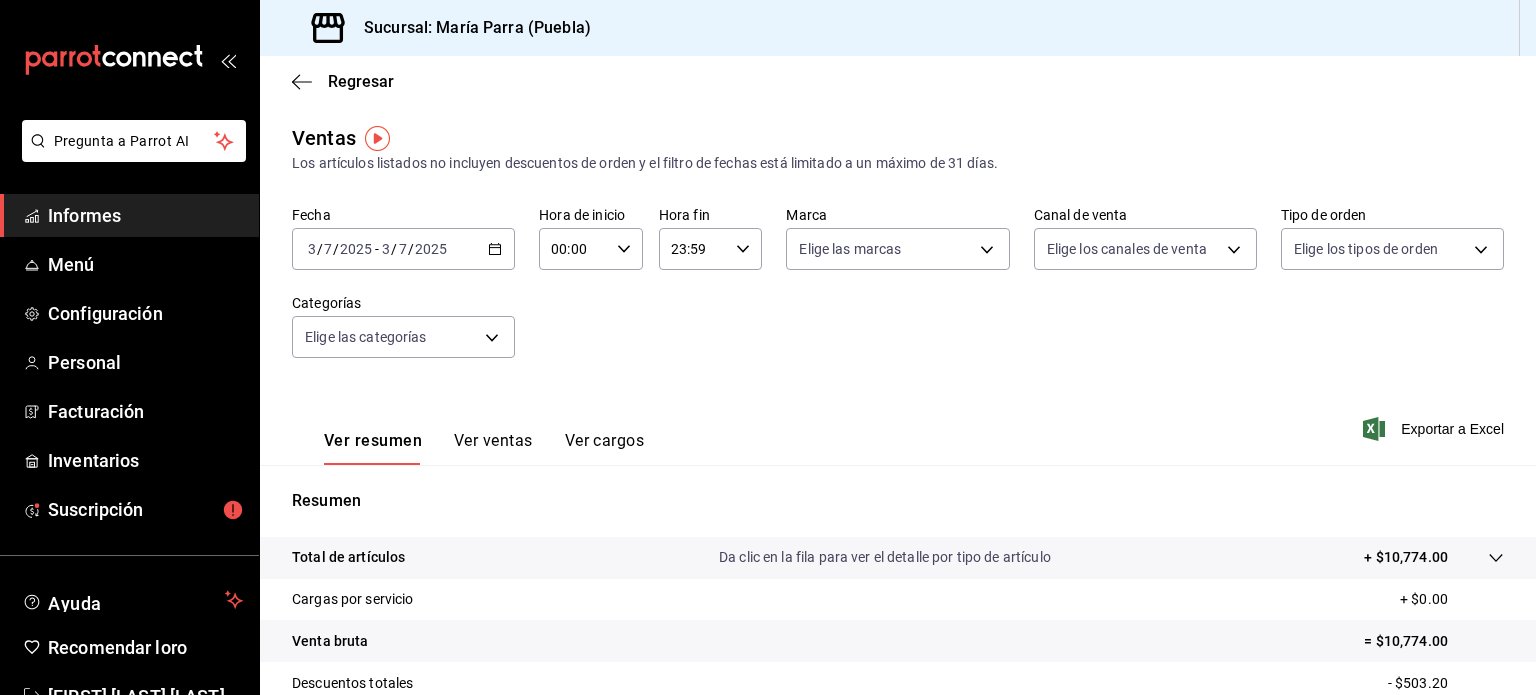 click on "3" at bounding box center [312, 249] 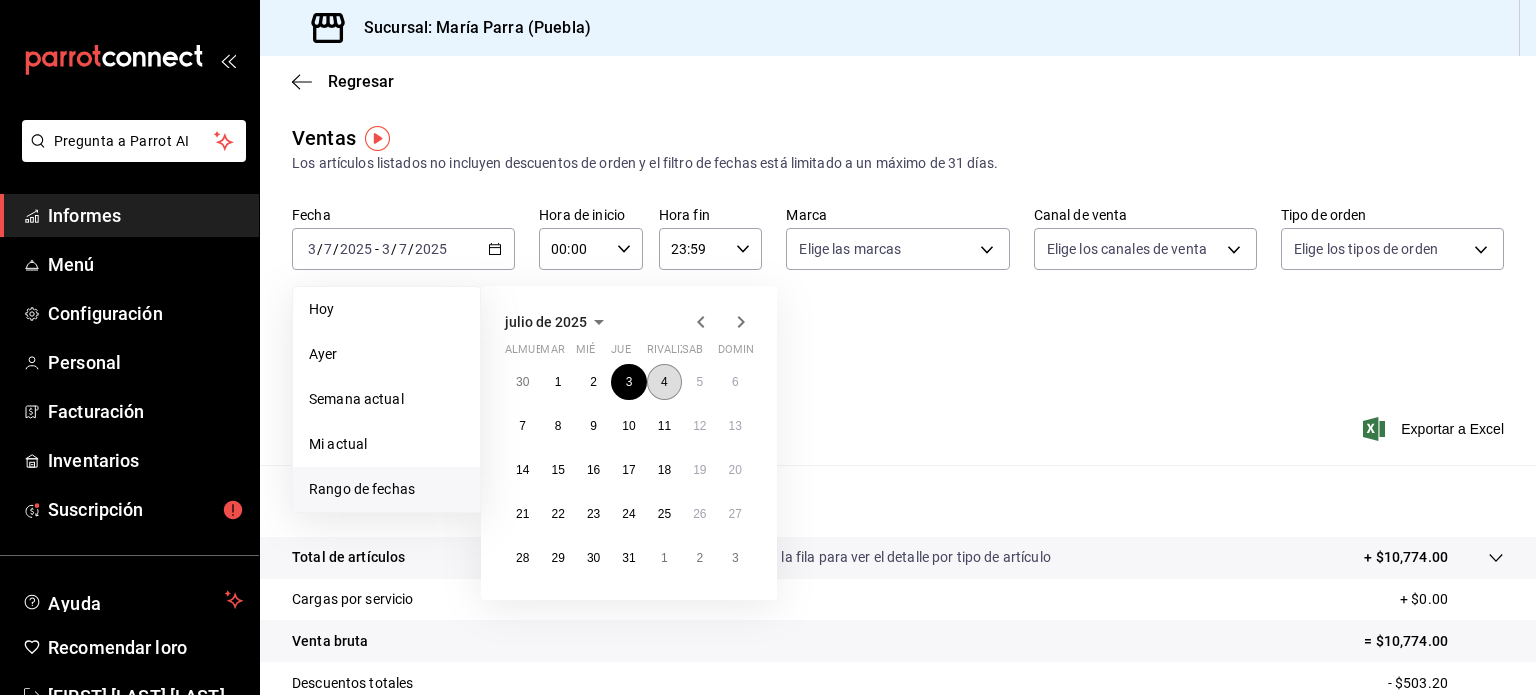 click on "4" at bounding box center (664, 382) 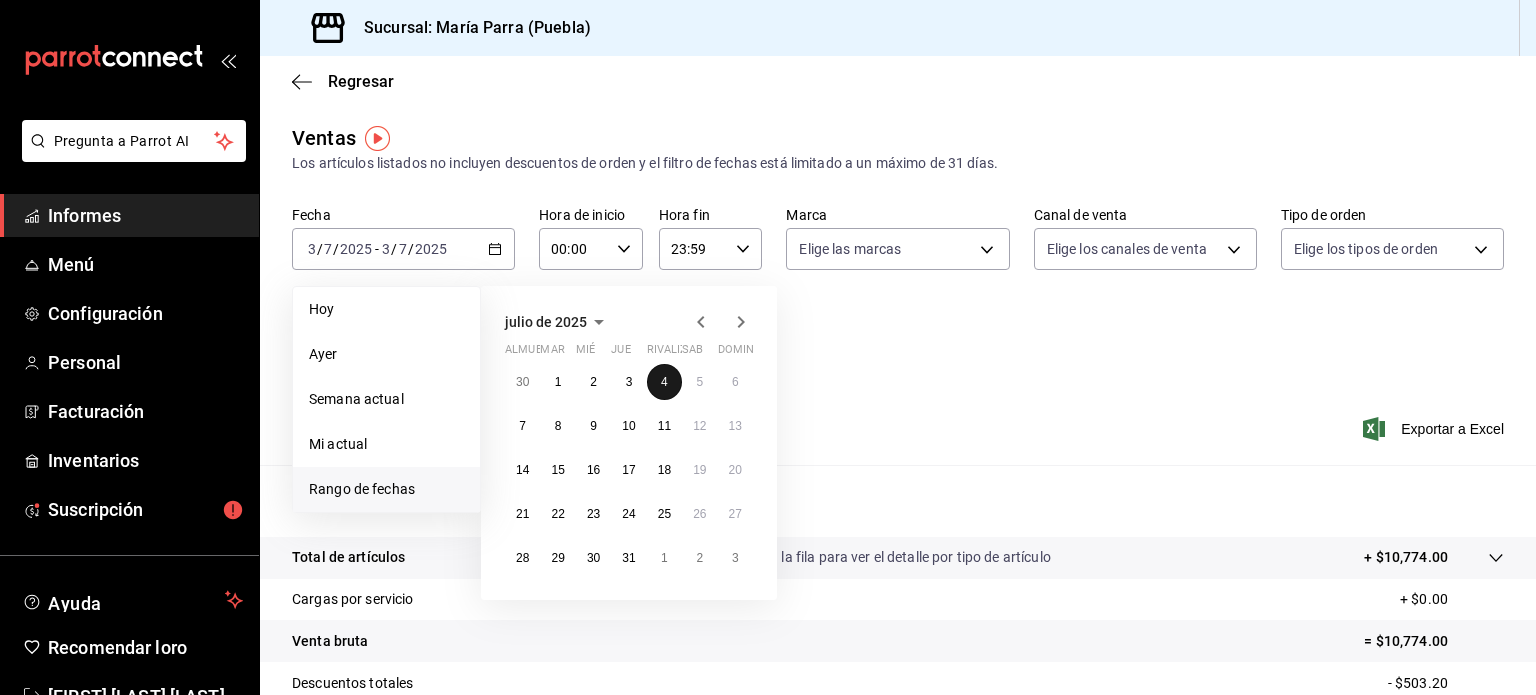 click on "4" at bounding box center (664, 382) 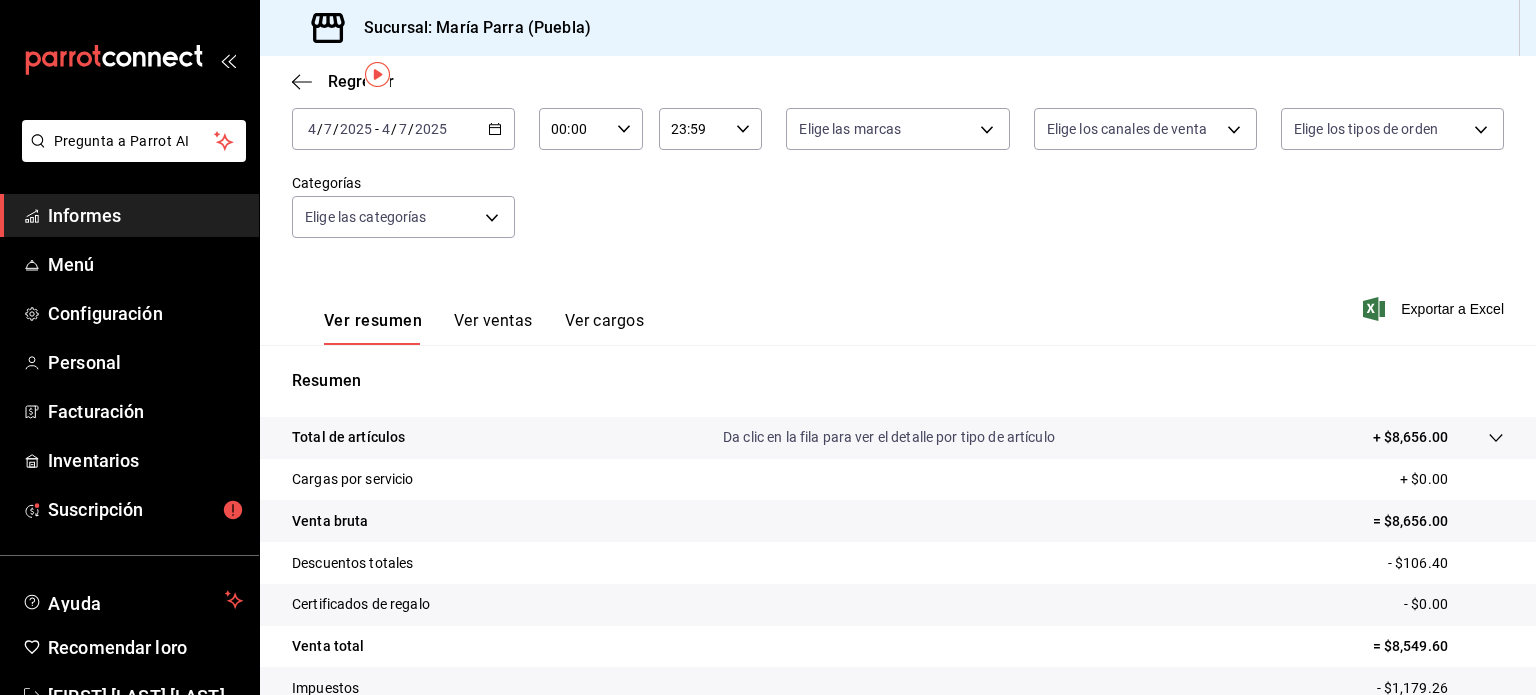 scroll, scrollTop: 64, scrollLeft: 0, axis: vertical 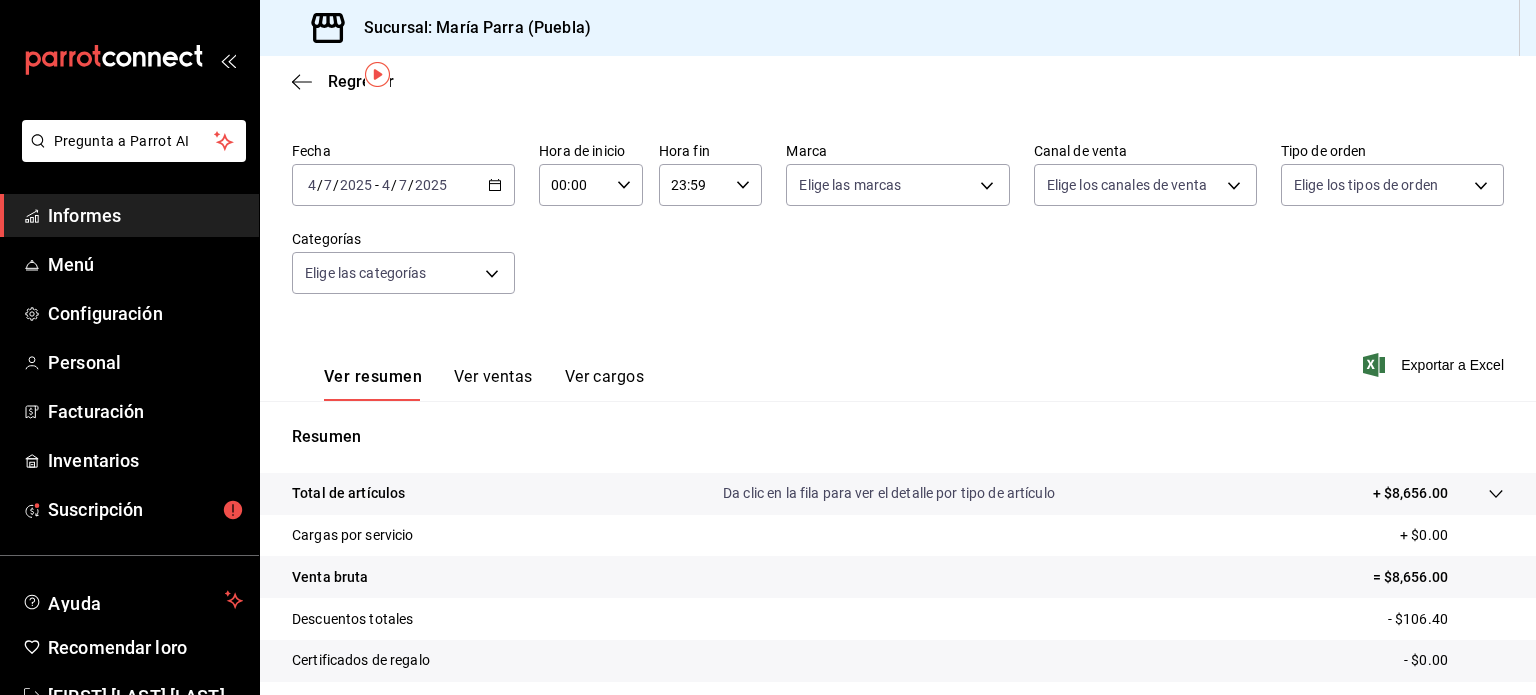 click on "/" at bounding box center [320, 185] 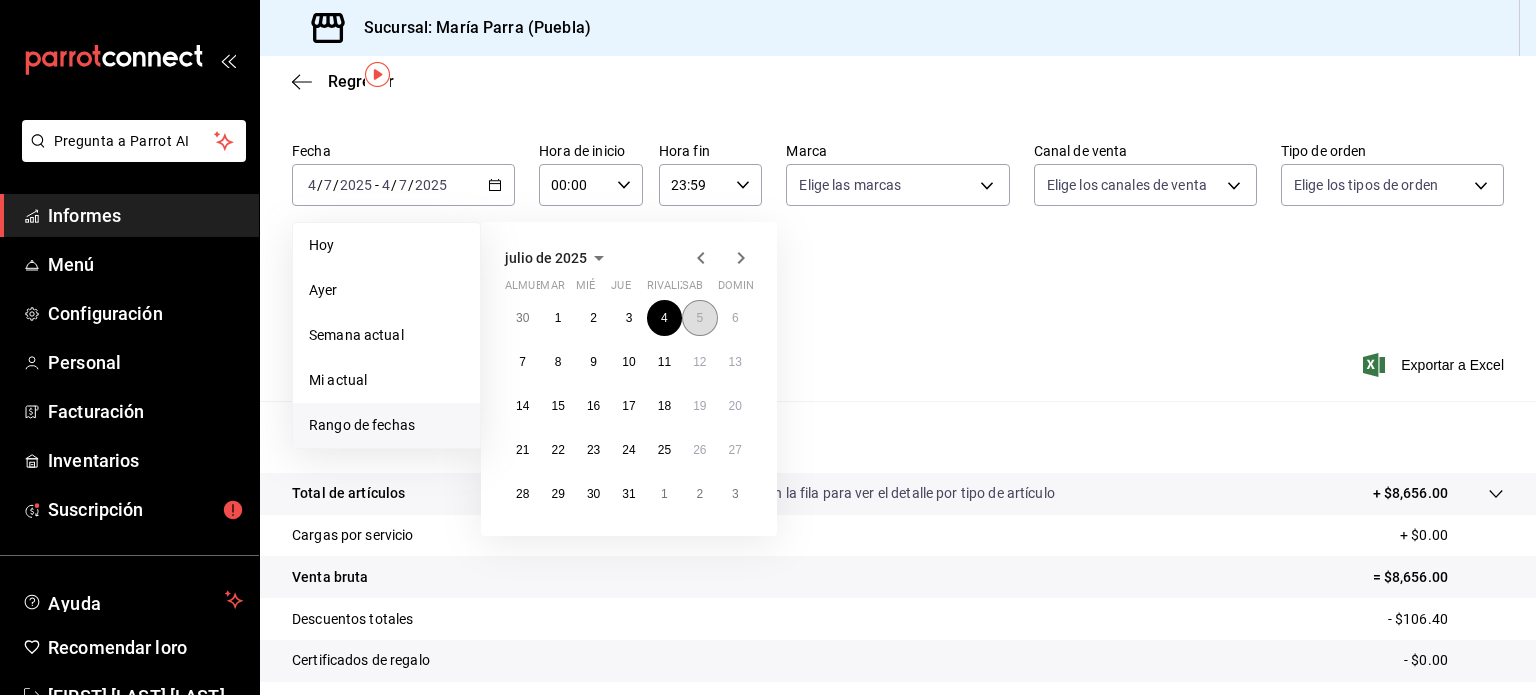 click on "5" at bounding box center (699, 318) 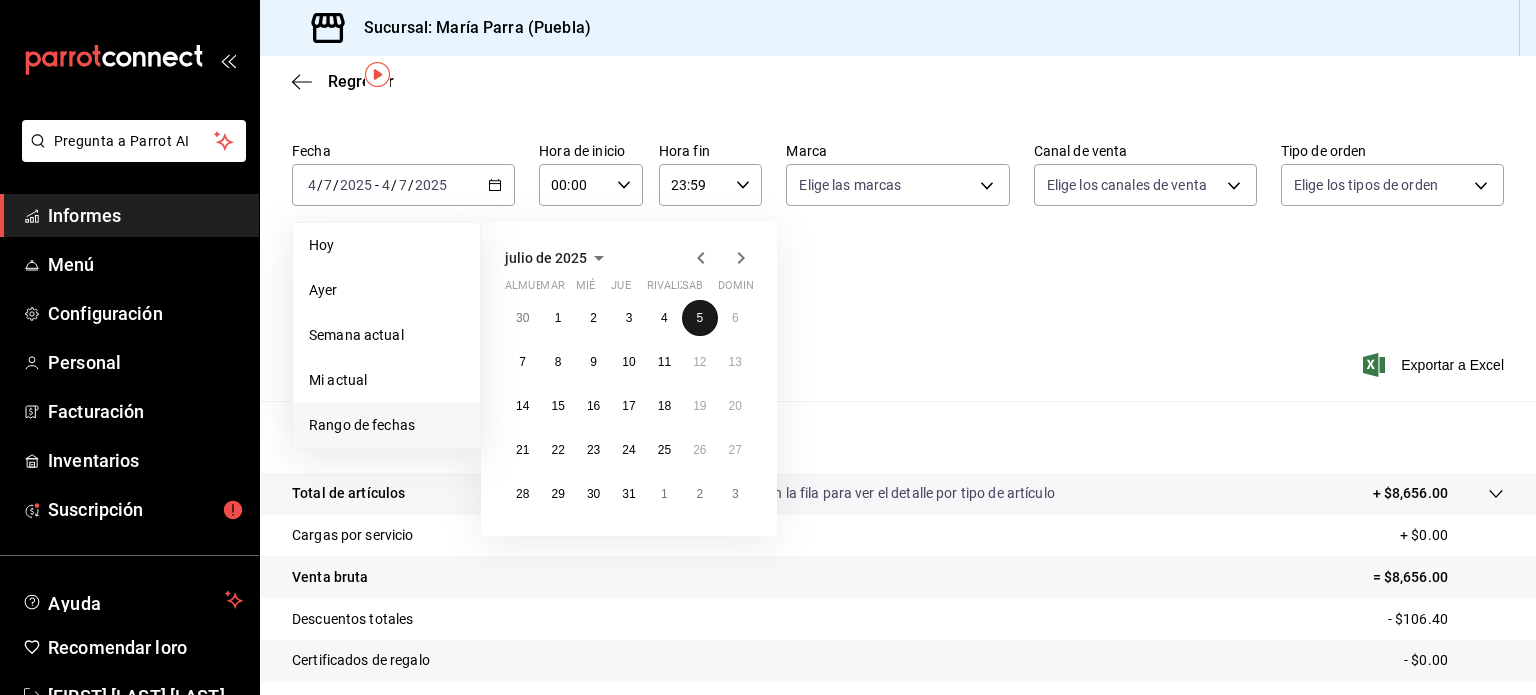 click on "5" at bounding box center [699, 318] 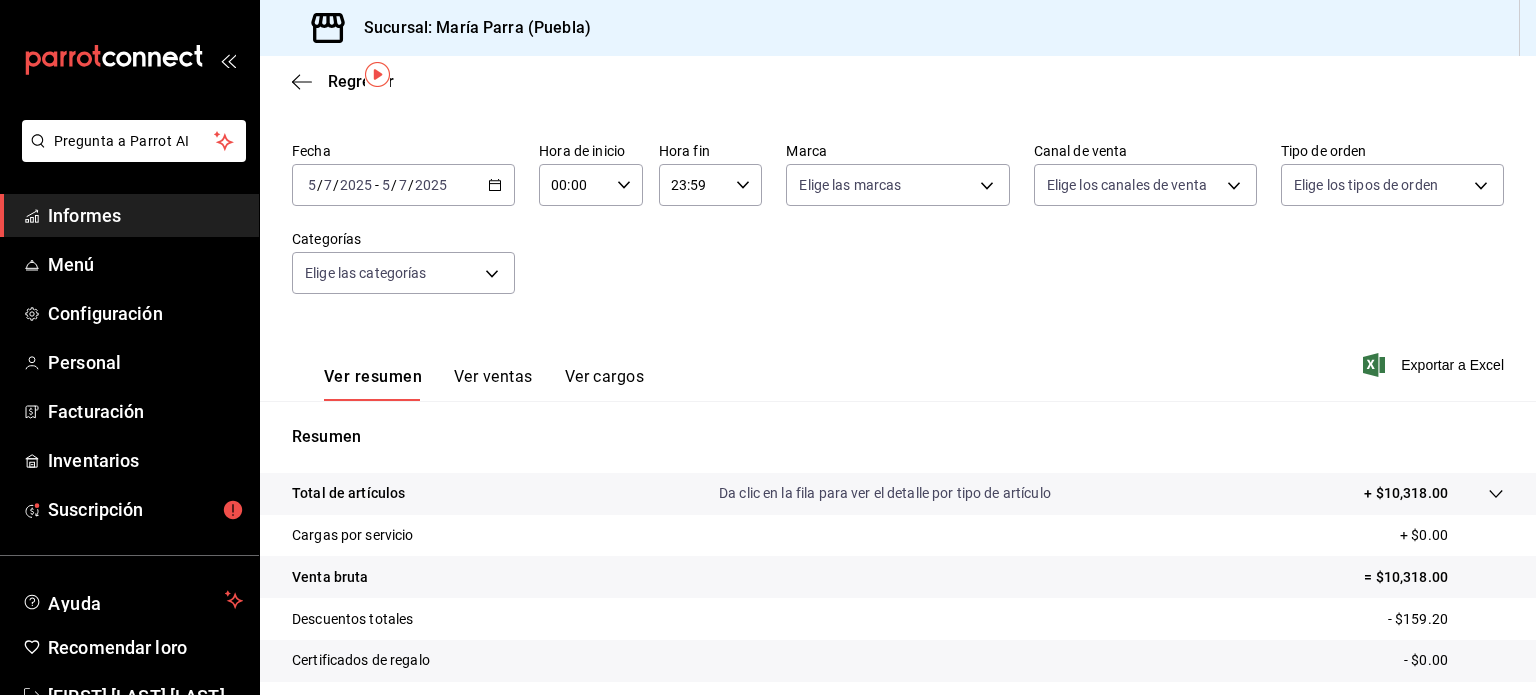 click on "7" at bounding box center (328, 185) 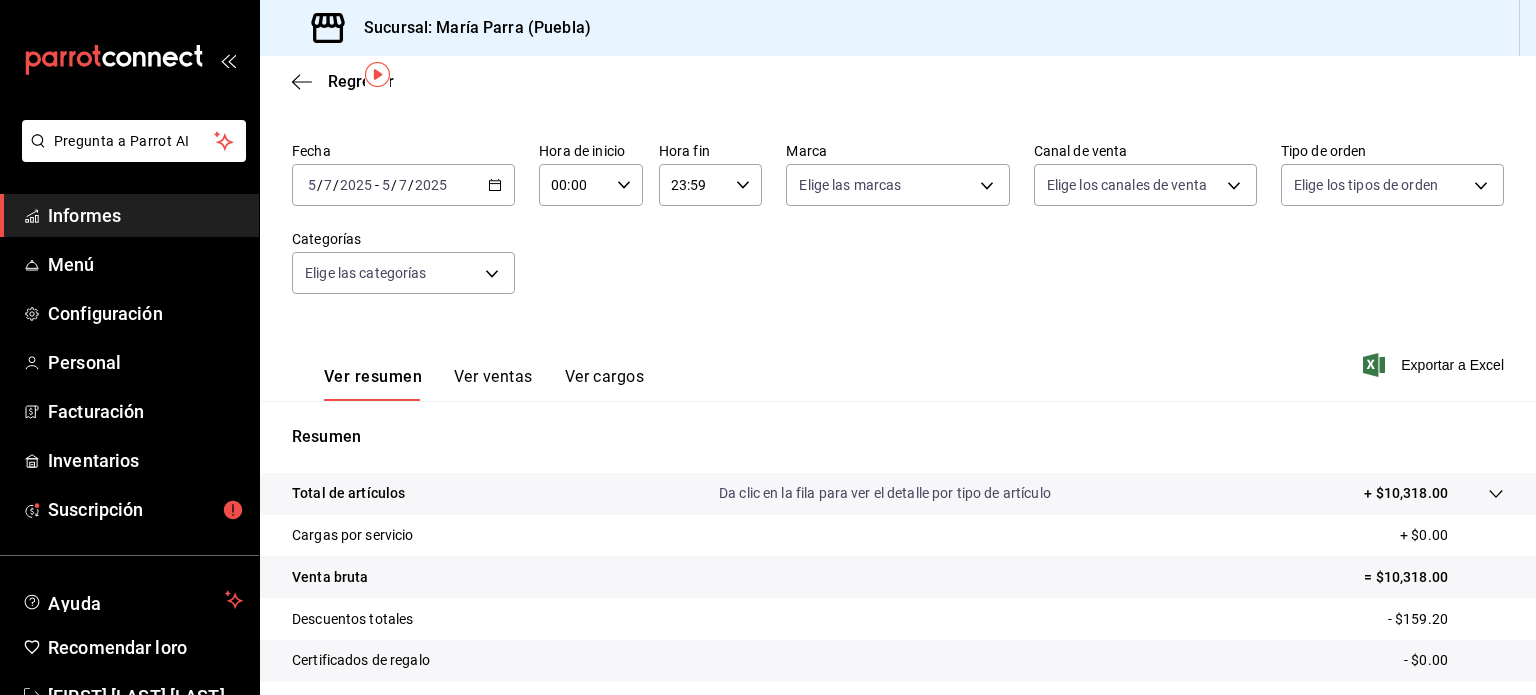 click on "5" at bounding box center (312, 185) 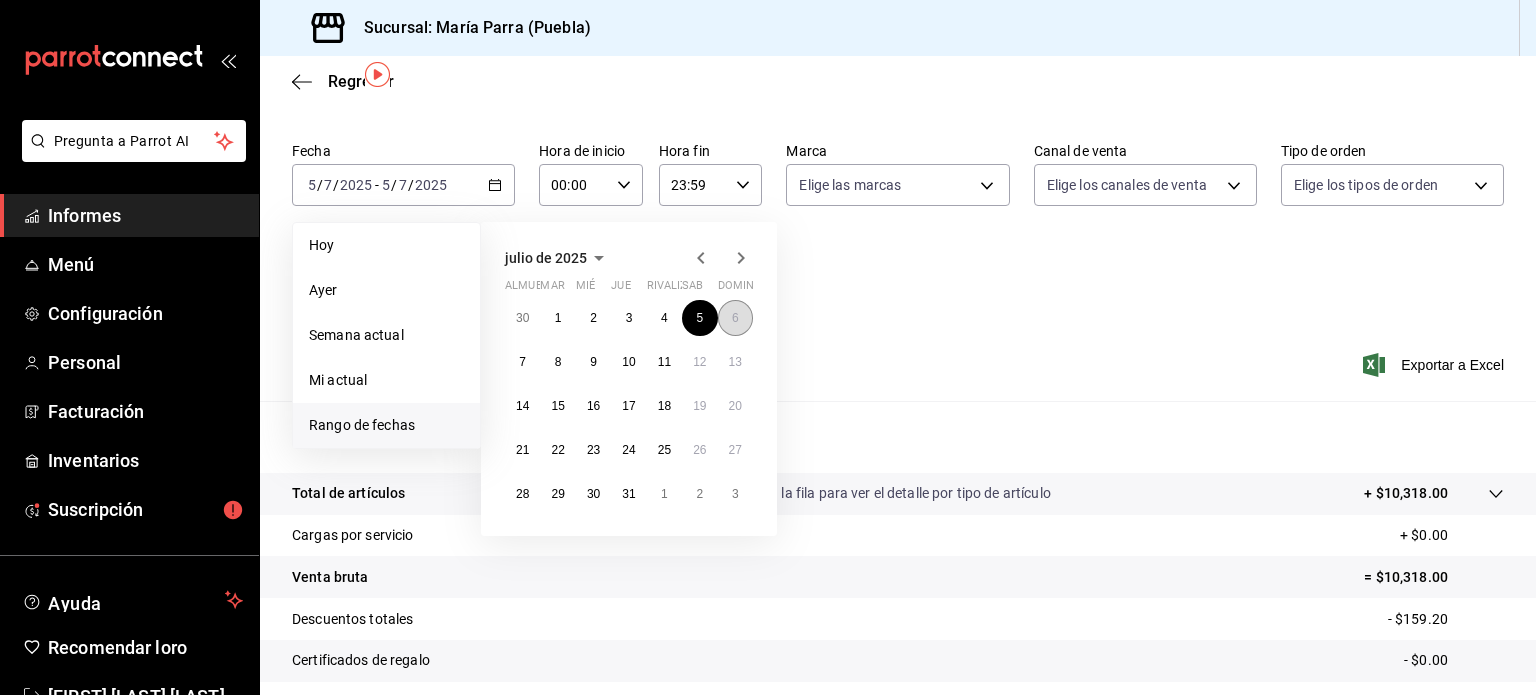 click on "6" at bounding box center [735, 318] 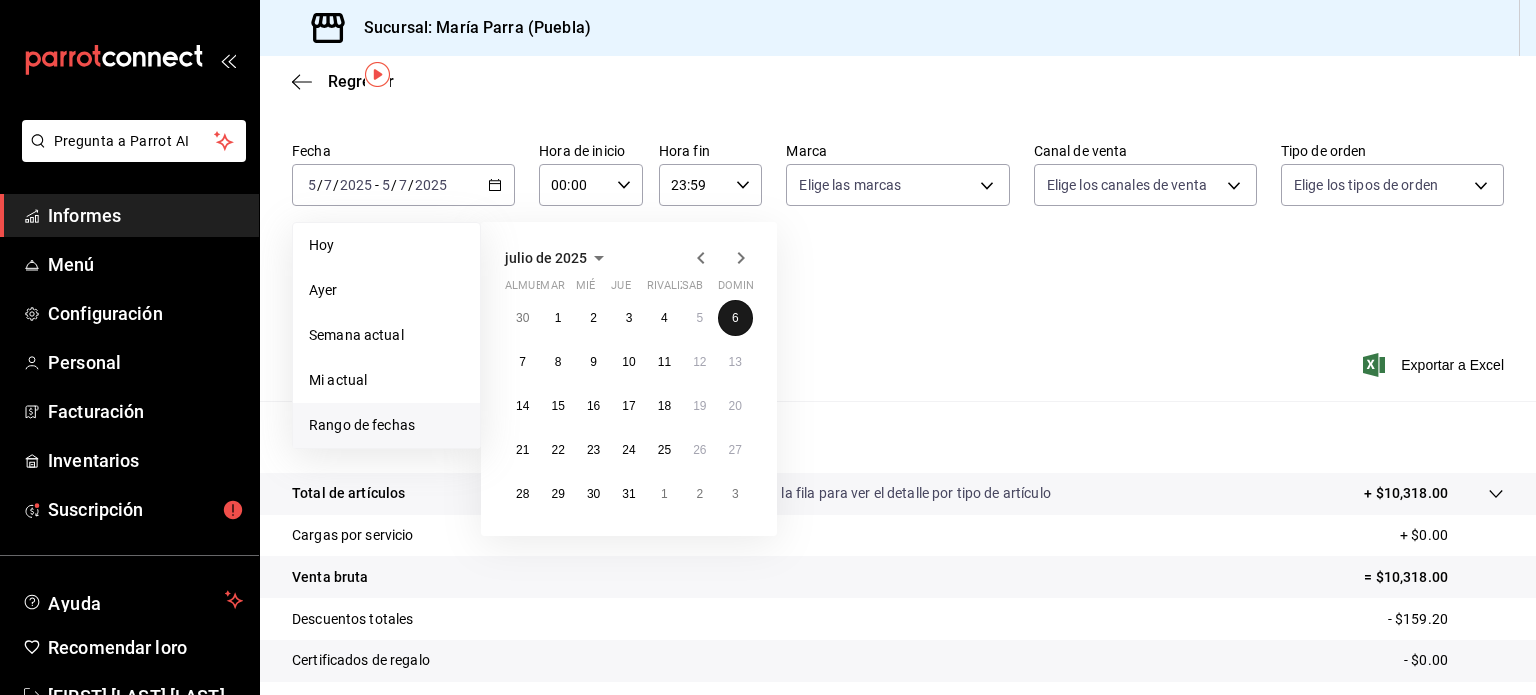click on "6" at bounding box center (735, 318) 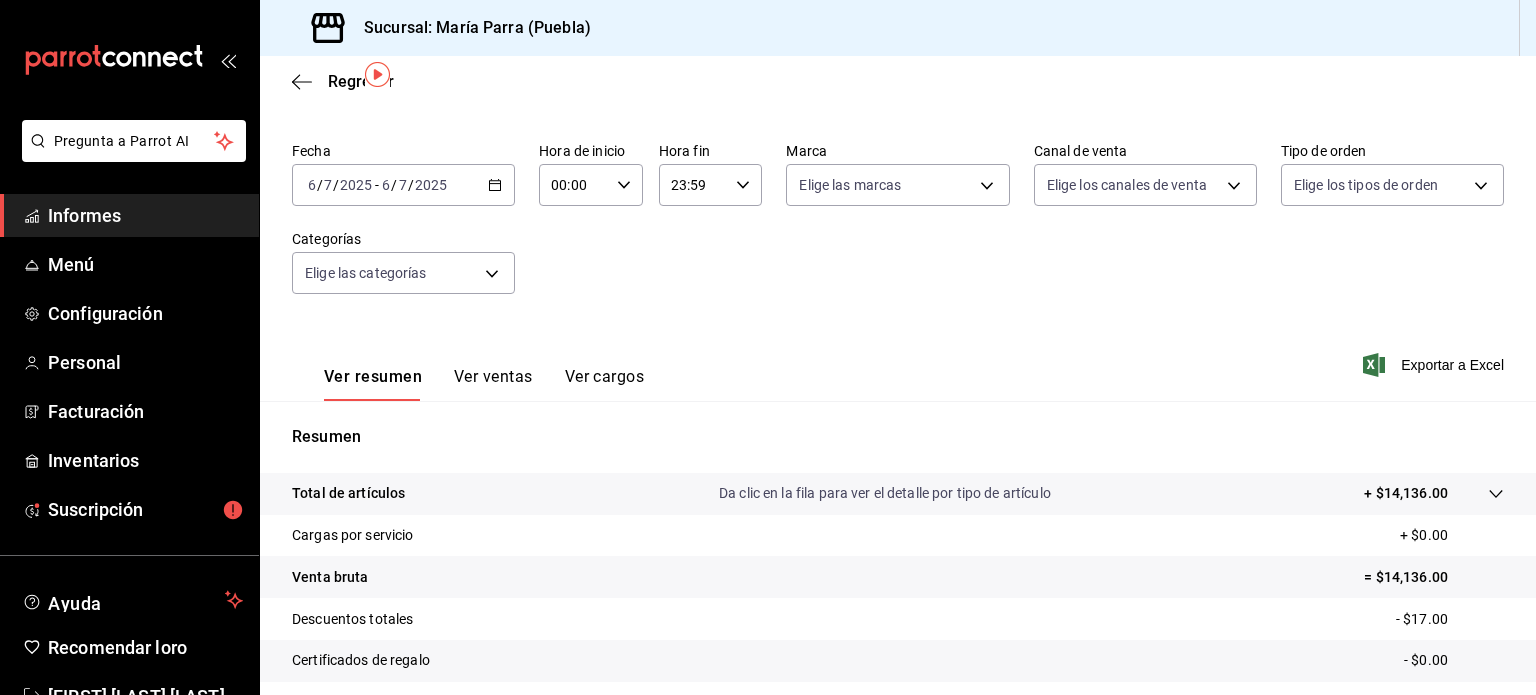 click on "6" at bounding box center [312, 185] 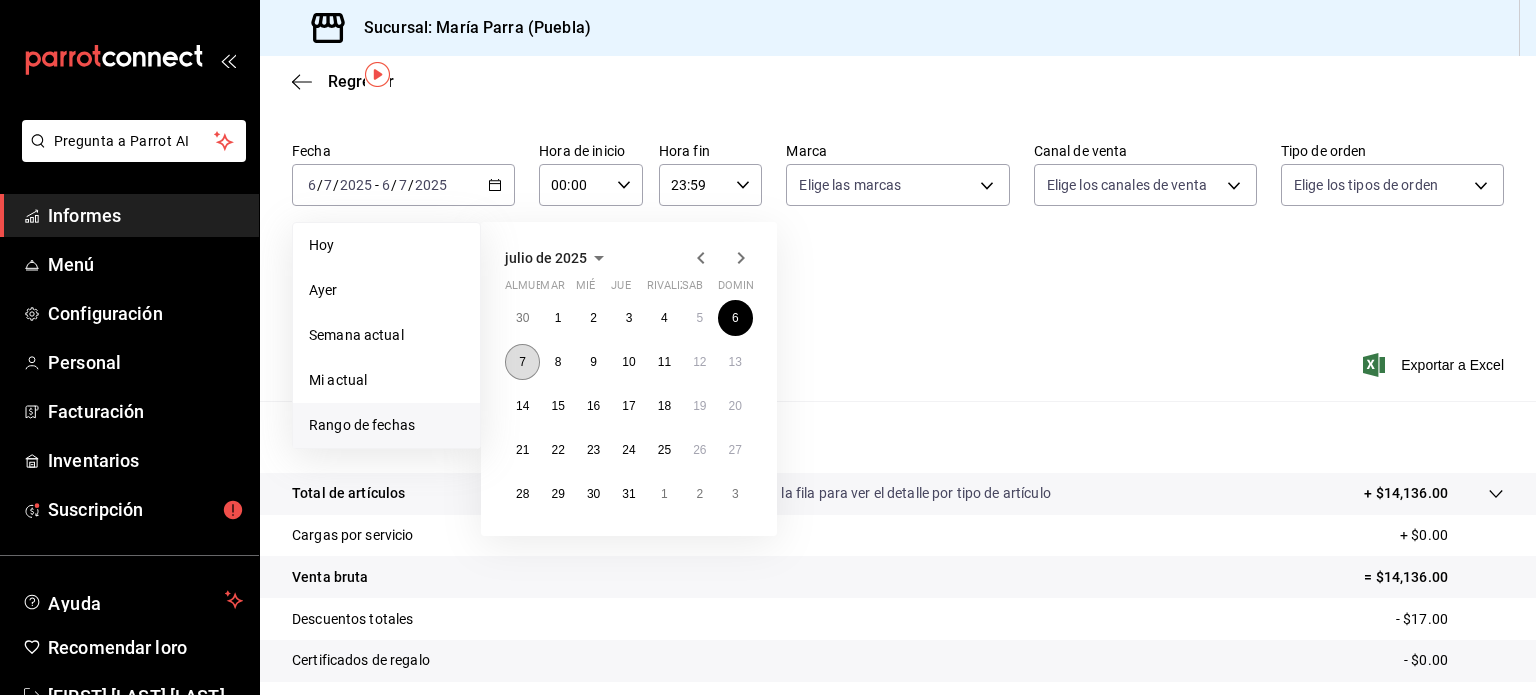 click on "7" at bounding box center [522, 362] 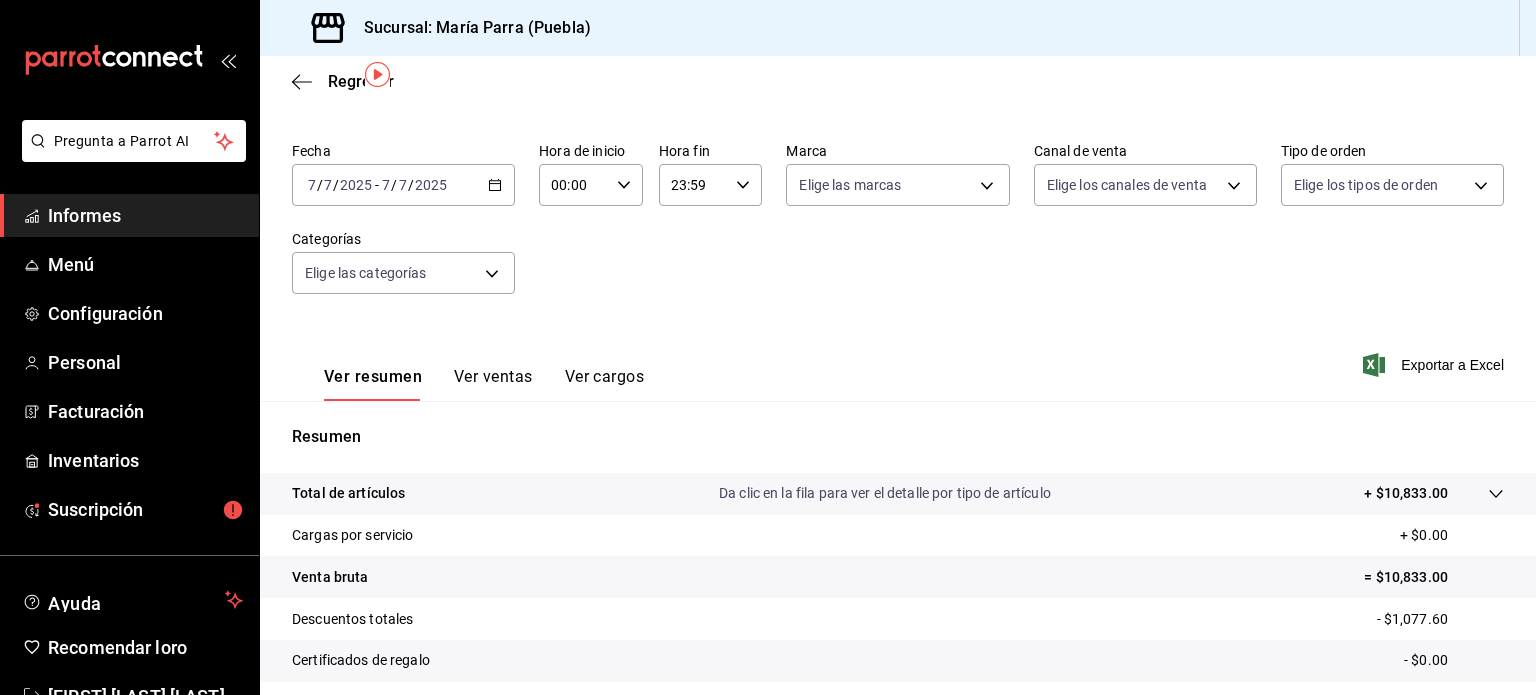 click on "7" at bounding box center [328, 185] 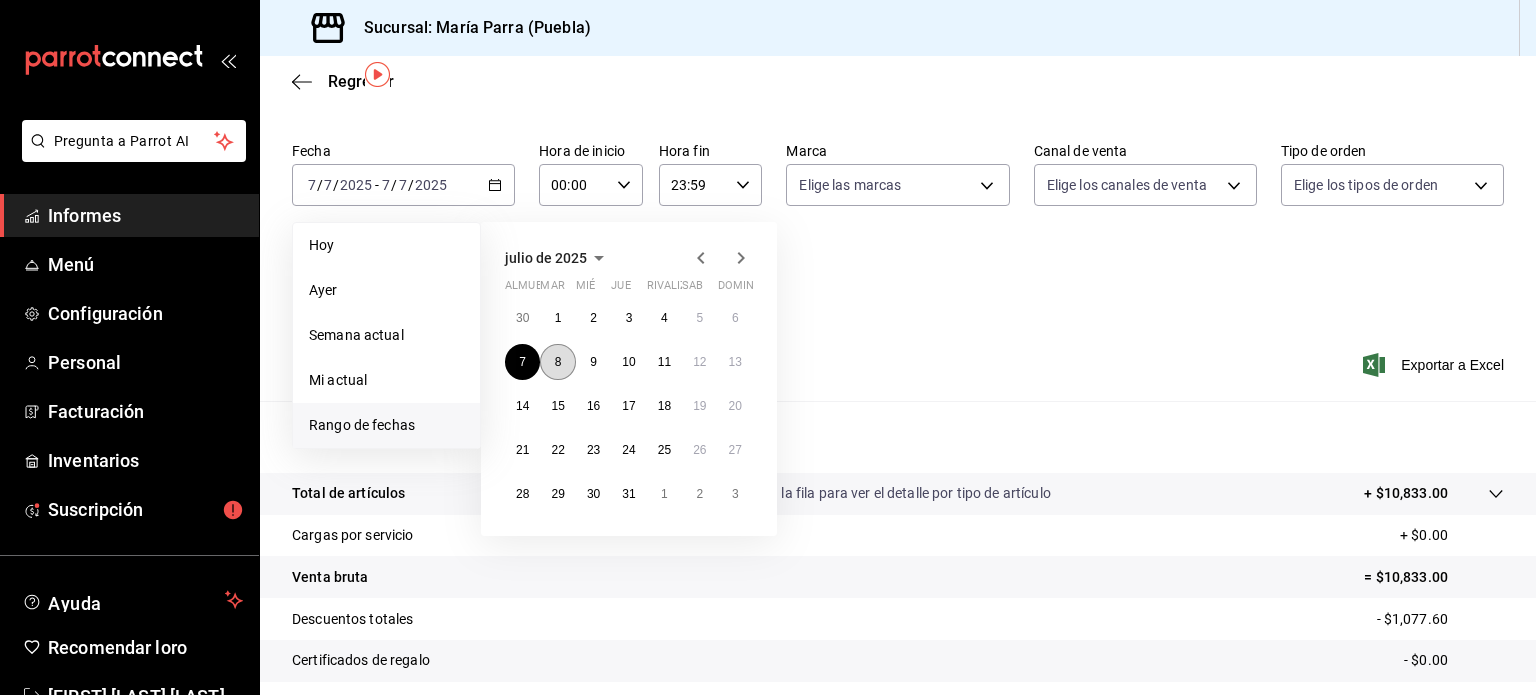 click on "8" at bounding box center [558, 362] 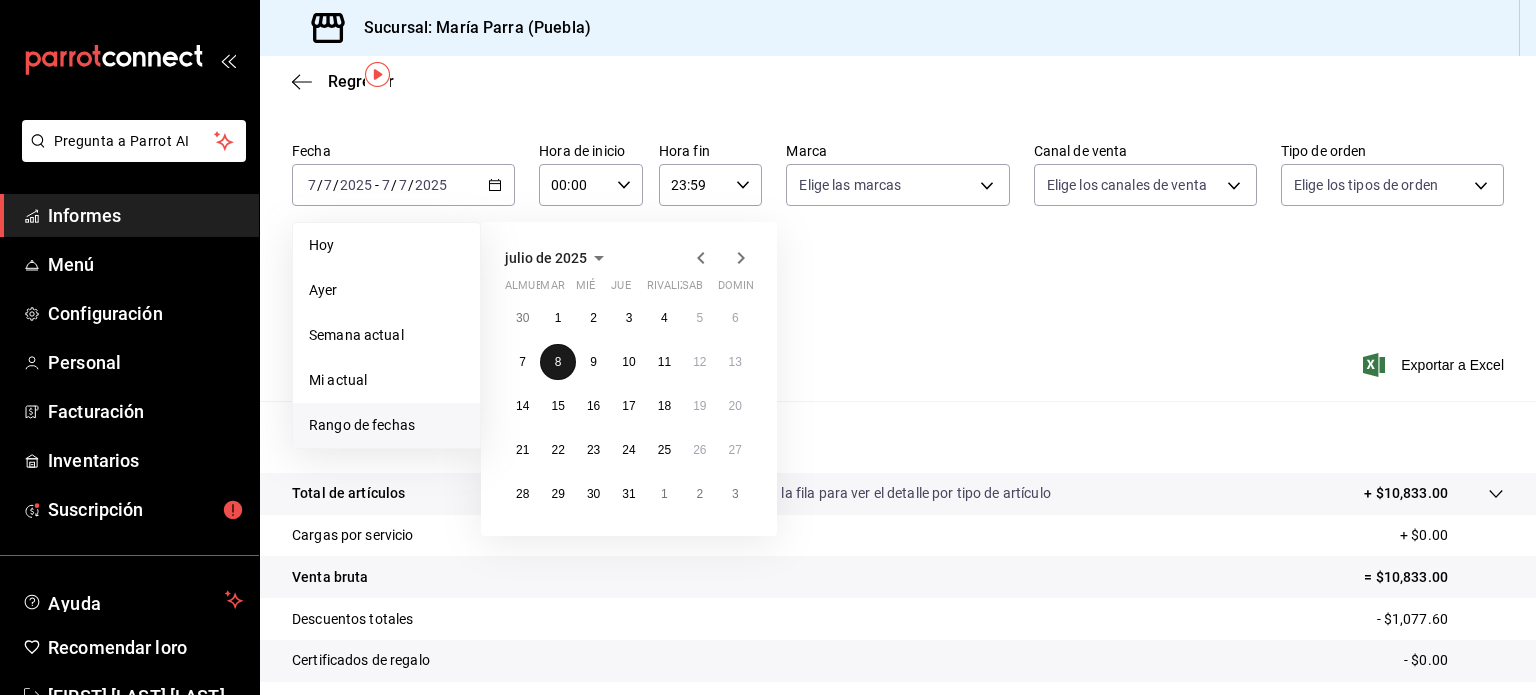 click on "8" at bounding box center (558, 362) 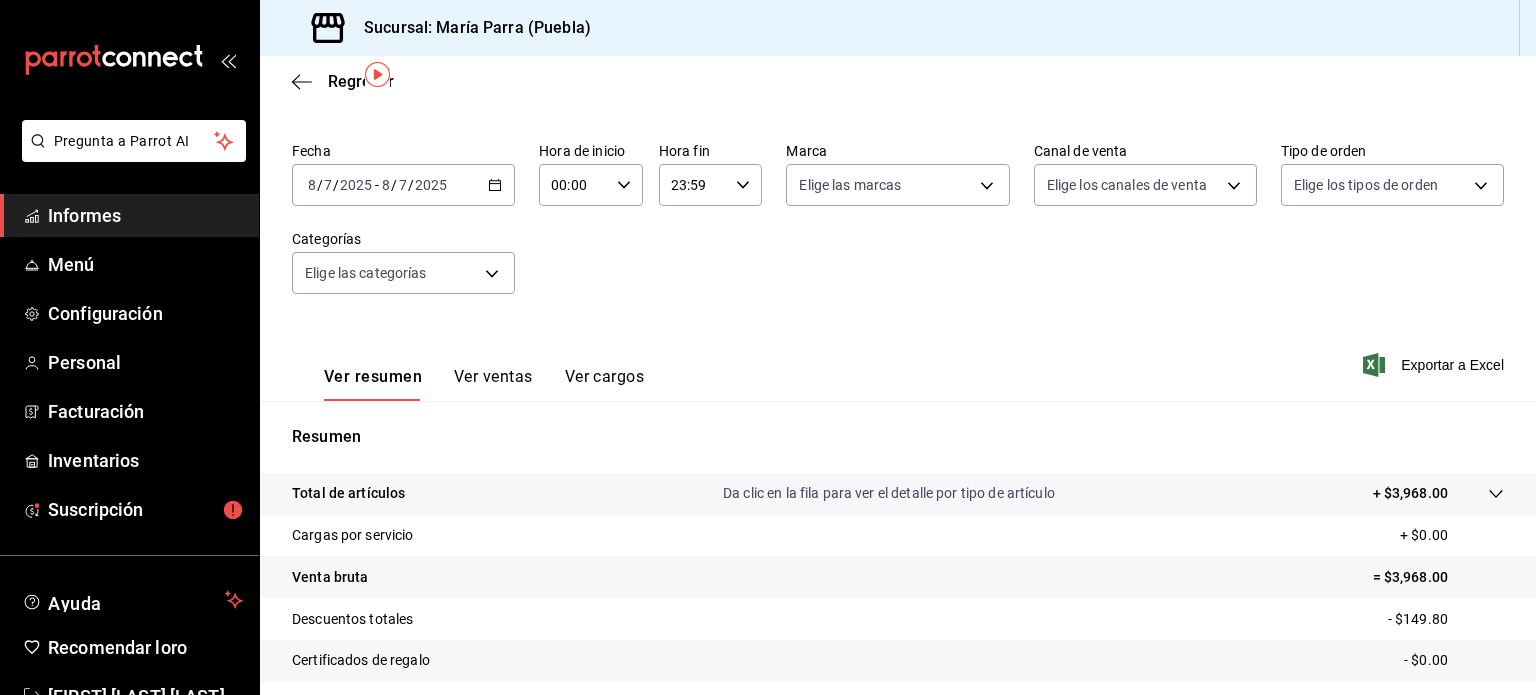 click on "8" at bounding box center (312, 185) 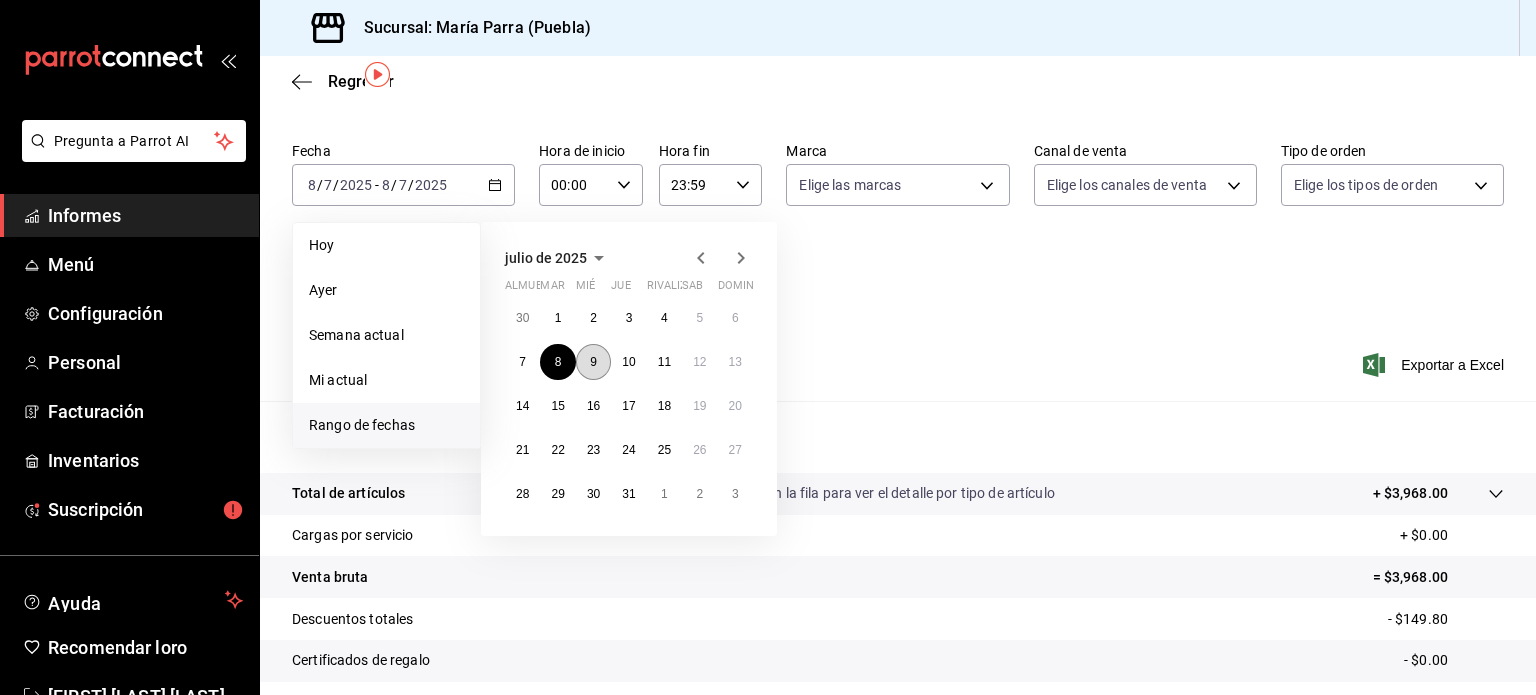 click on "9" at bounding box center (593, 362) 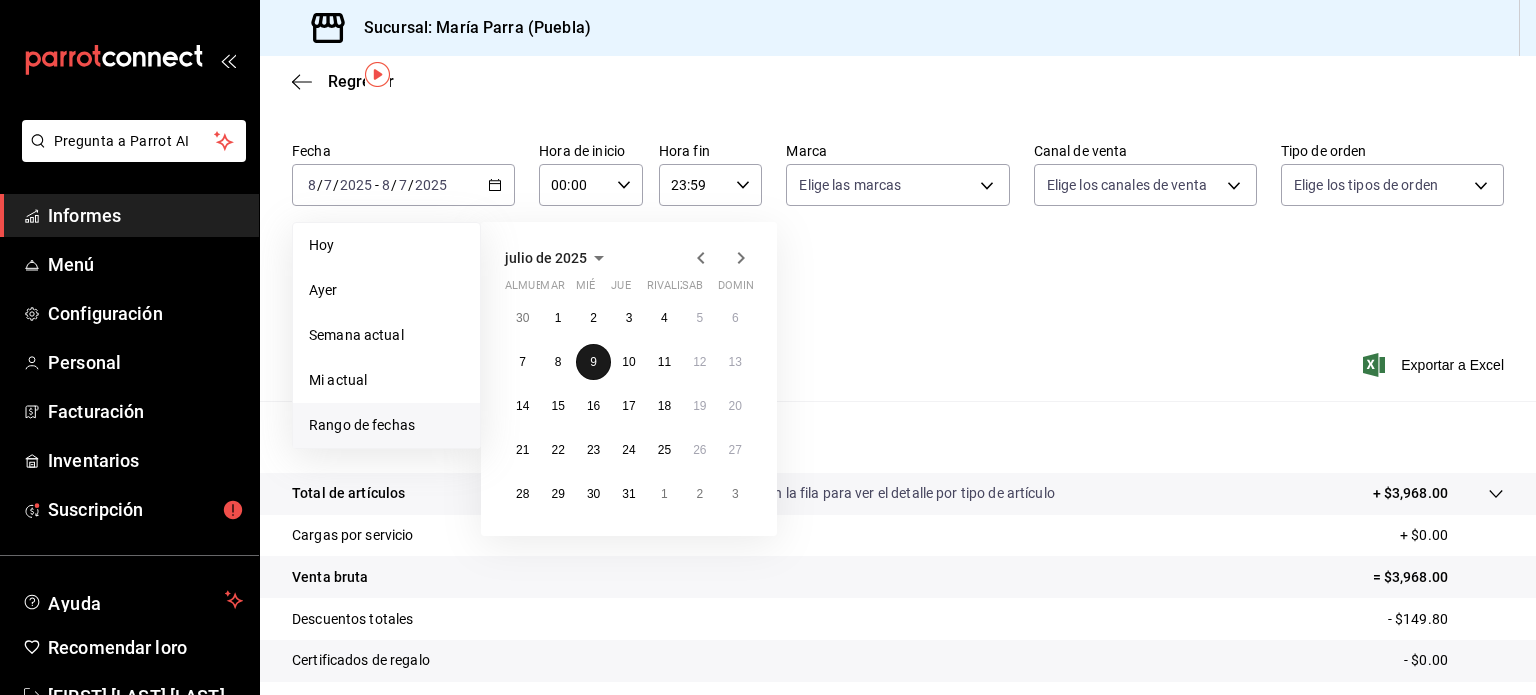 click on "9" at bounding box center [593, 362] 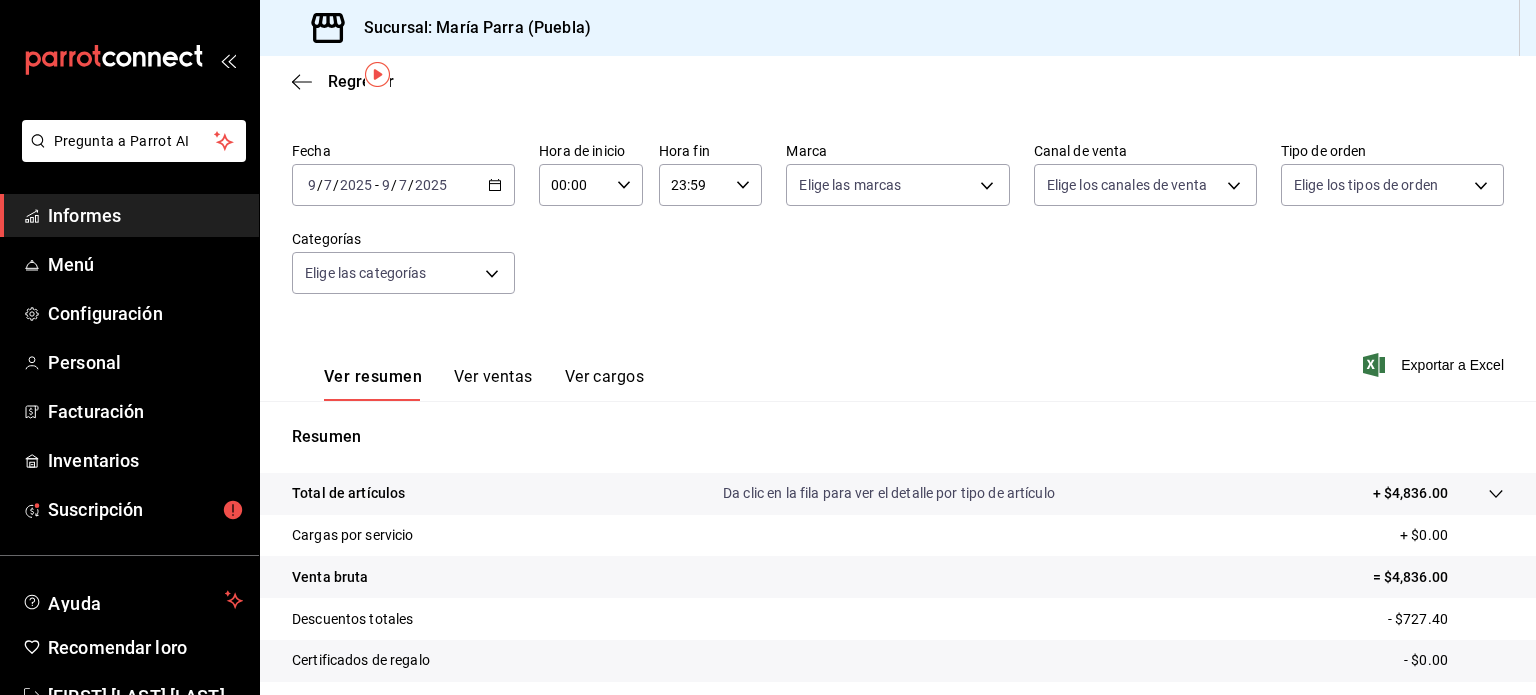 click on "/" at bounding box center (320, 185) 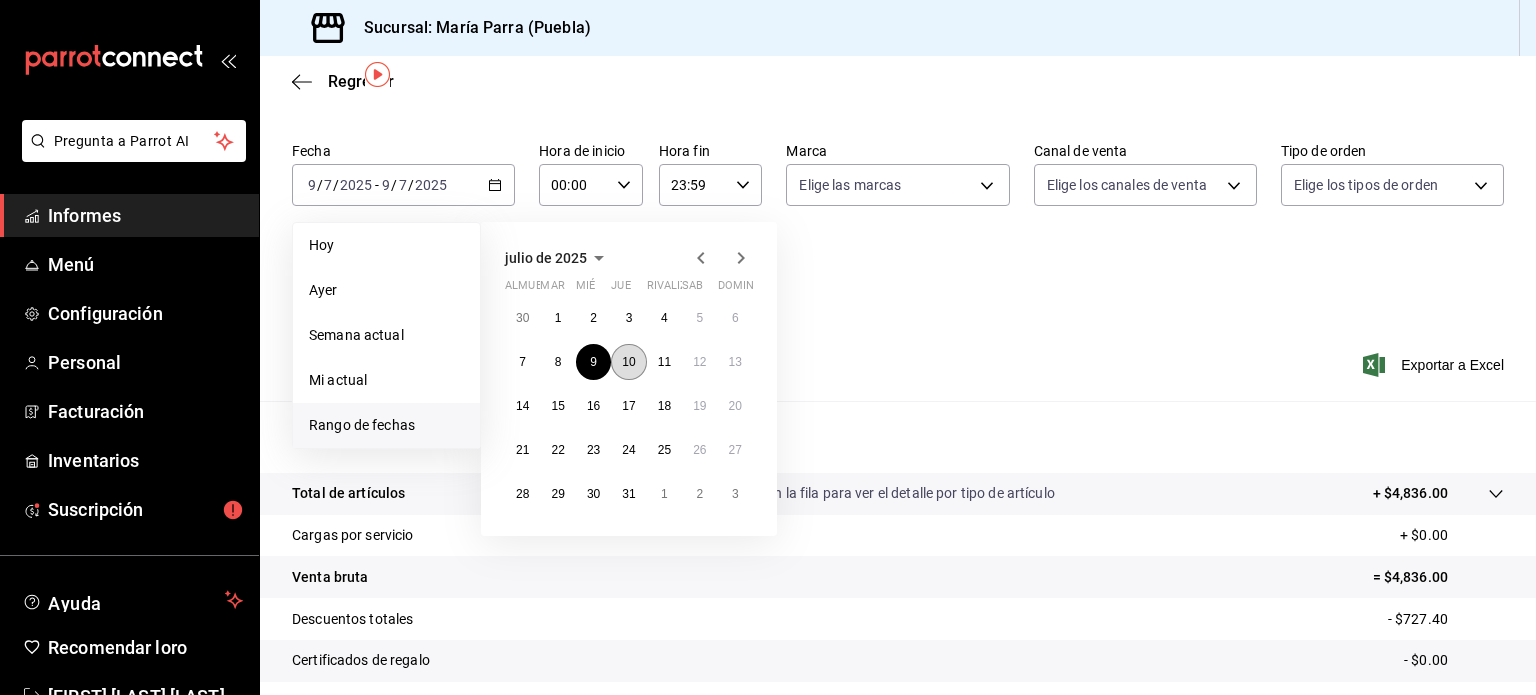 click on "10" at bounding box center [628, 362] 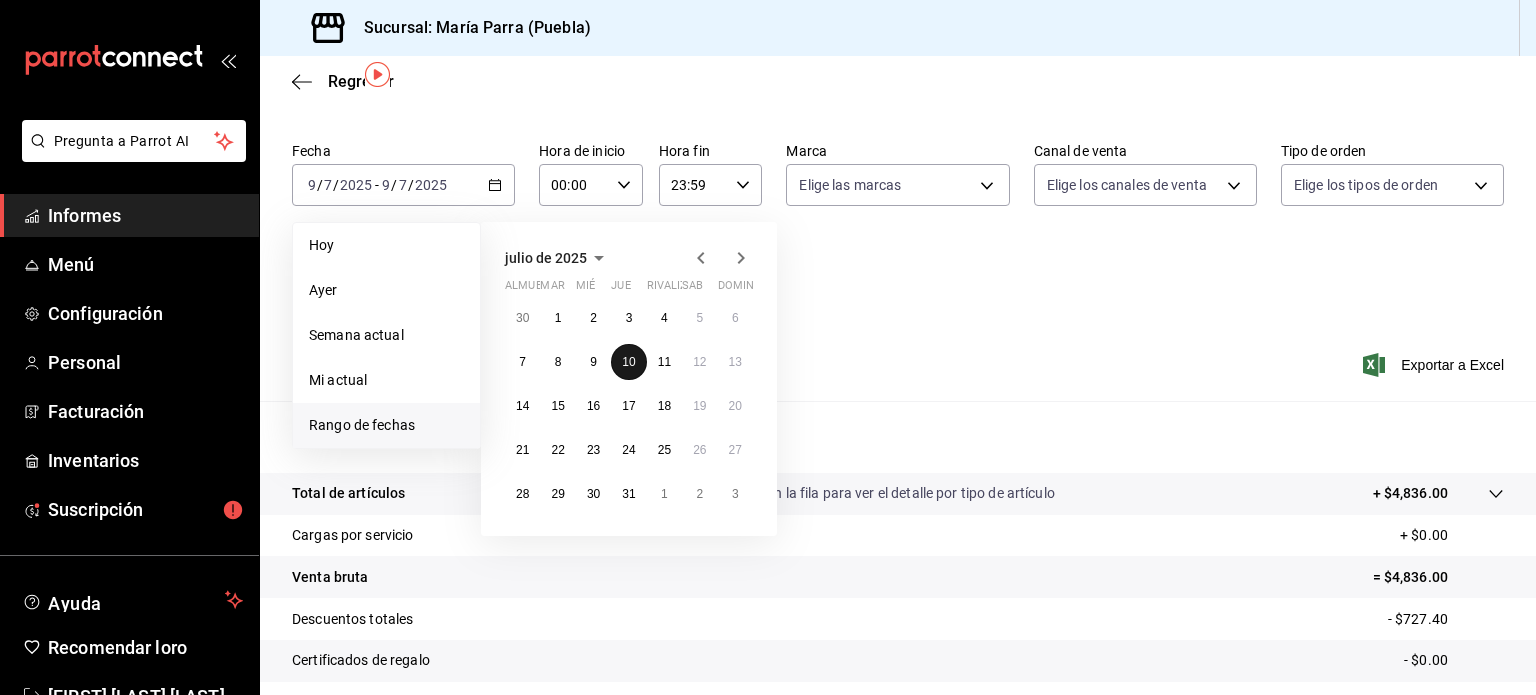 click on "10" at bounding box center (628, 362) 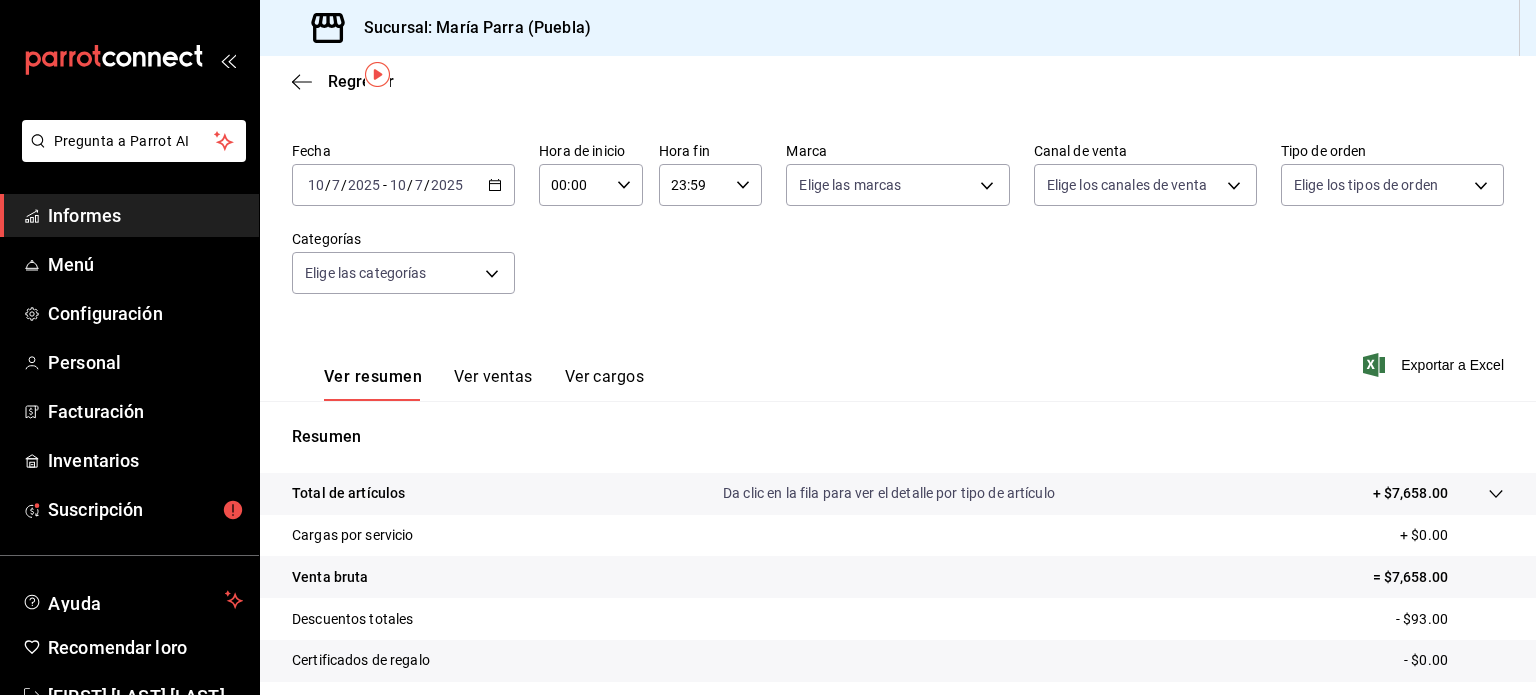click on "[DATE] [DATE] - [DATE] [DATE]" at bounding box center (403, 185) 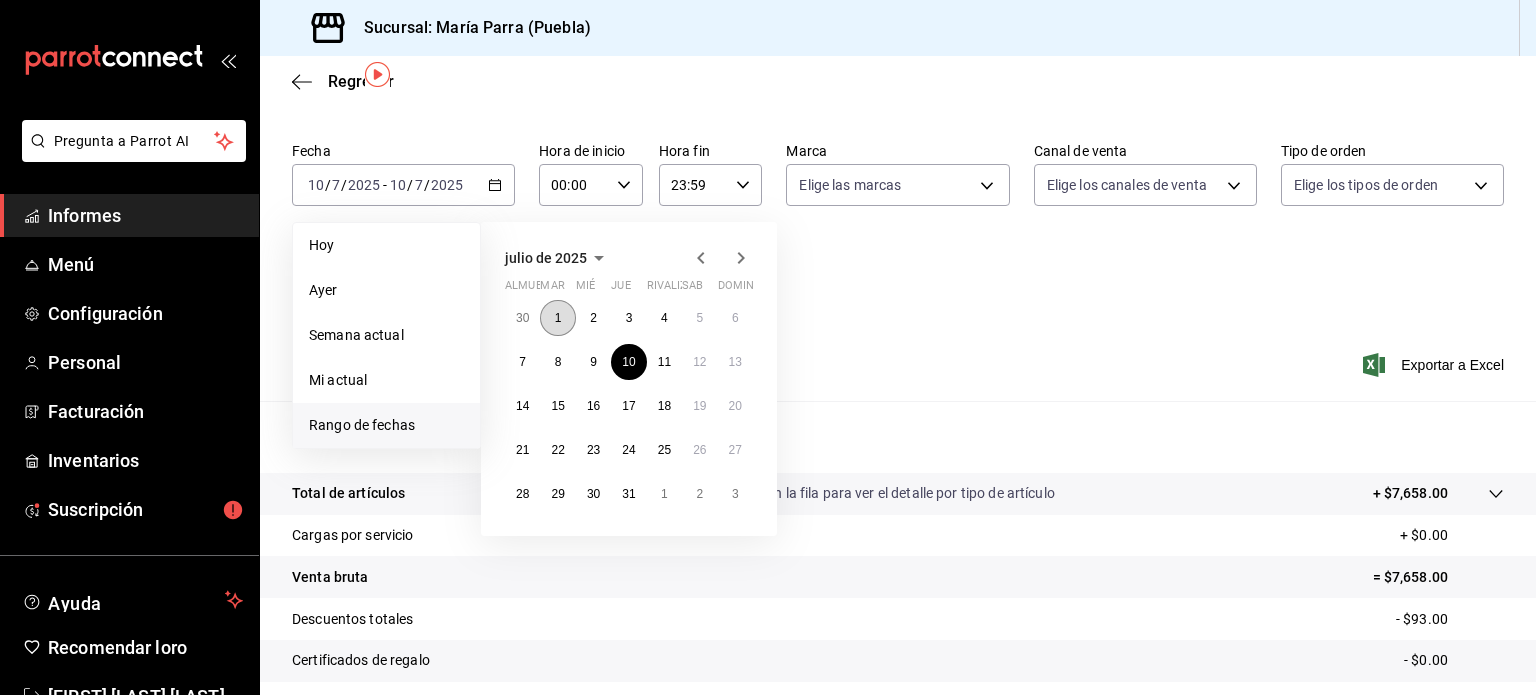 click on "1" at bounding box center [558, 318] 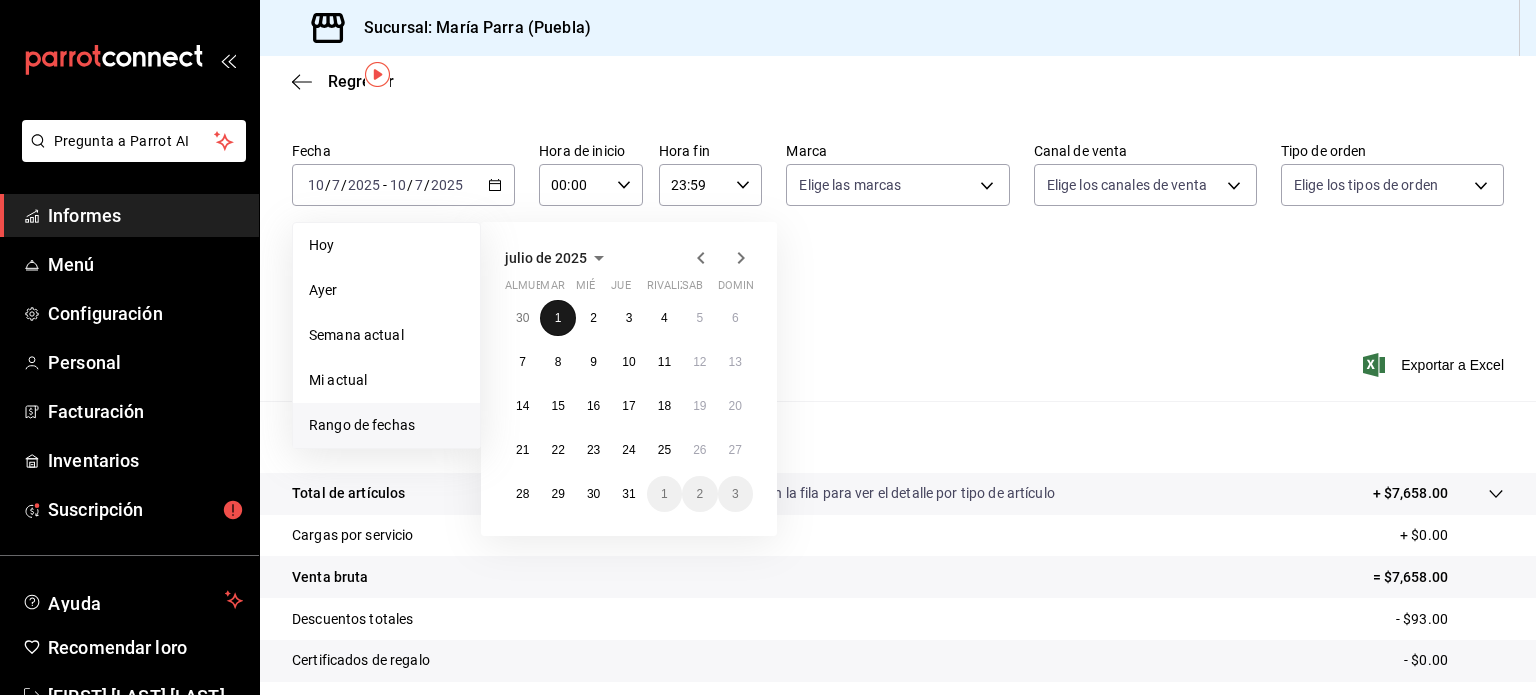 click on "1" at bounding box center [558, 318] 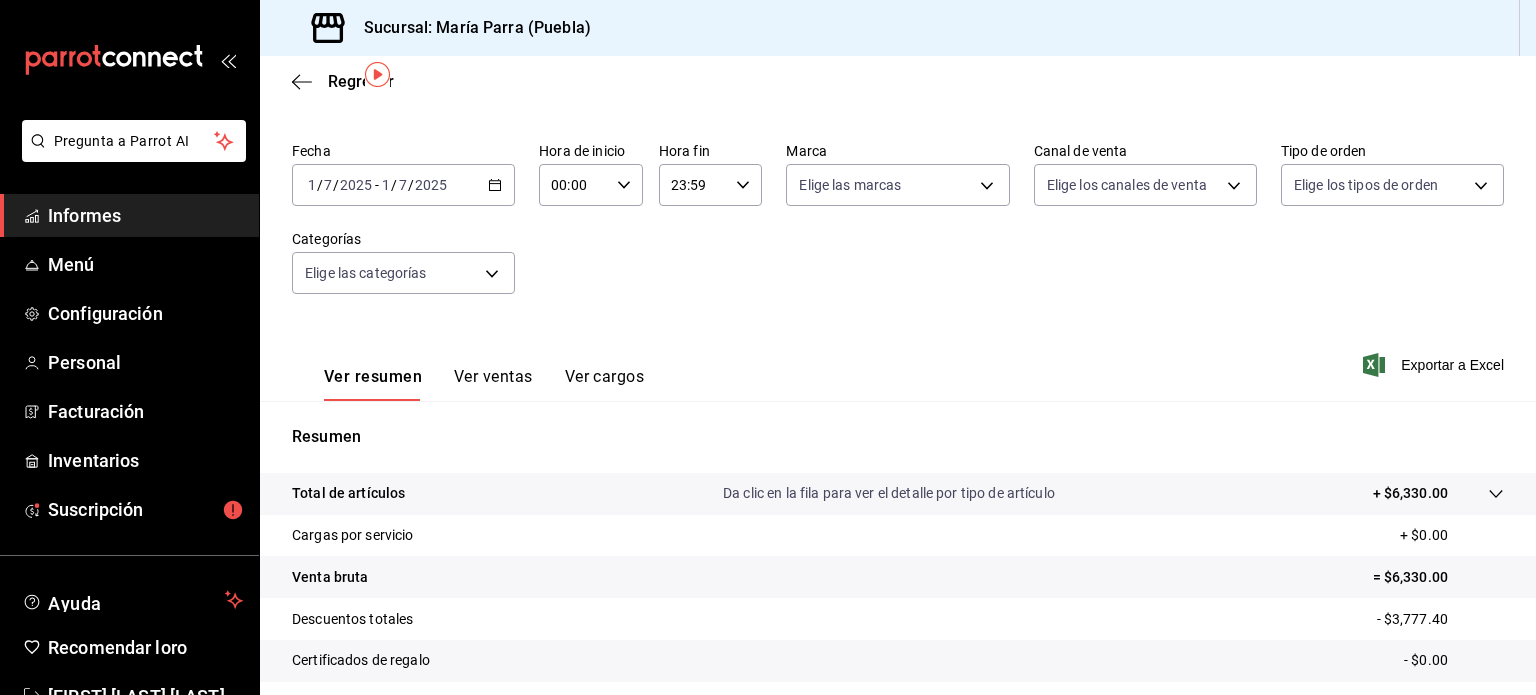 click on "1" at bounding box center (312, 185) 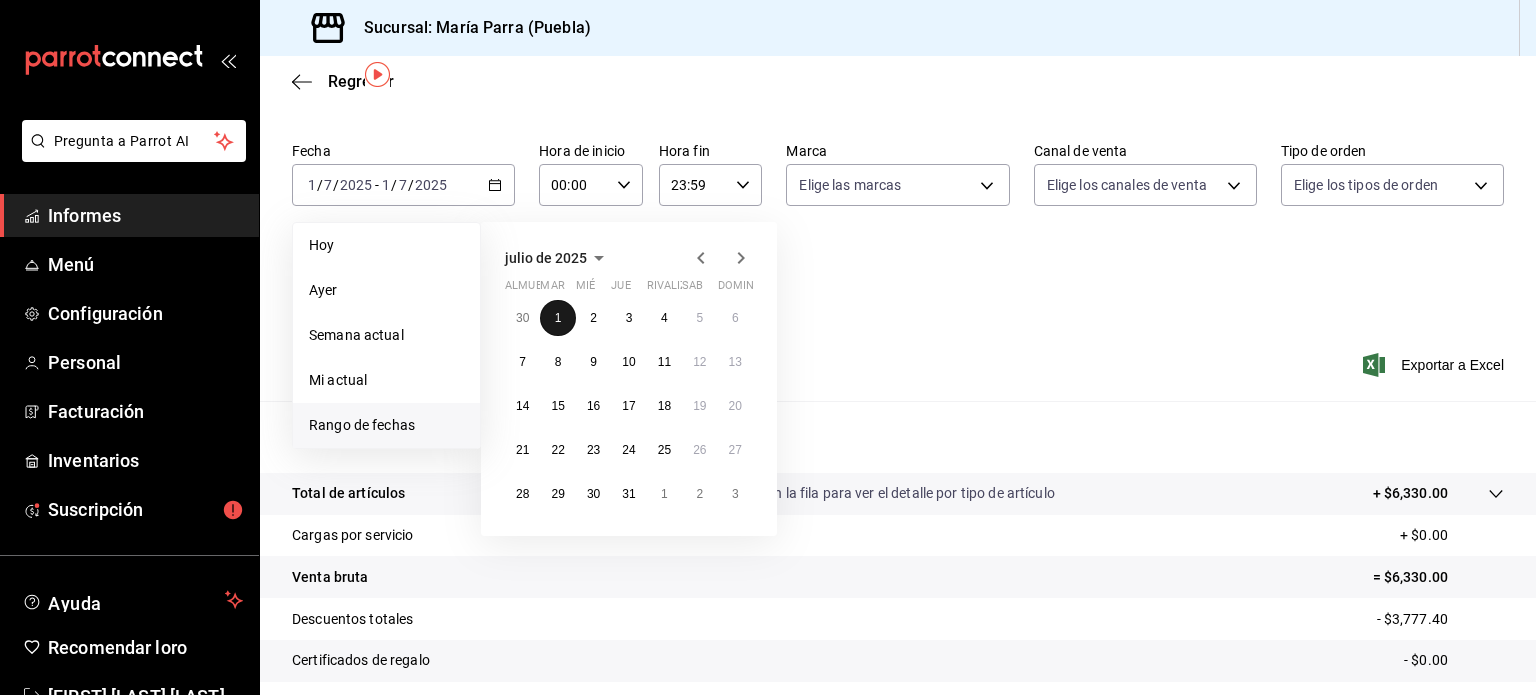 click on "1" at bounding box center [558, 318] 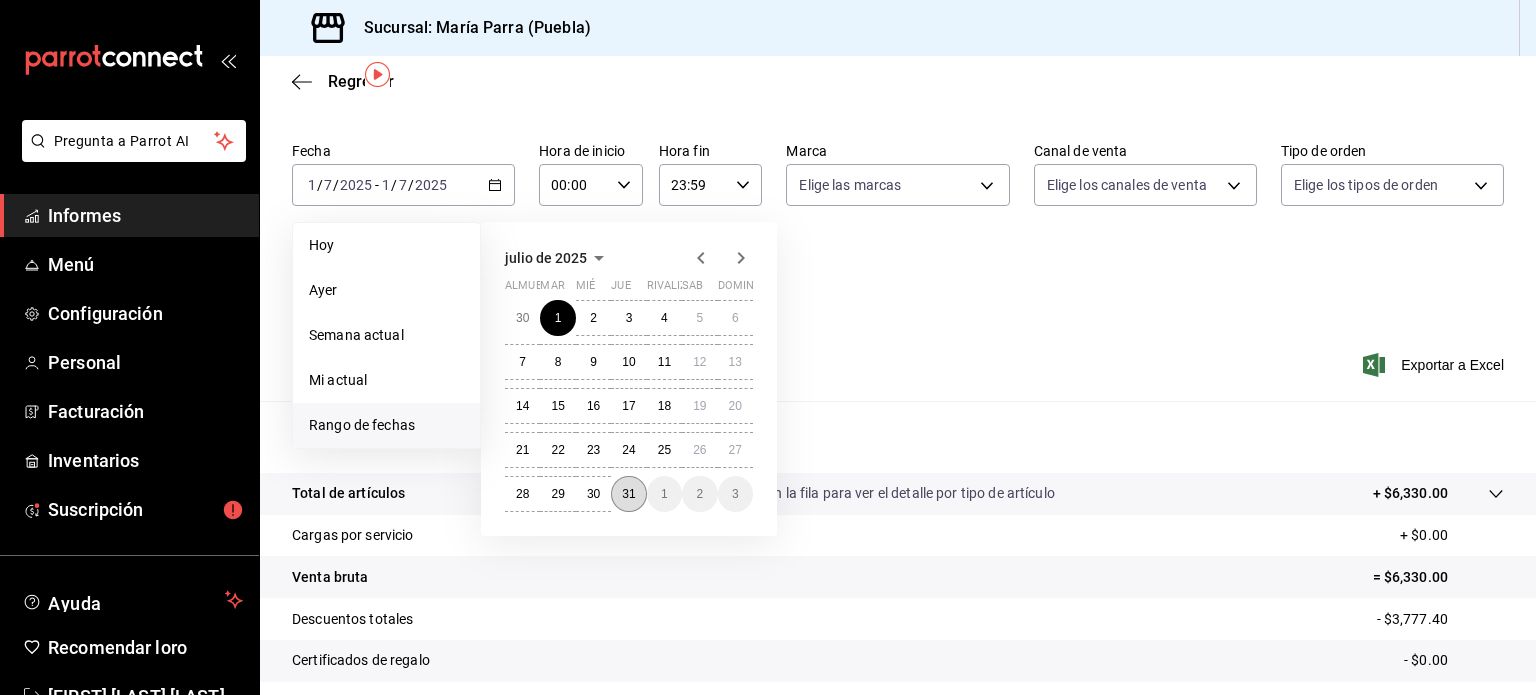 click on "31" at bounding box center (628, 494) 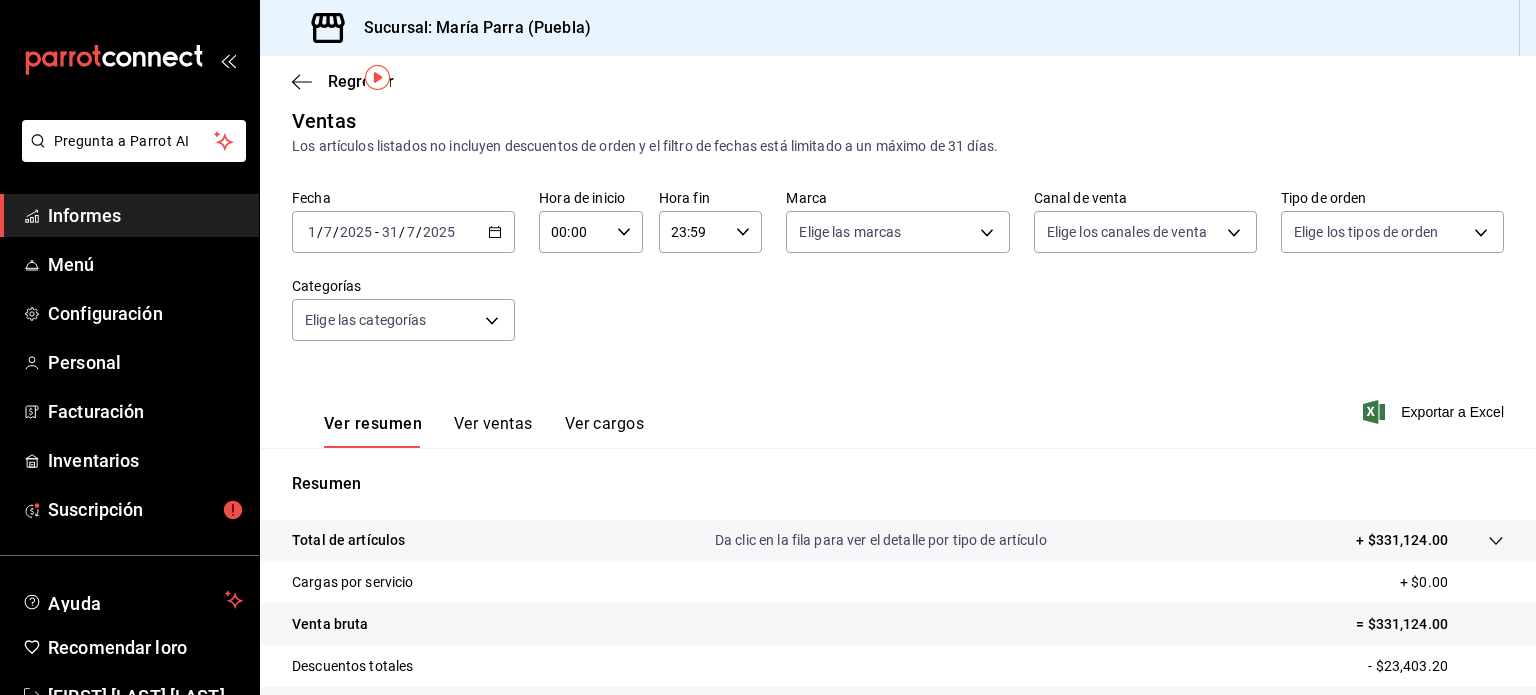 scroll, scrollTop: 0, scrollLeft: 0, axis: both 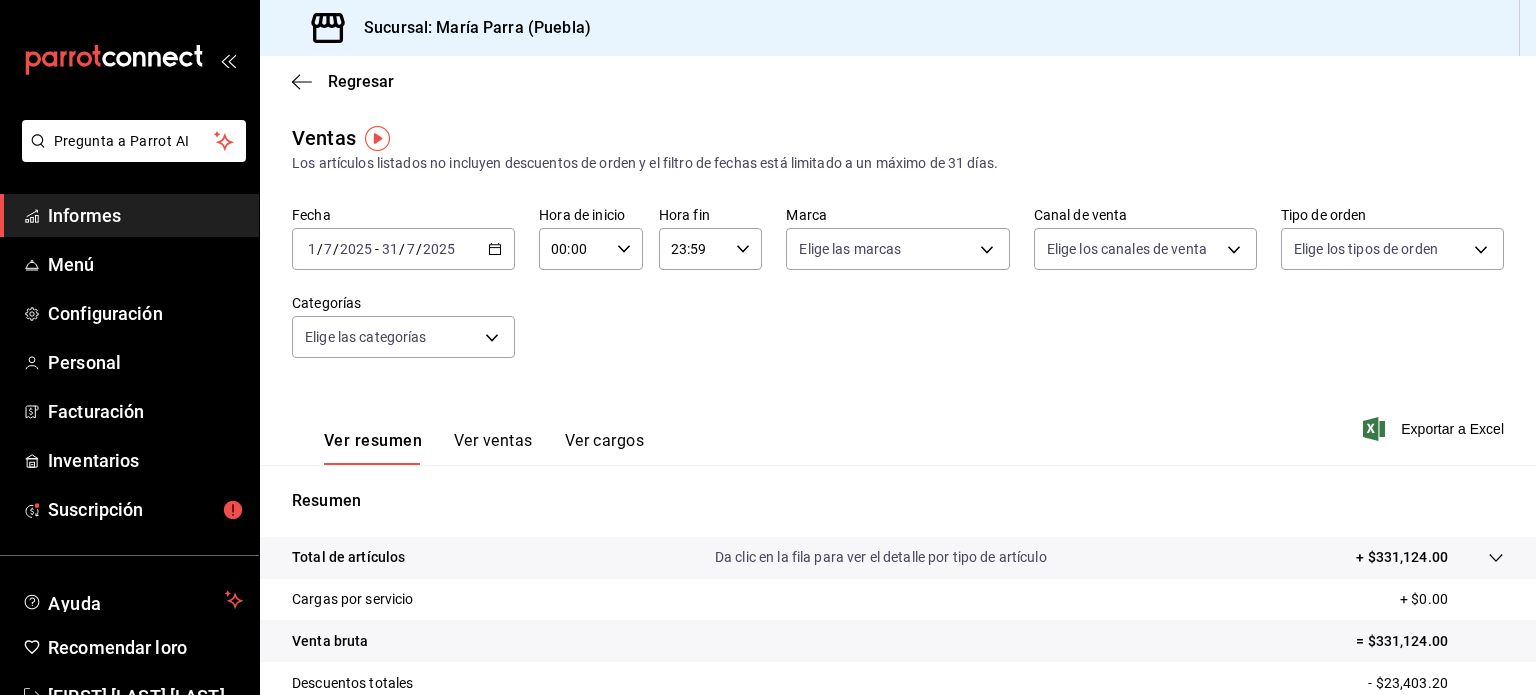 click on "1" at bounding box center (312, 249) 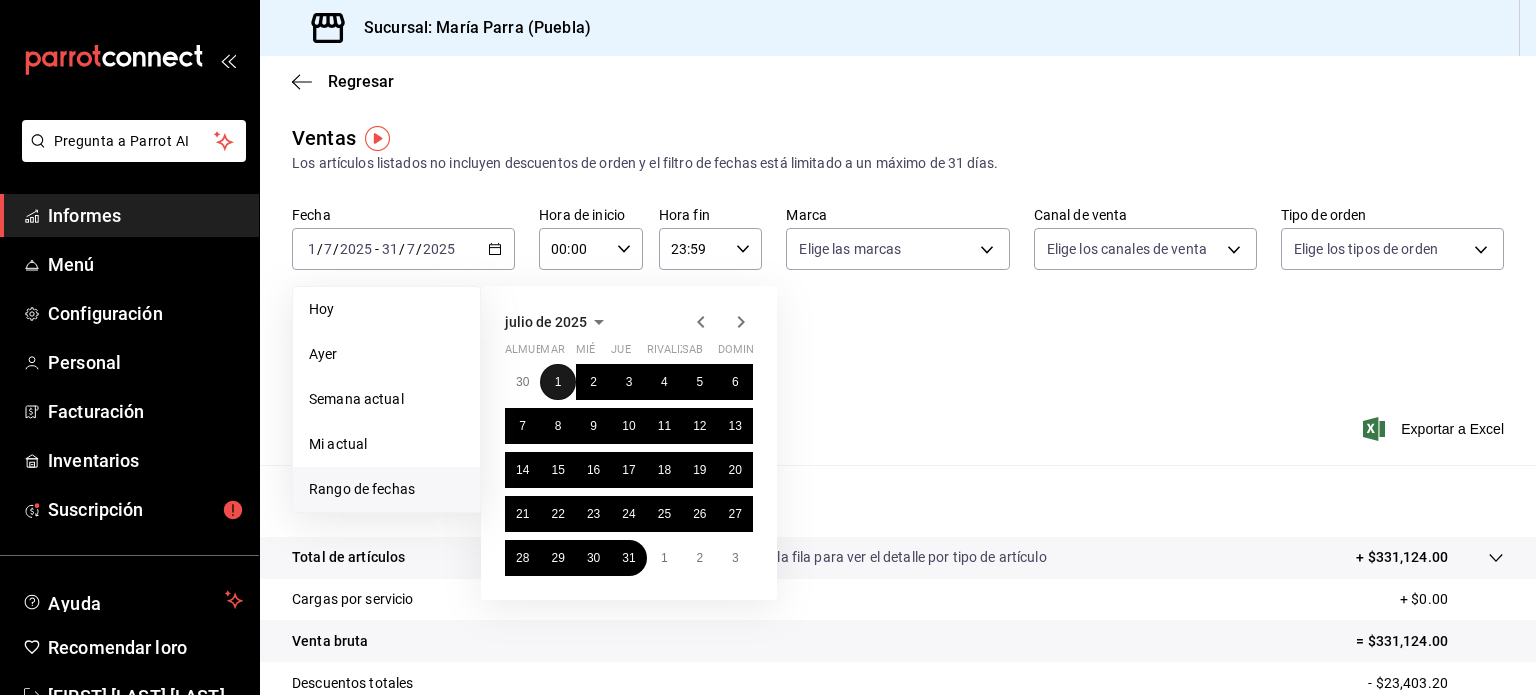 click on "1" at bounding box center [558, 382] 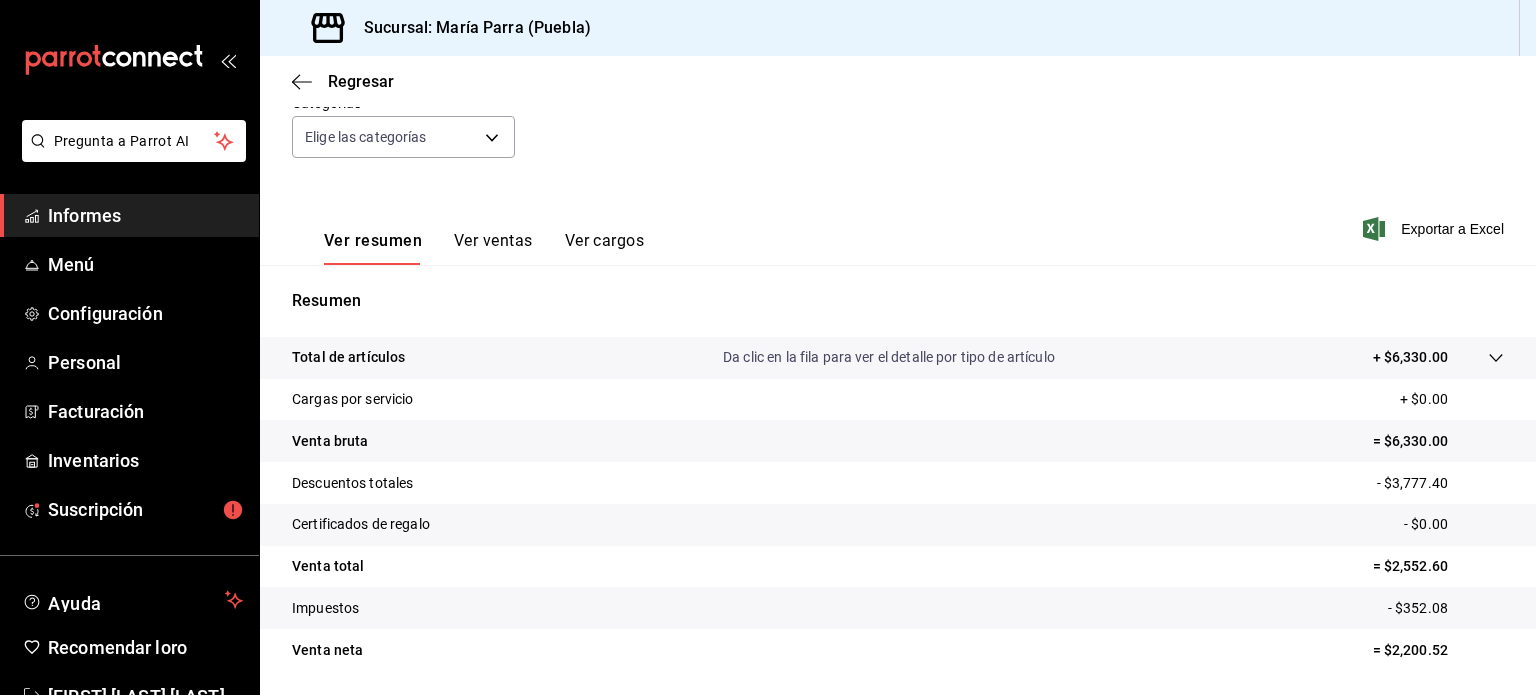 scroll, scrollTop: 0, scrollLeft: 0, axis: both 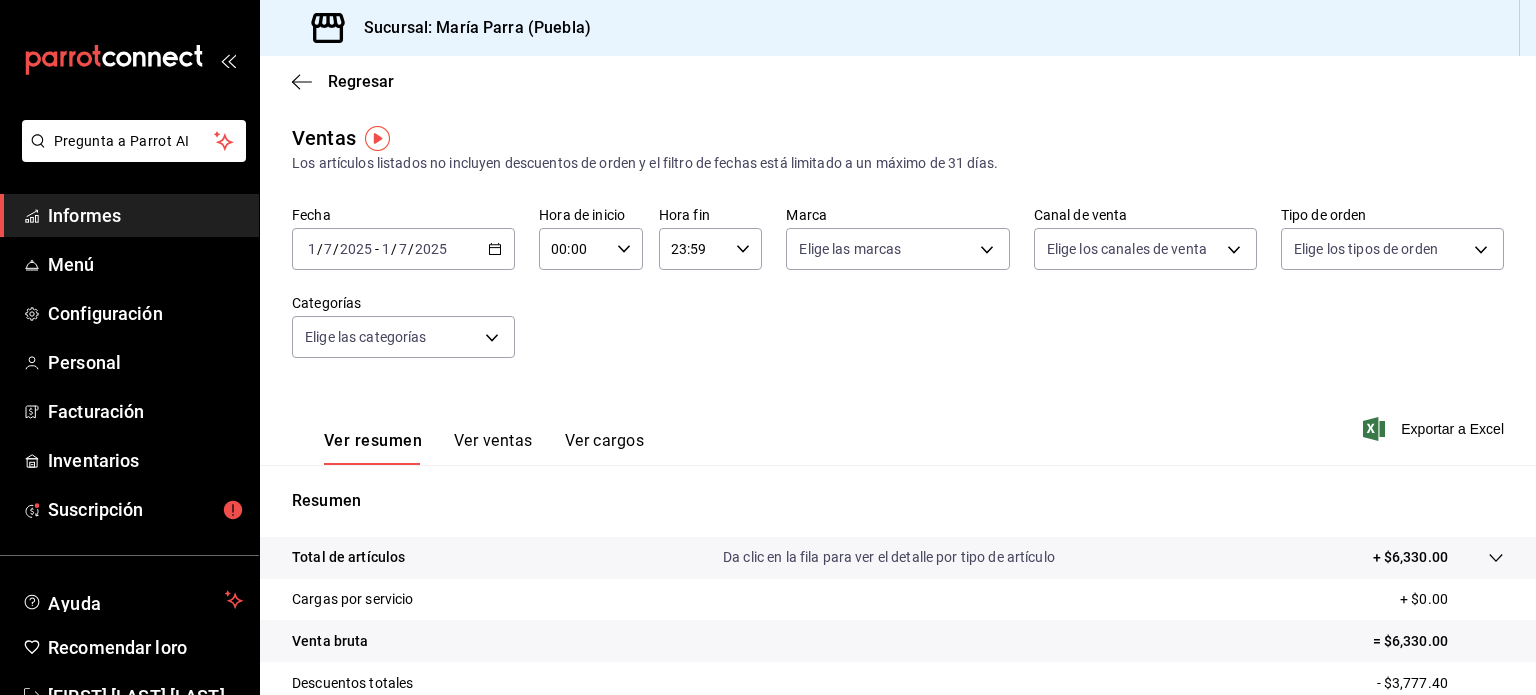 click on "1" at bounding box center [312, 249] 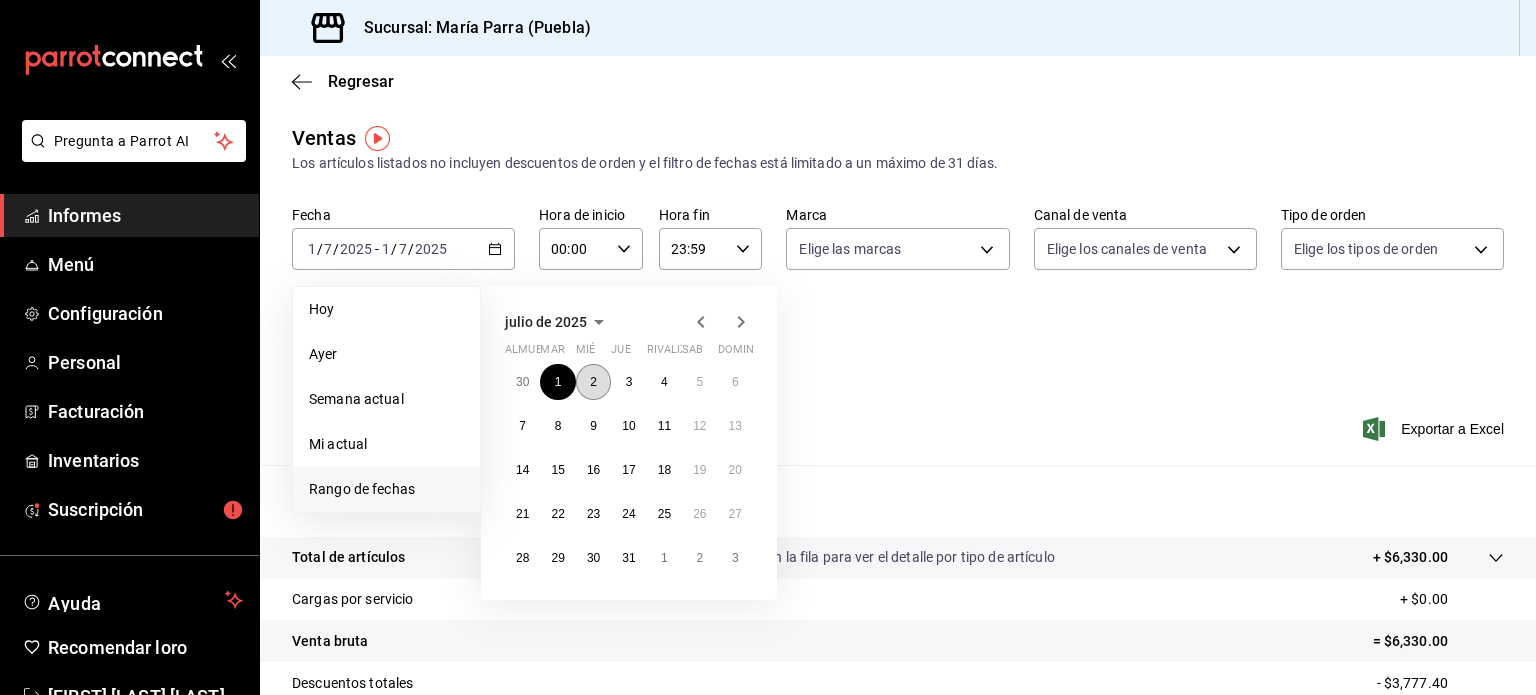 click on "2" at bounding box center [593, 382] 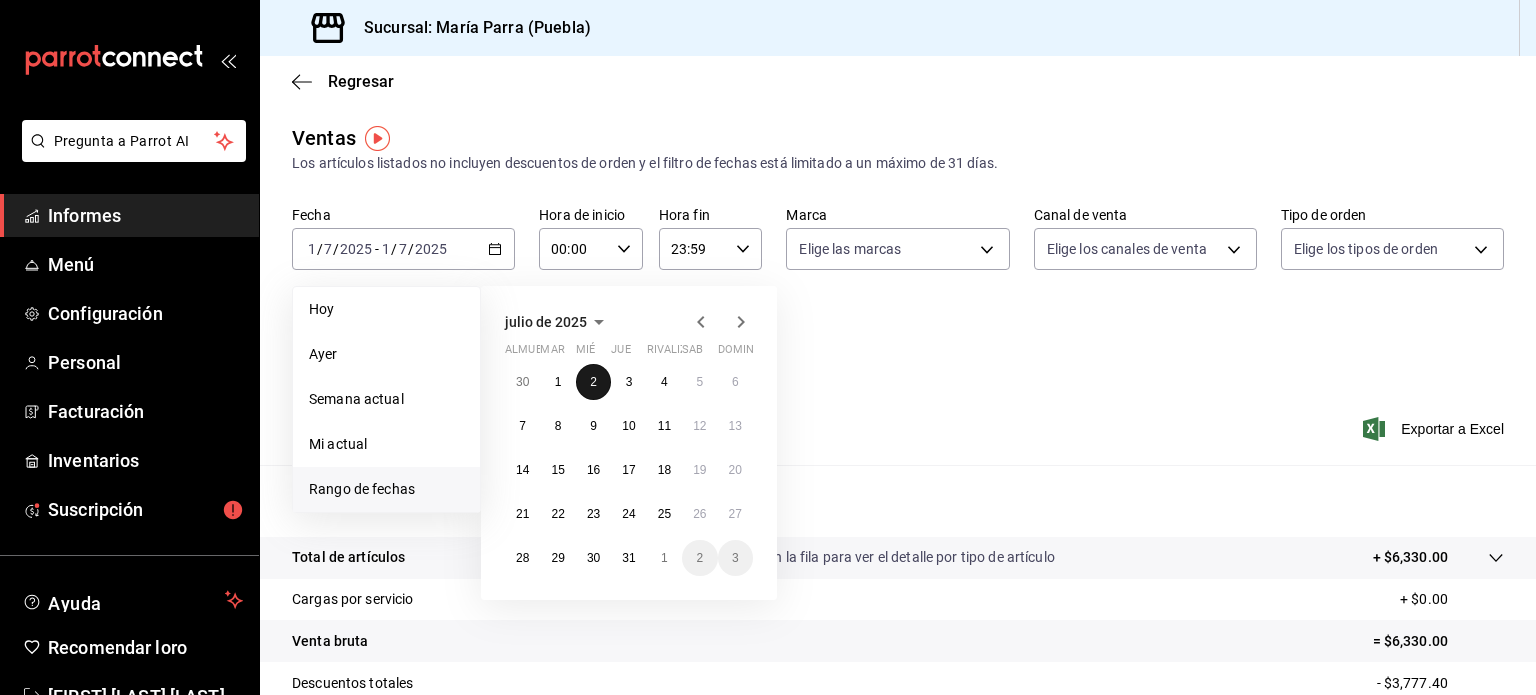 click on "2" at bounding box center [593, 382] 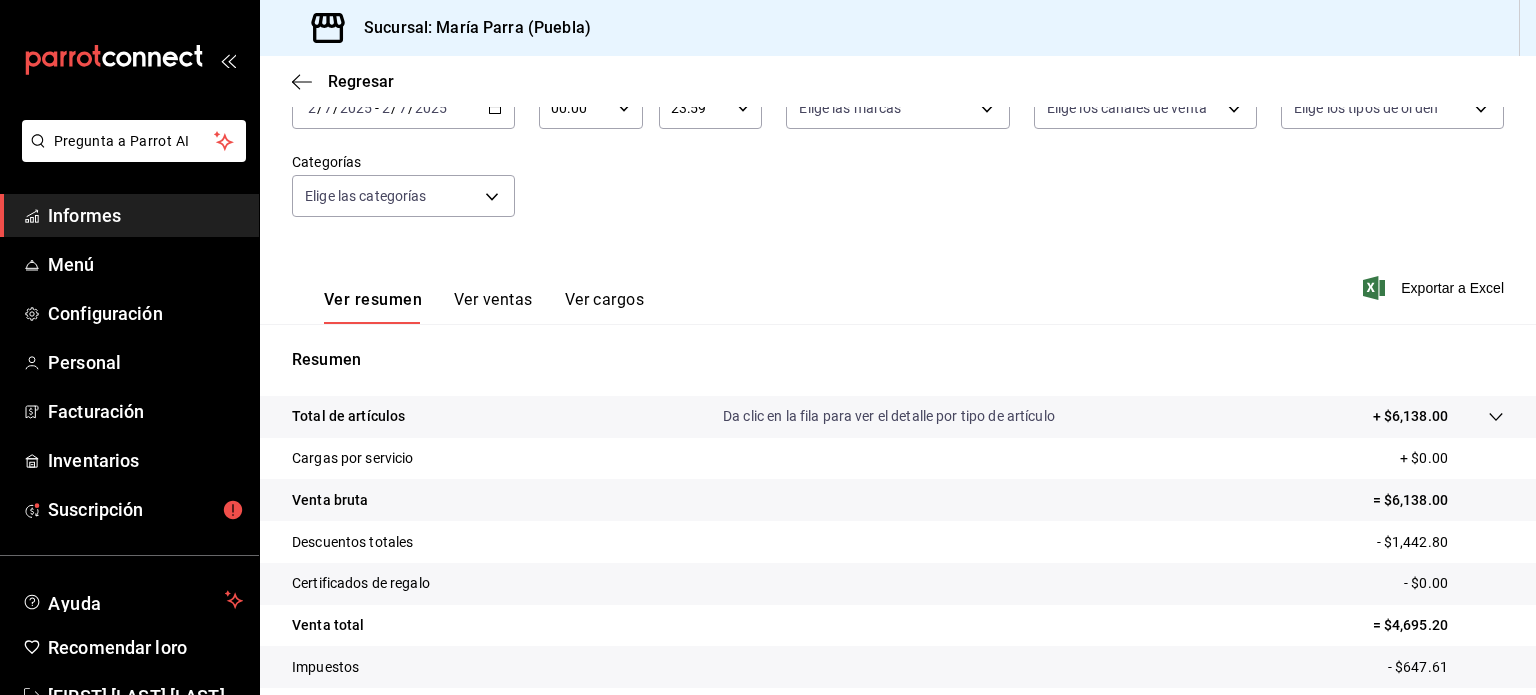 scroll, scrollTop: 0, scrollLeft: 0, axis: both 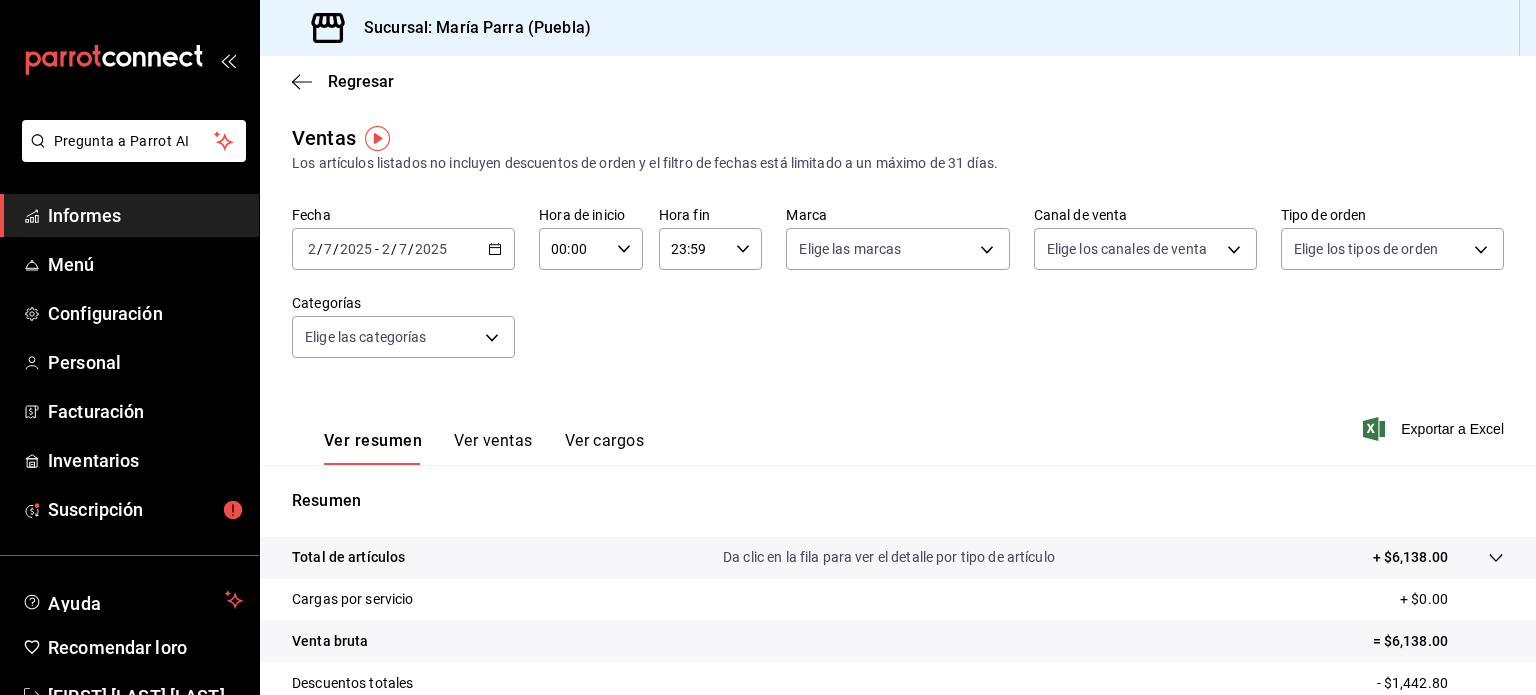 click on "2" at bounding box center [312, 249] 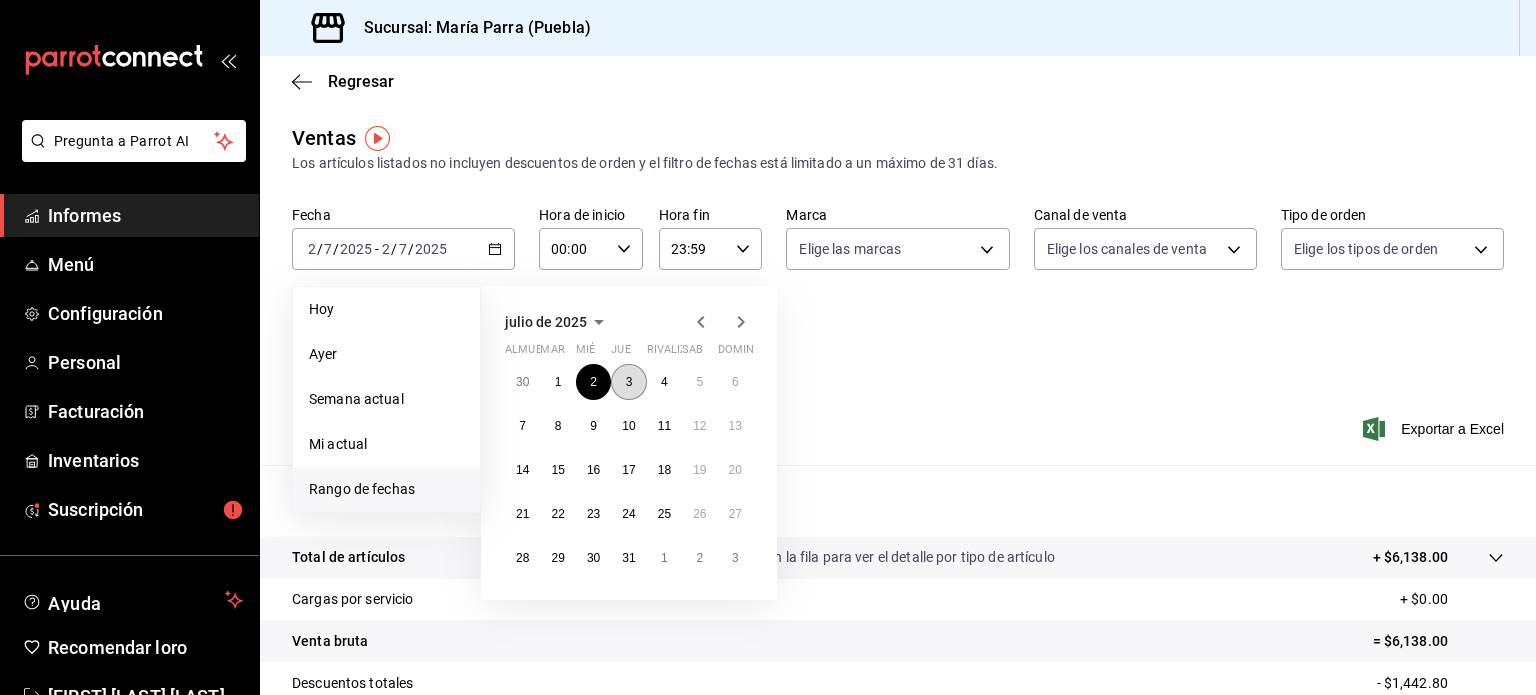click on "3" at bounding box center [628, 382] 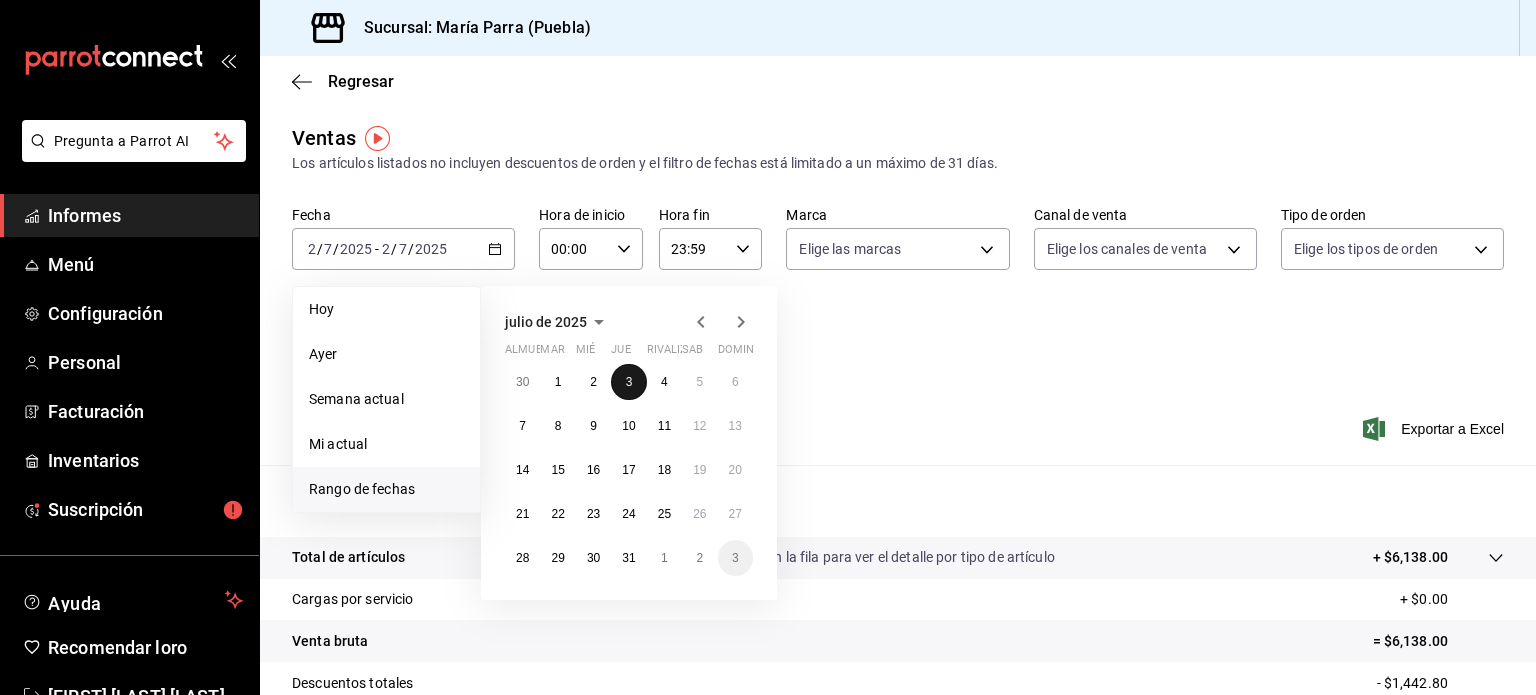 click on "3" at bounding box center [628, 382] 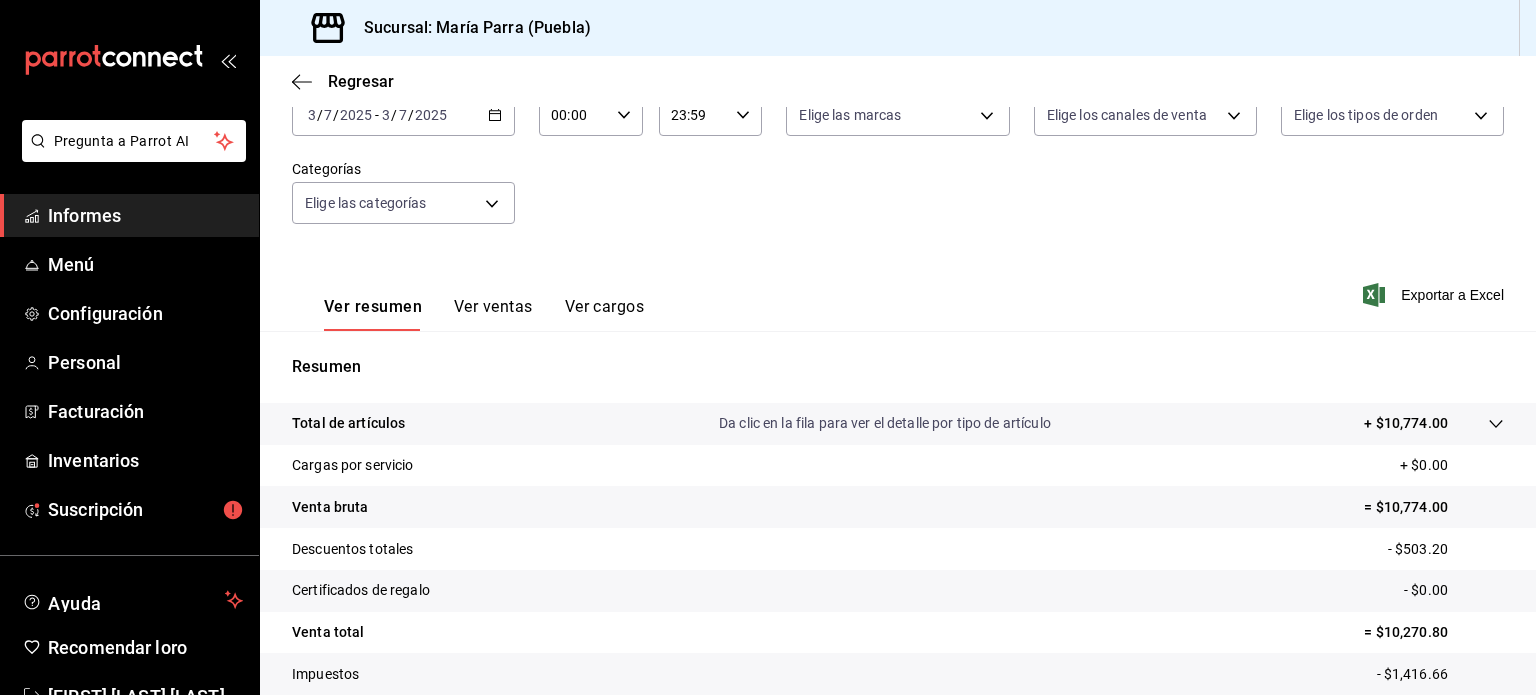 scroll, scrollTop: 100, scrollLeft: 0, axis: vertical 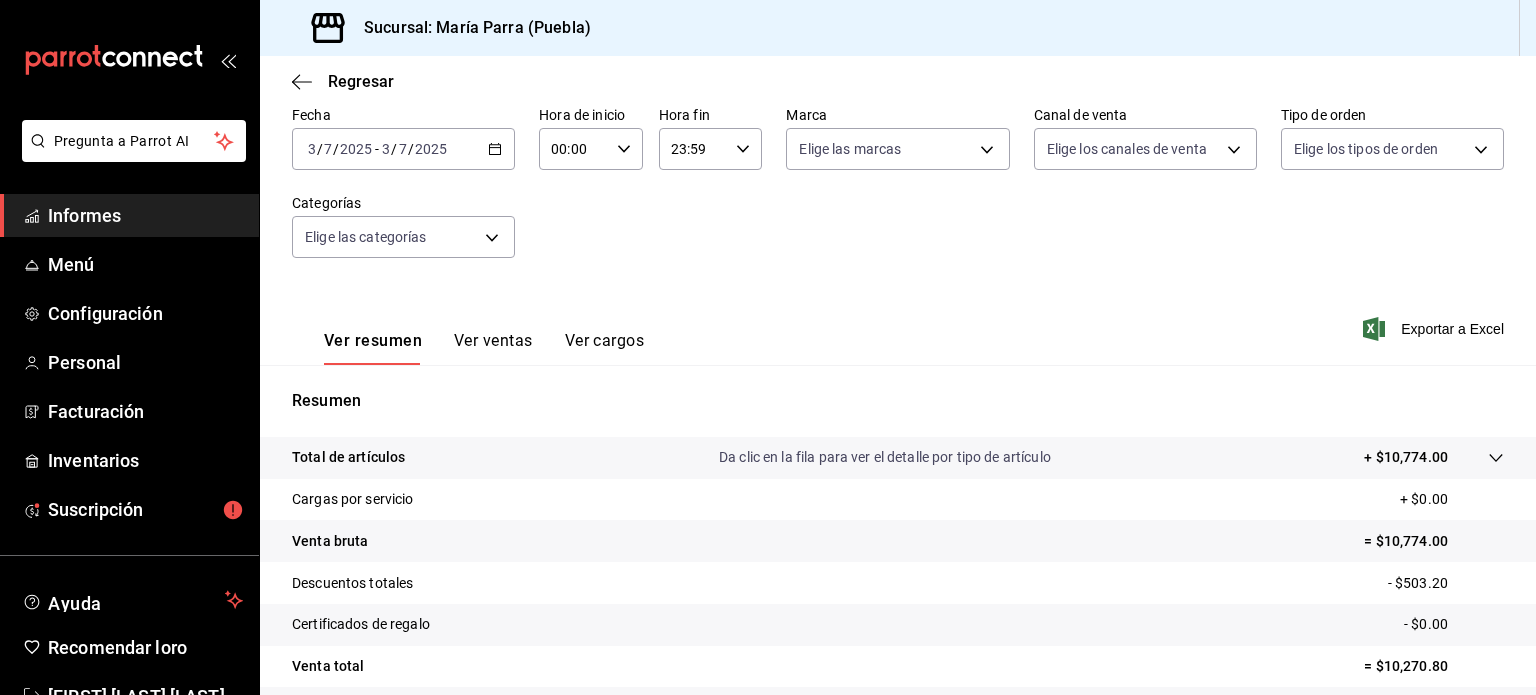 click on "3" at bounding box center [312, 149] 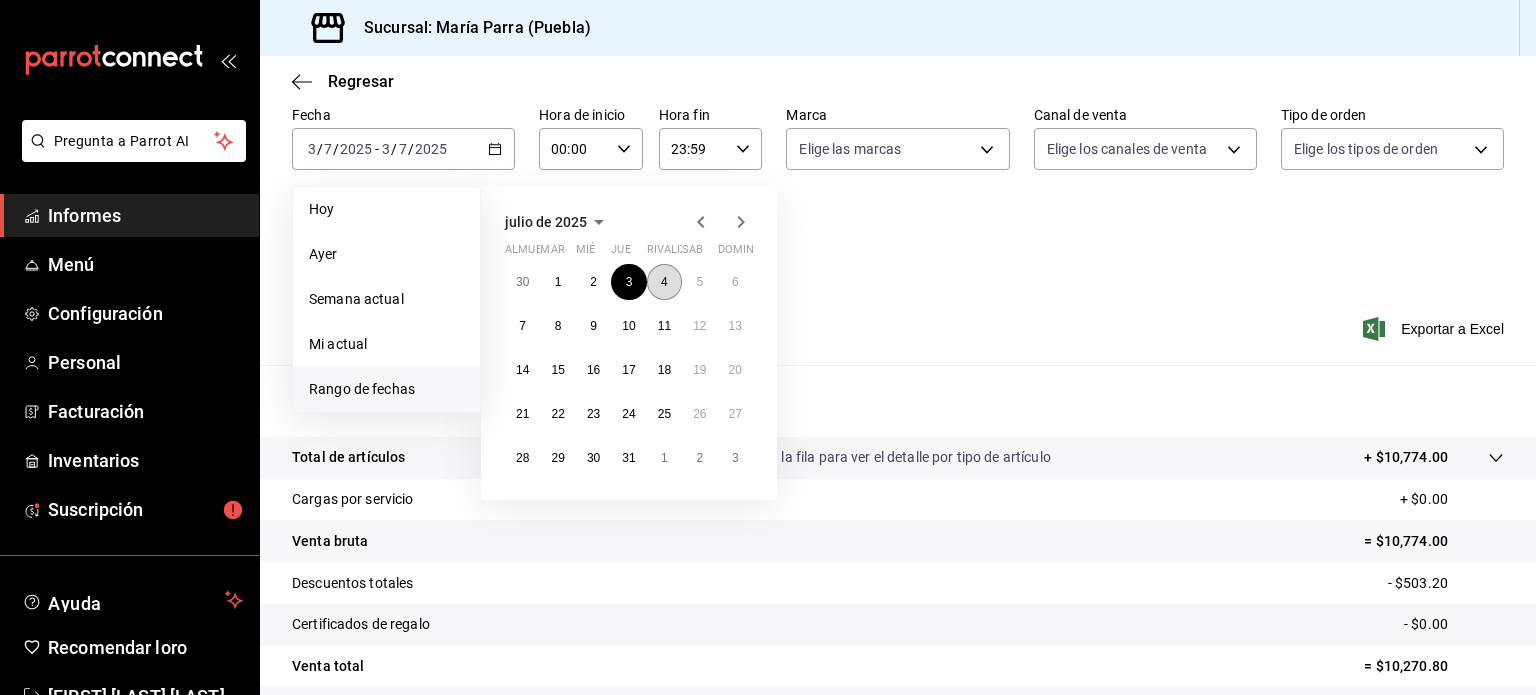 click on "4" at bounding box center (664, 282) 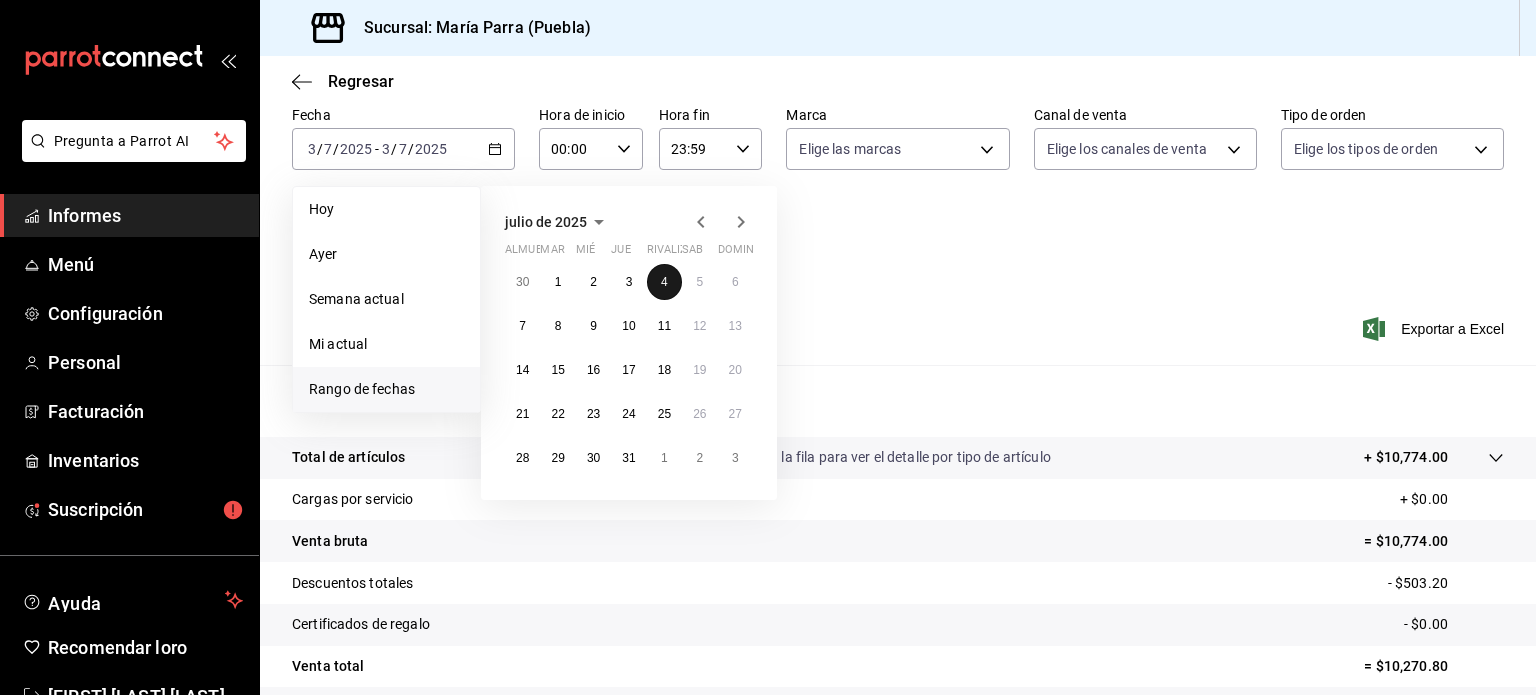 click on "4" at bounding box center [664, 282] 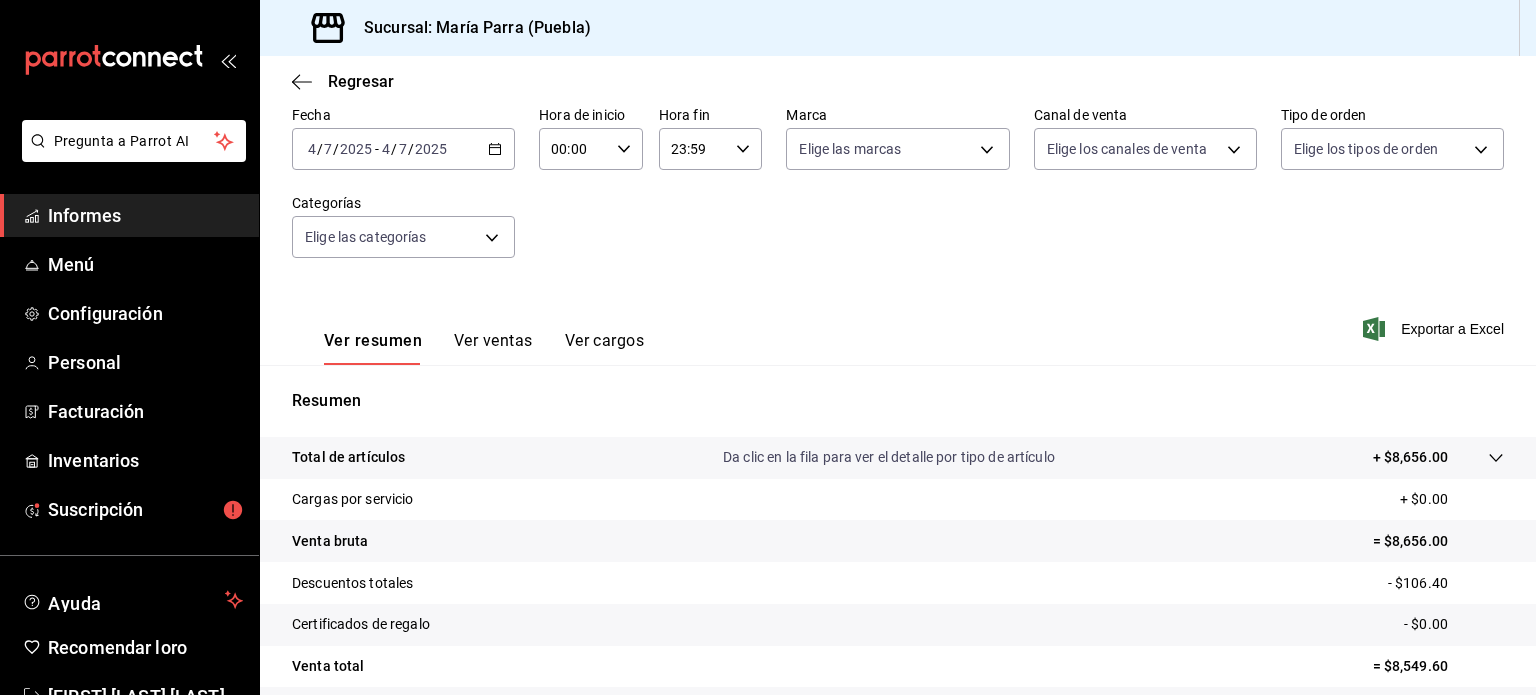 click on "[DATE] [DATE] - [DATE] [DATE]" at bounding box center [403, 149] 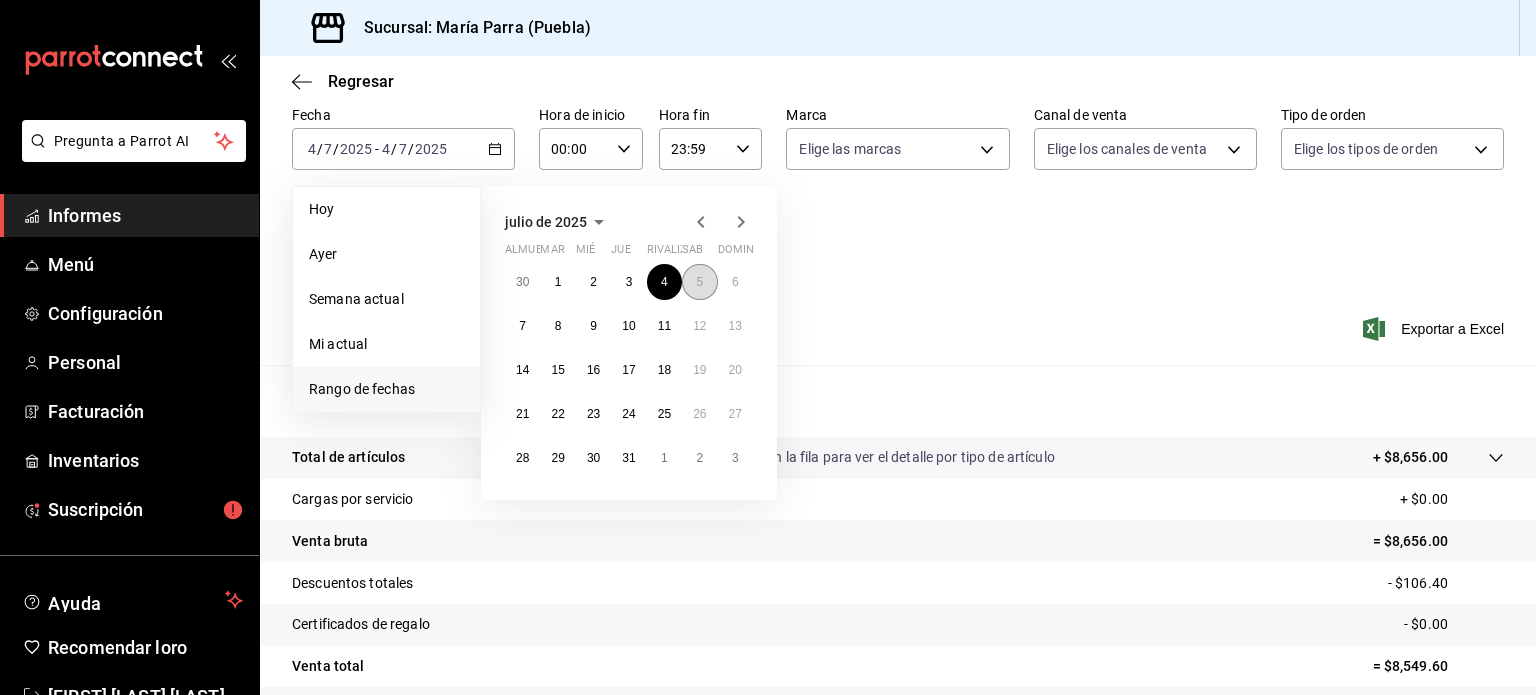 click on "5" at bounding box center [699, 282] 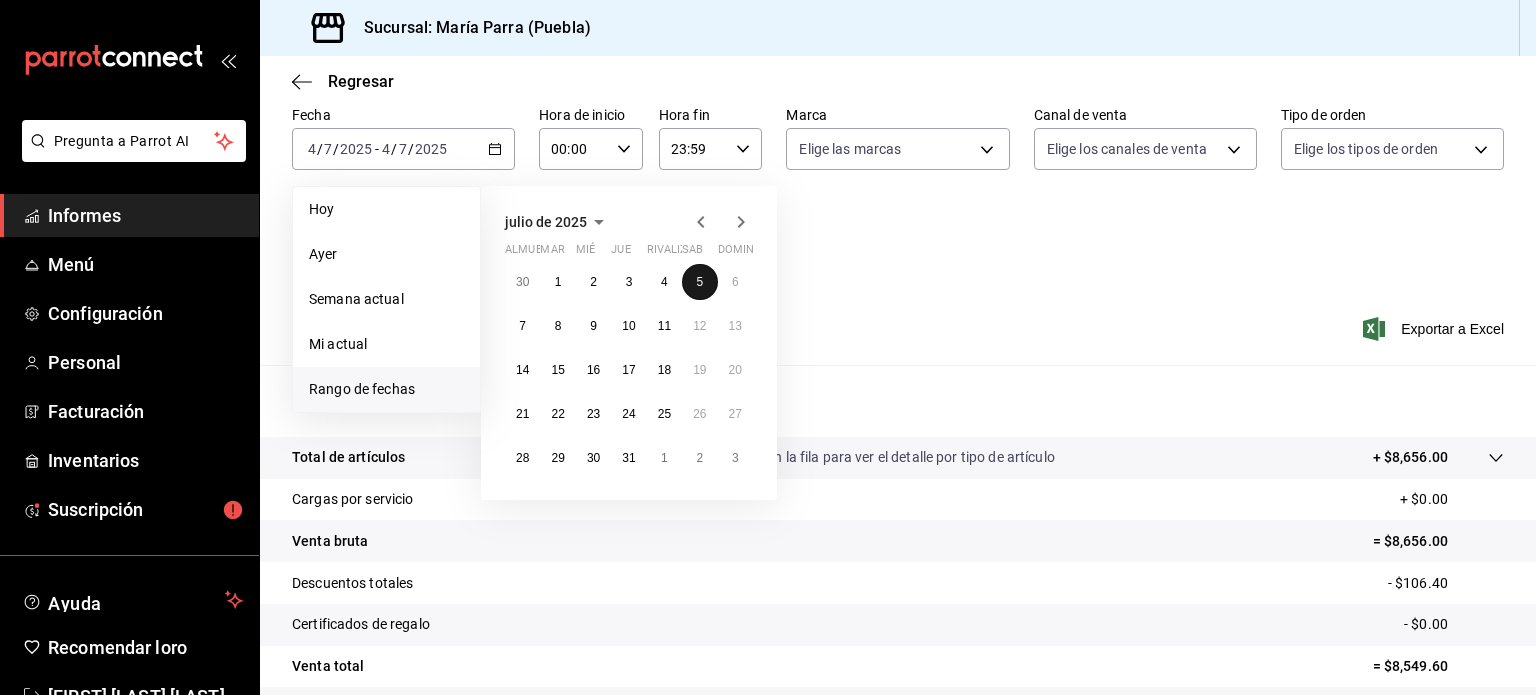 click on "5" at bounding box center [699, 282] 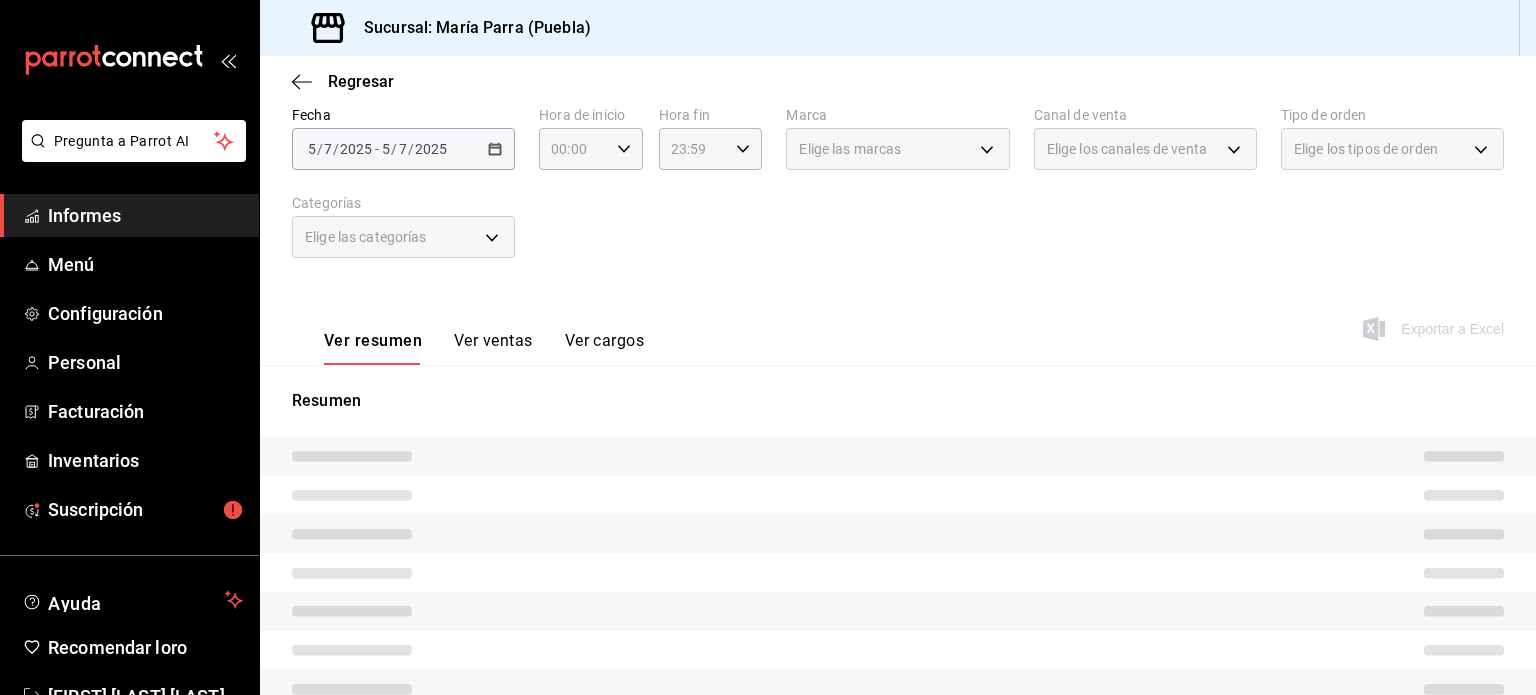 click on "Fecha [DATE] [DATE] - [DATE] [DATE] Hora de inicio 00:00 Hora de inicio Hora fin 23:59 Hora fin Marca Elige las marcas Canal de venta Elige los canales de venta Tipo de orden Elige los tipos de orden Categorías Elige las categorías" at bounding box center (898, 194) 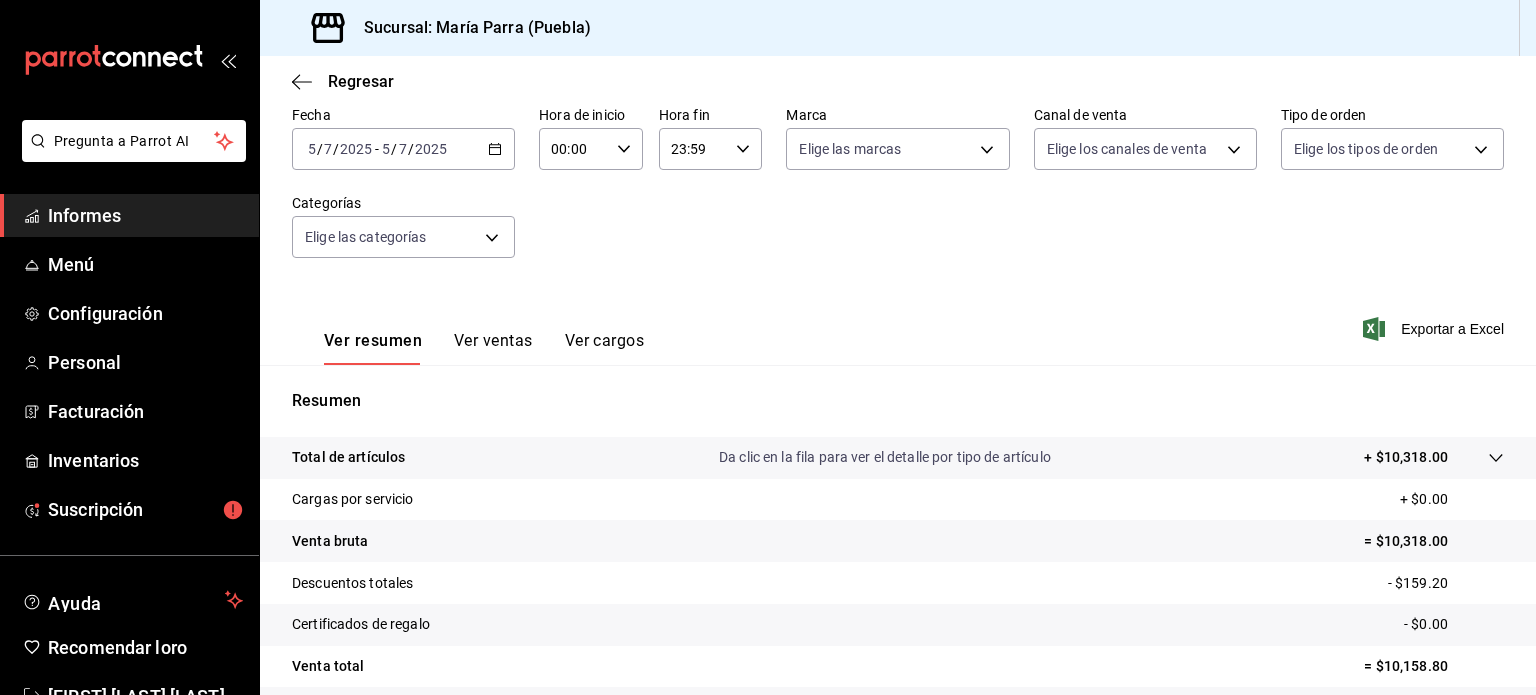 click on "5" at bounding box center (312, 149) 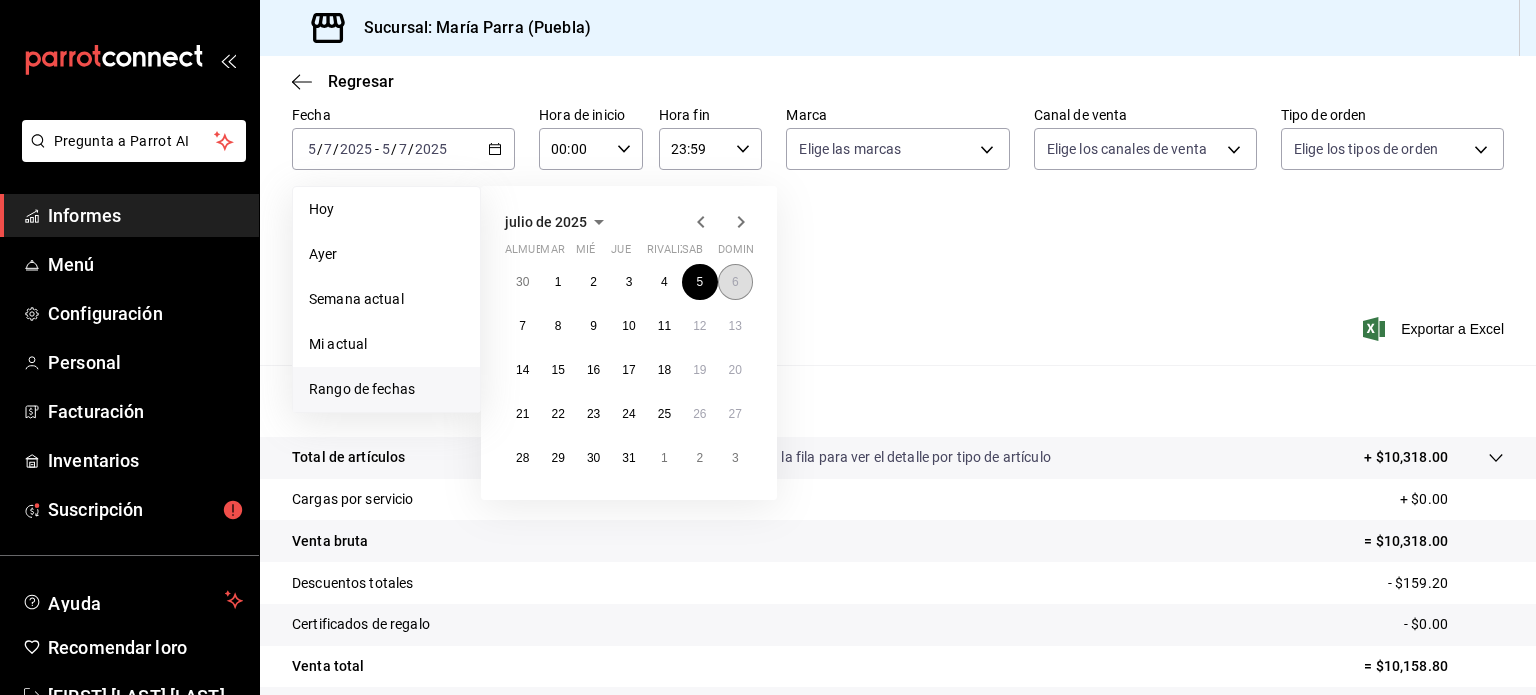 click on "6" at bounding box center [735, 282] 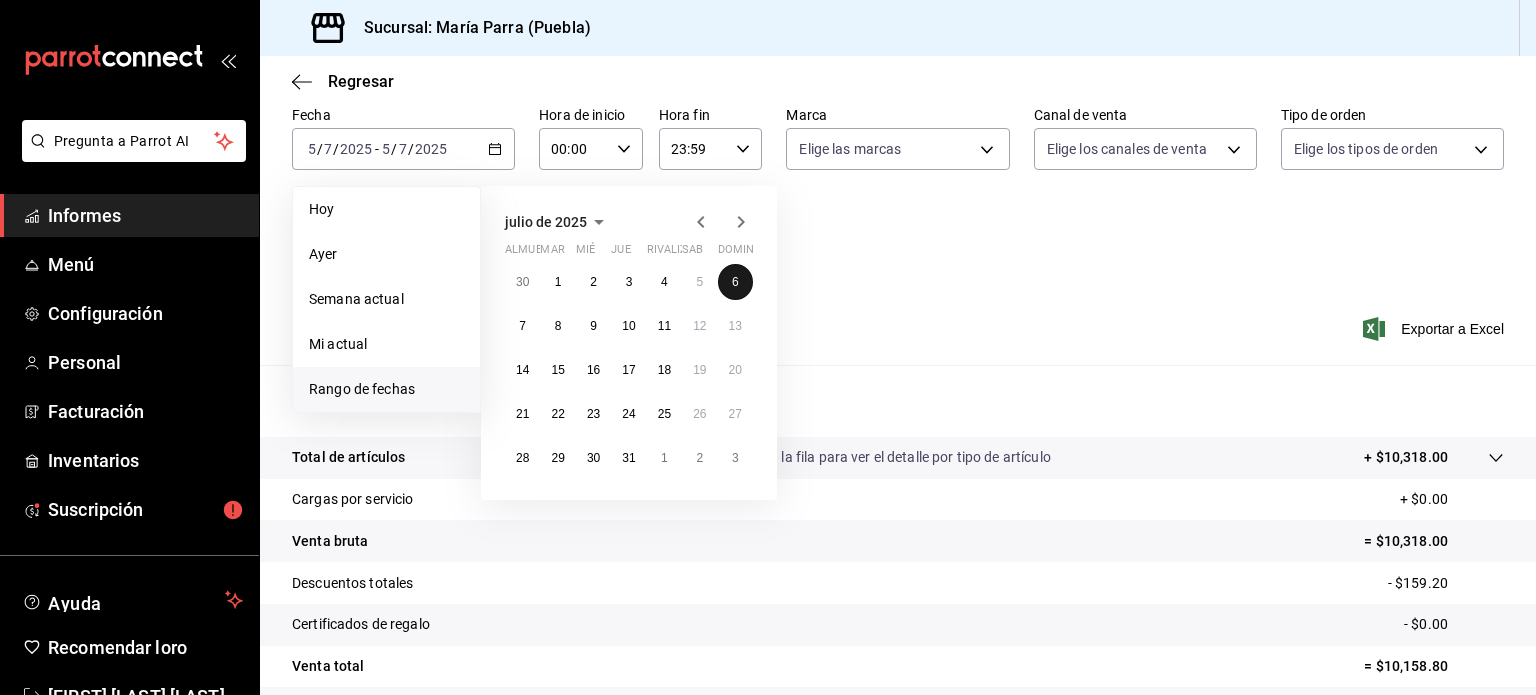 click on "6" at bounding box center [735, 282] 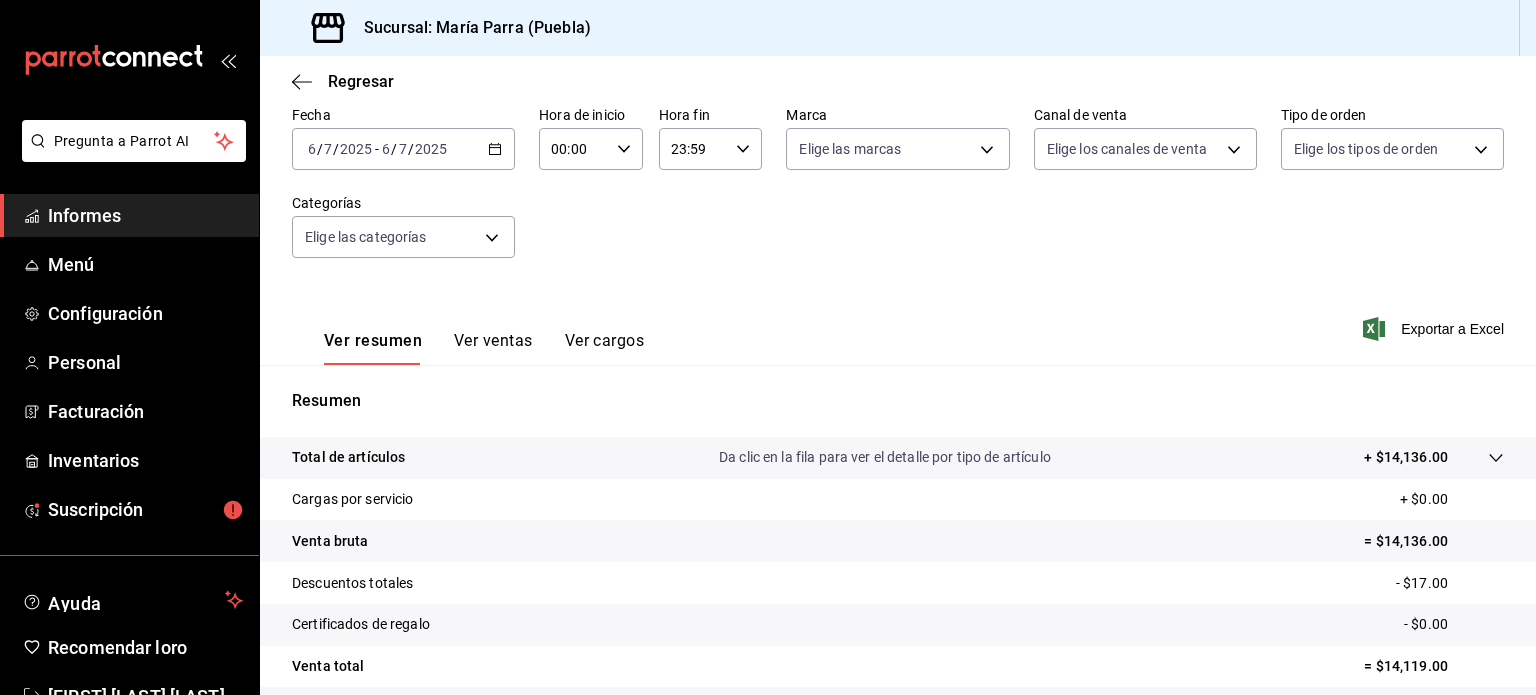click on "6" at bounding box center (312, 149) 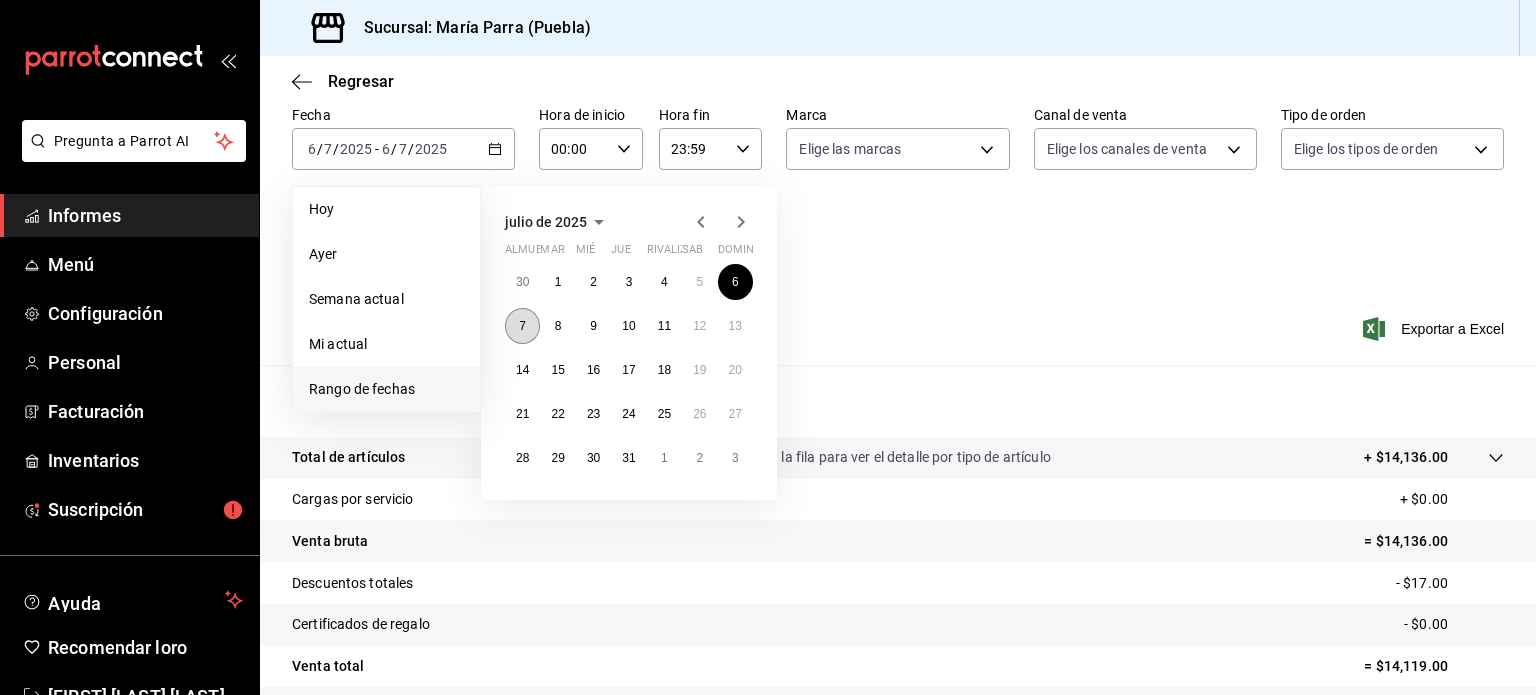 click on "7" at bounding box center (522, 326) 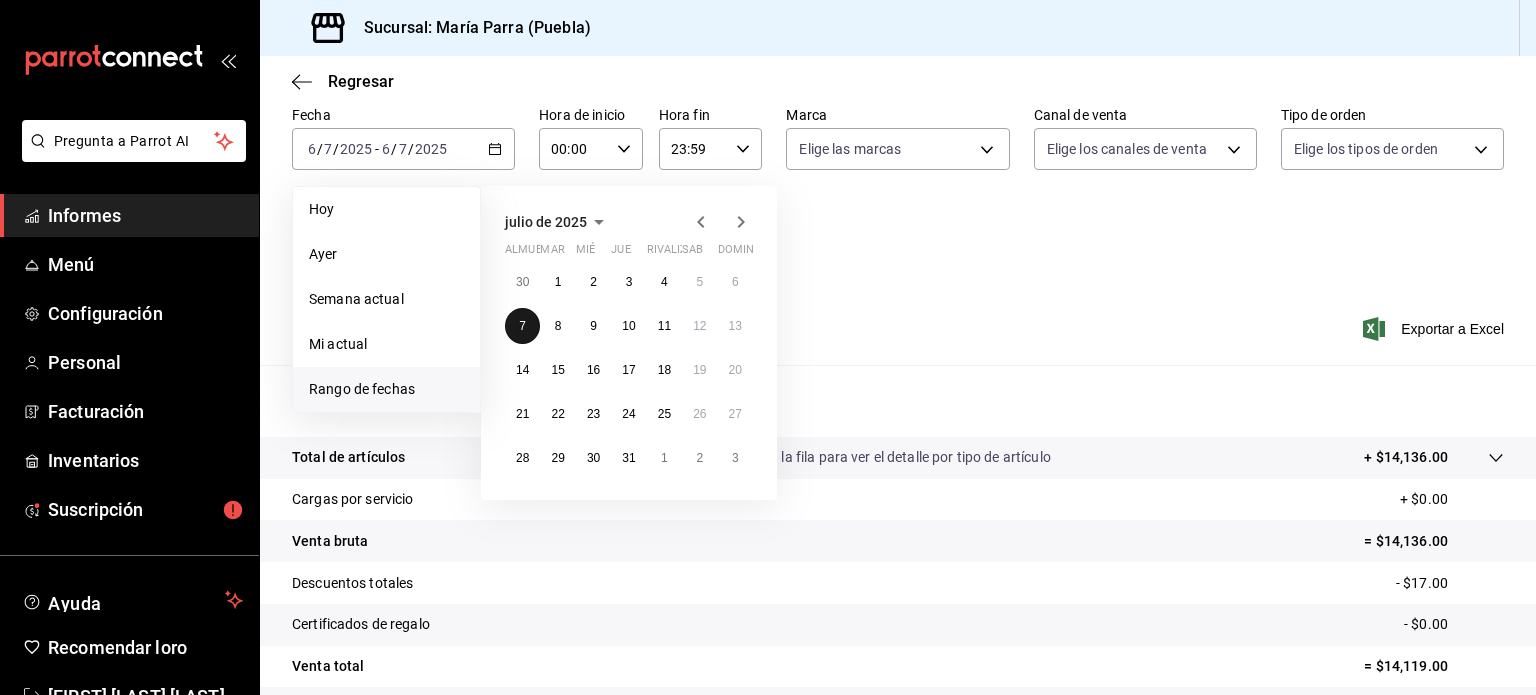 click on "7" at bounding box center (522, 326) 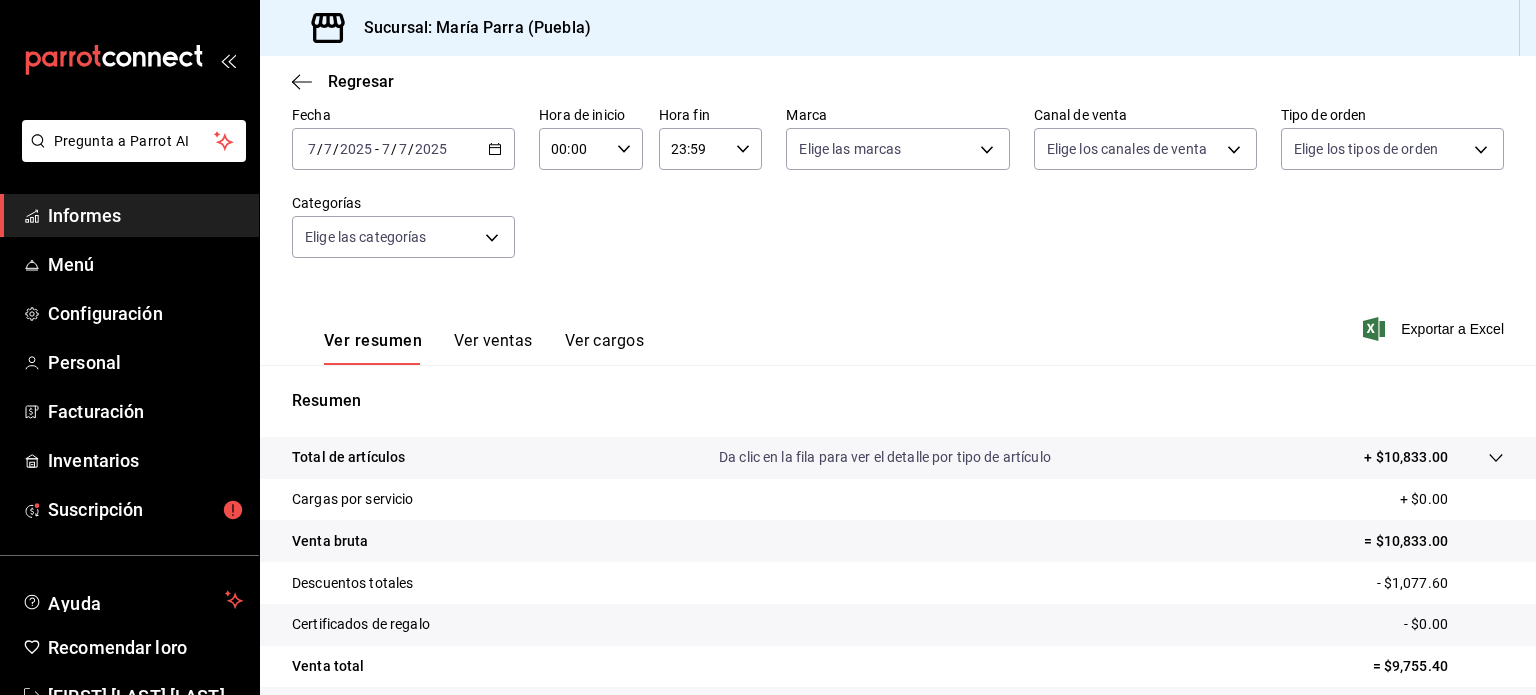 click on "7" at bounding box center (312, 149) 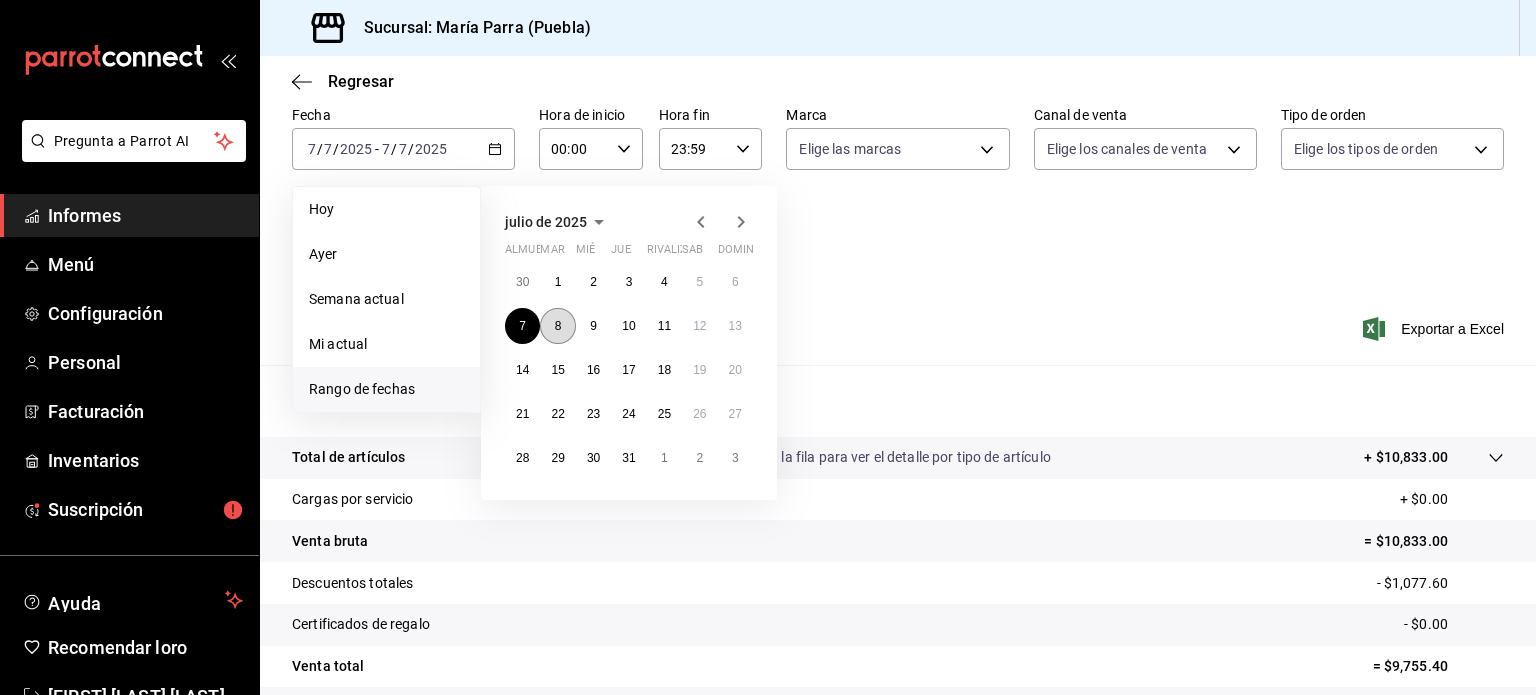 click on "8" at bounding box center (557, 326) 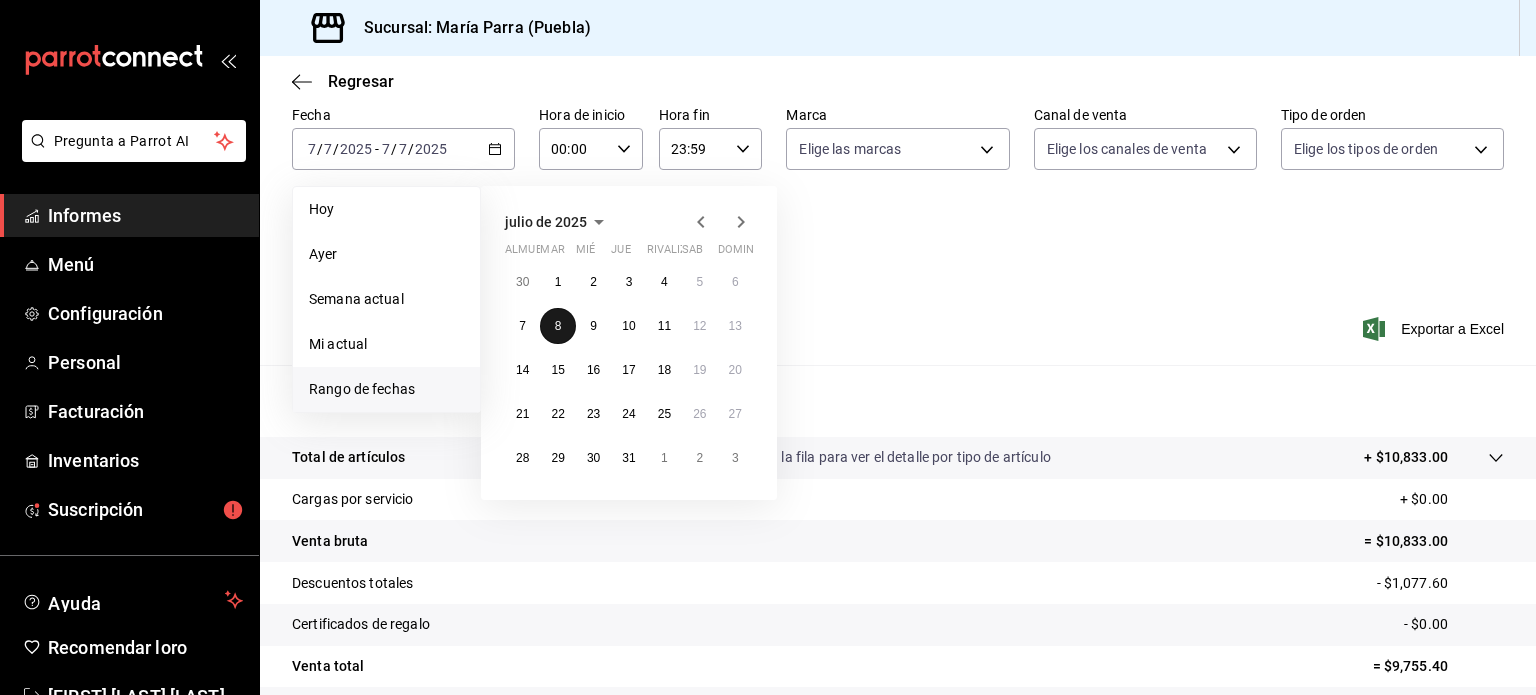 click on "8" at bounding box center [557, 326] 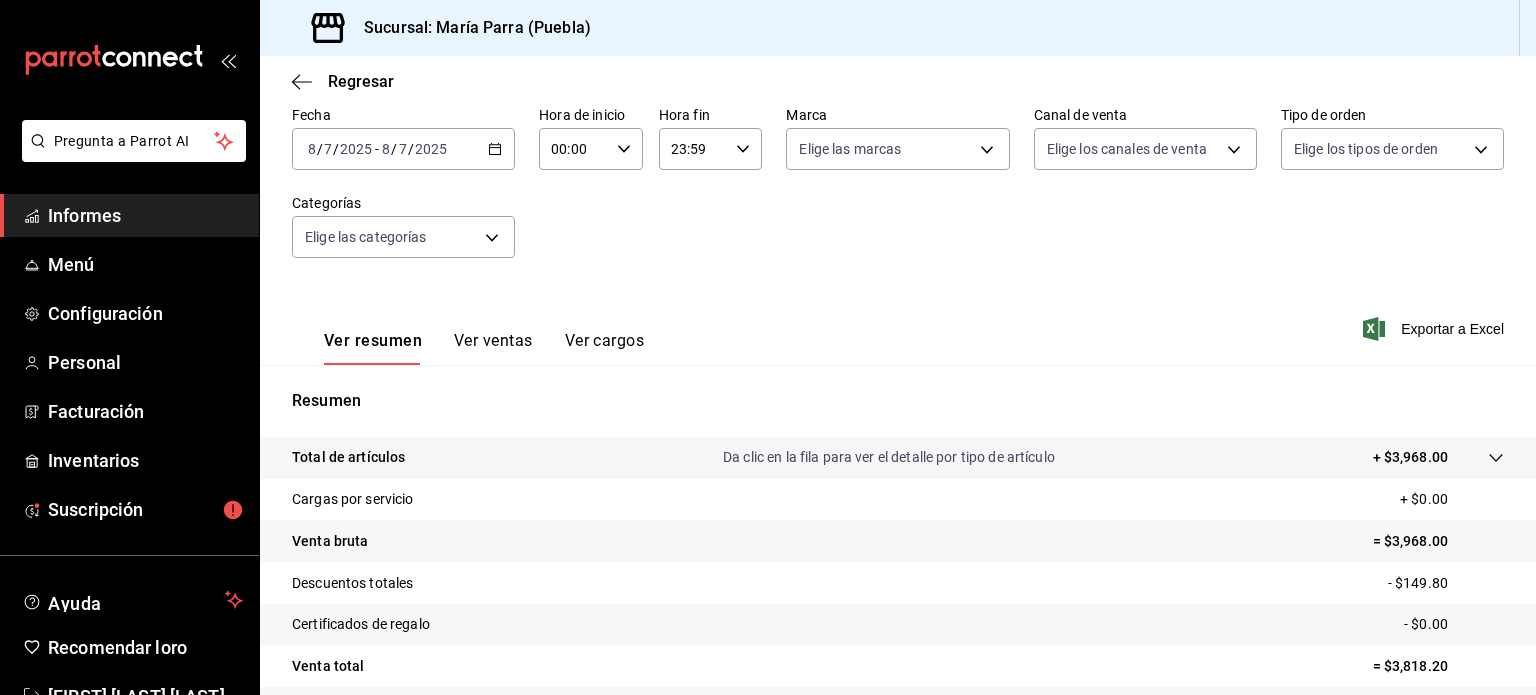 click on "8" at bounding box center (312, 149) 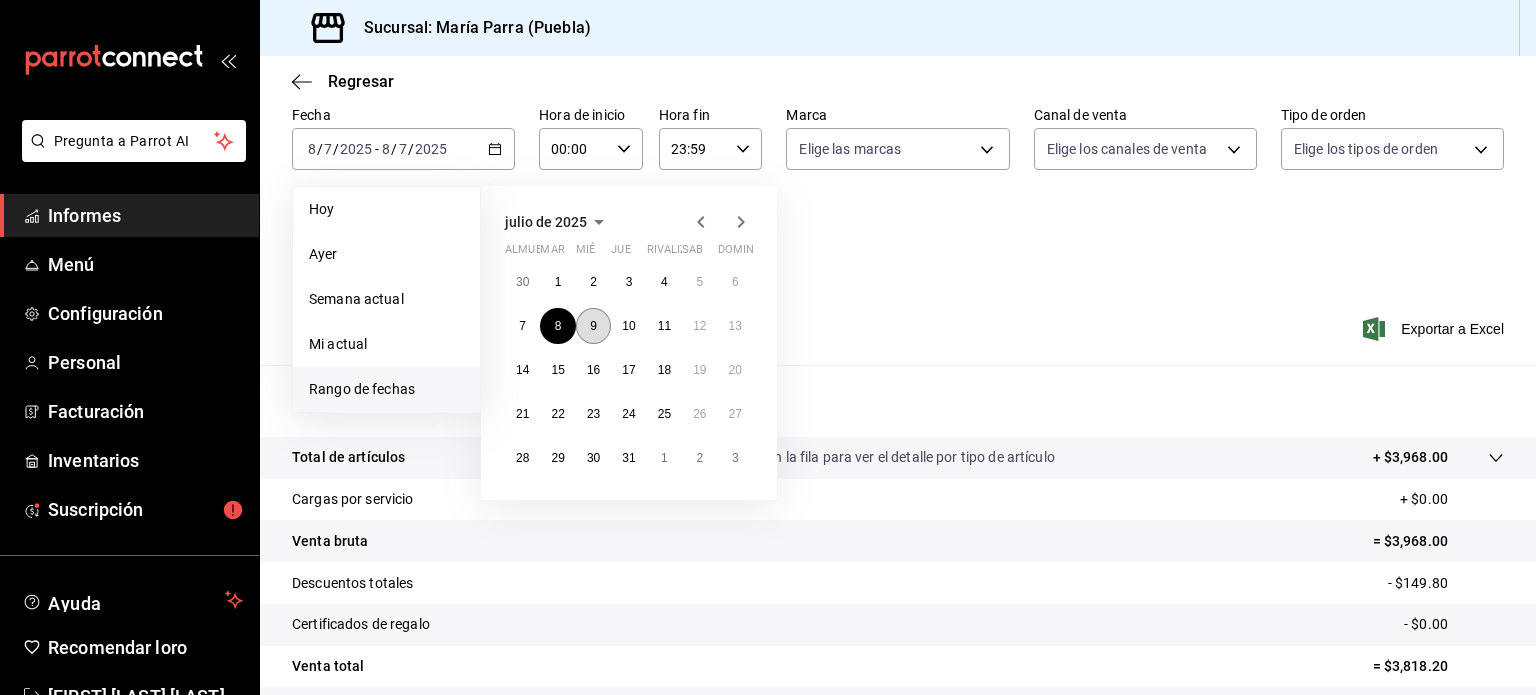 click on "9" at bounding box center (593, 326) 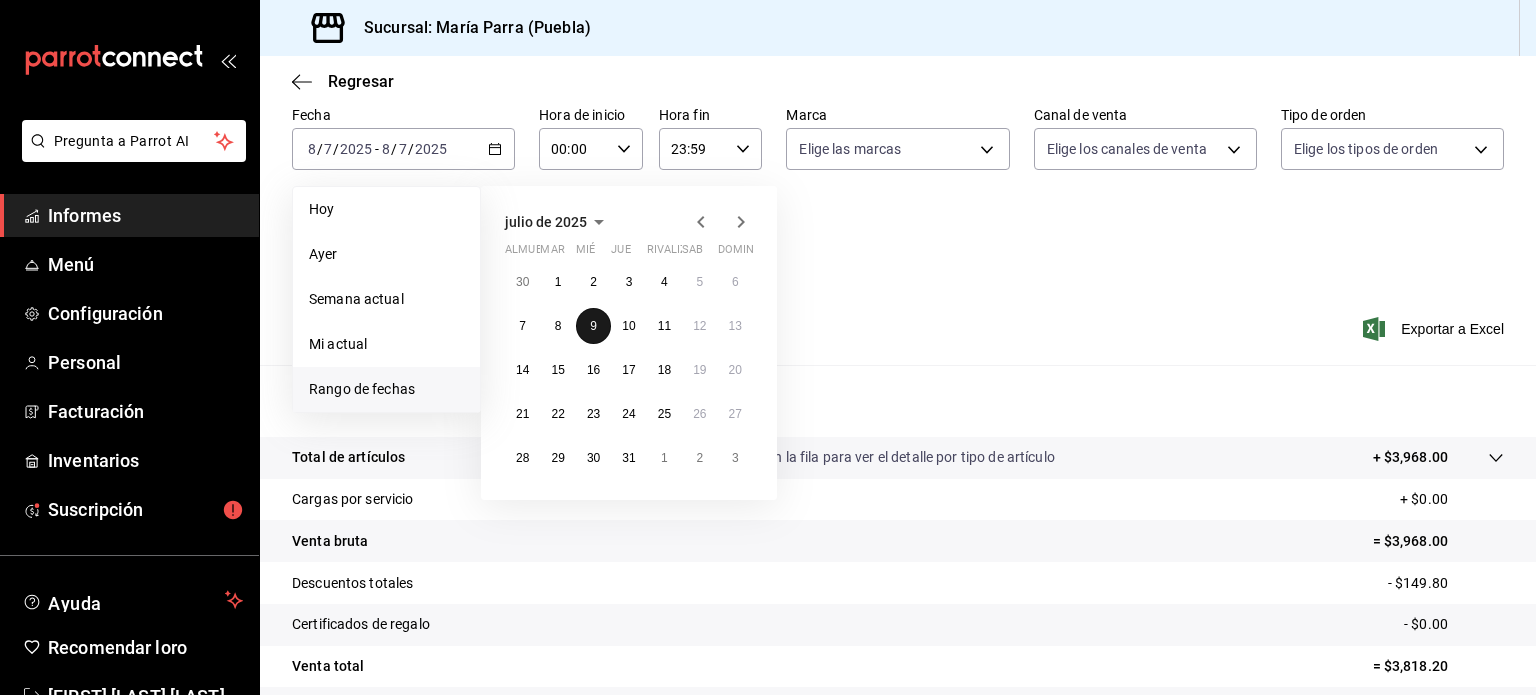 click on "9" at bounding box center (593, 326) 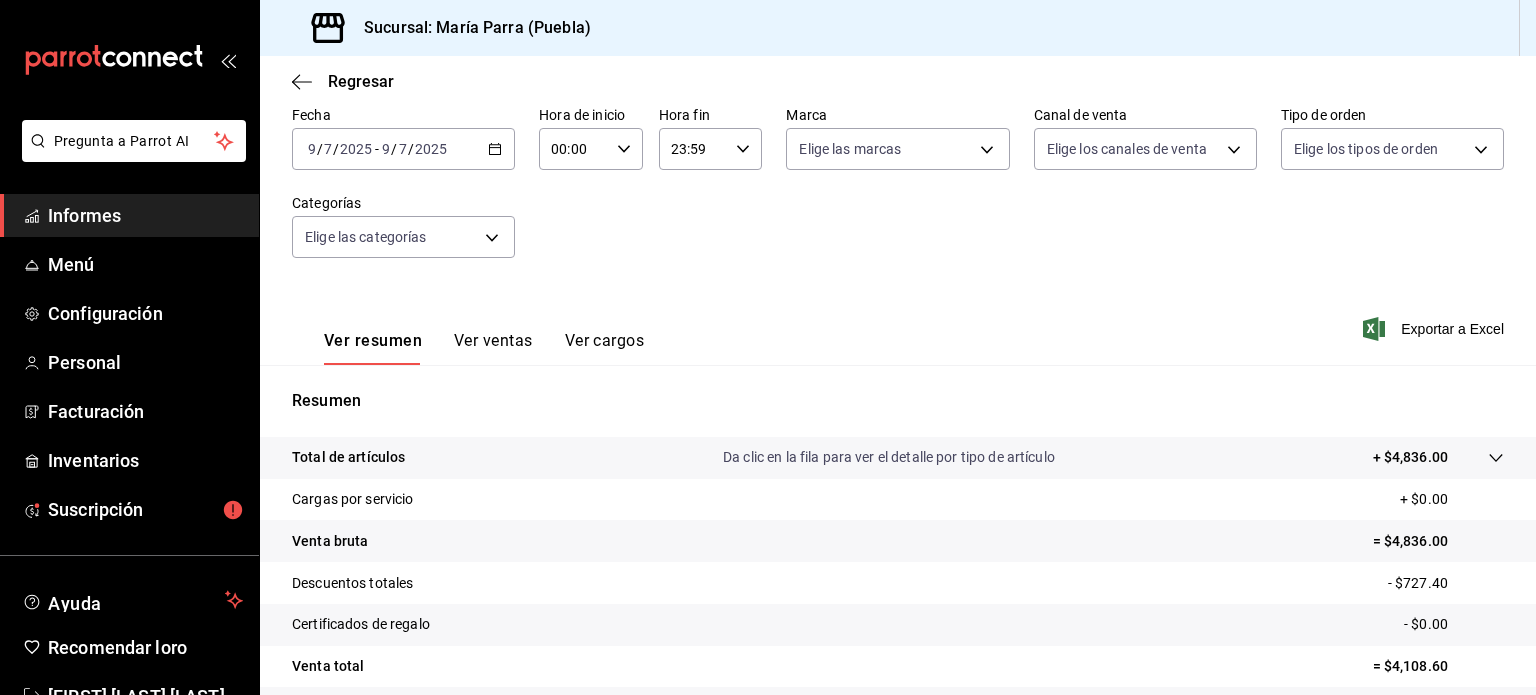 click on "Cargas por servicio + $0.00" at bounding box center (898, 500) 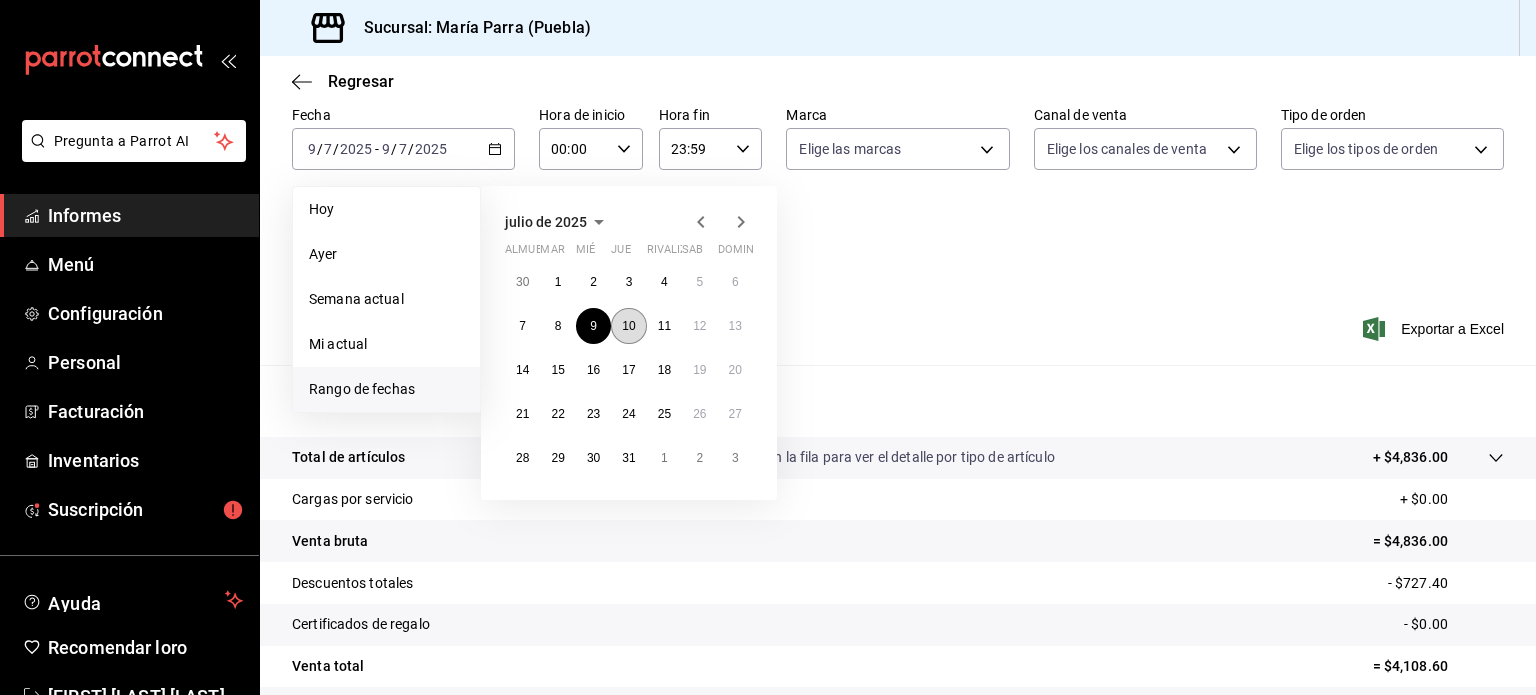 click on "10" at bounding box center [628, 326] 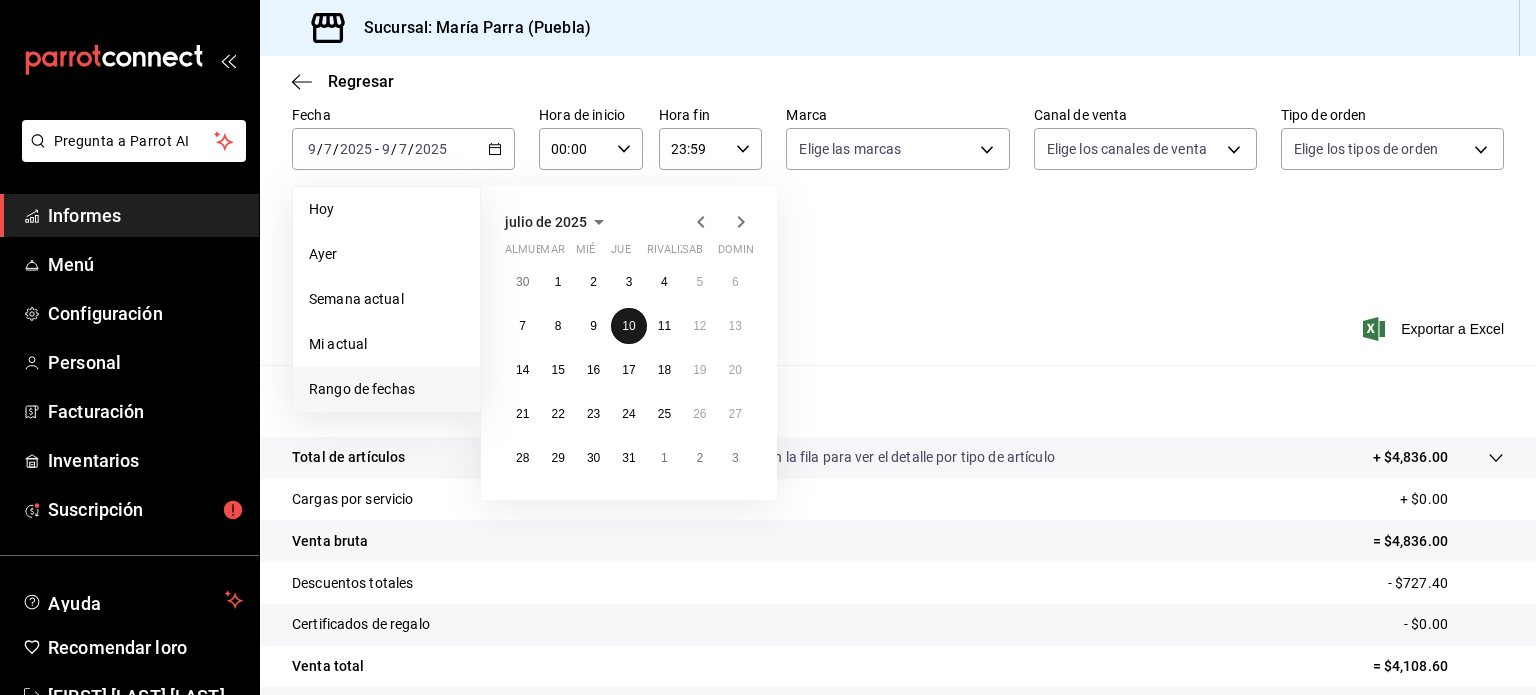 click on "10" at bounding box center (628, 326) 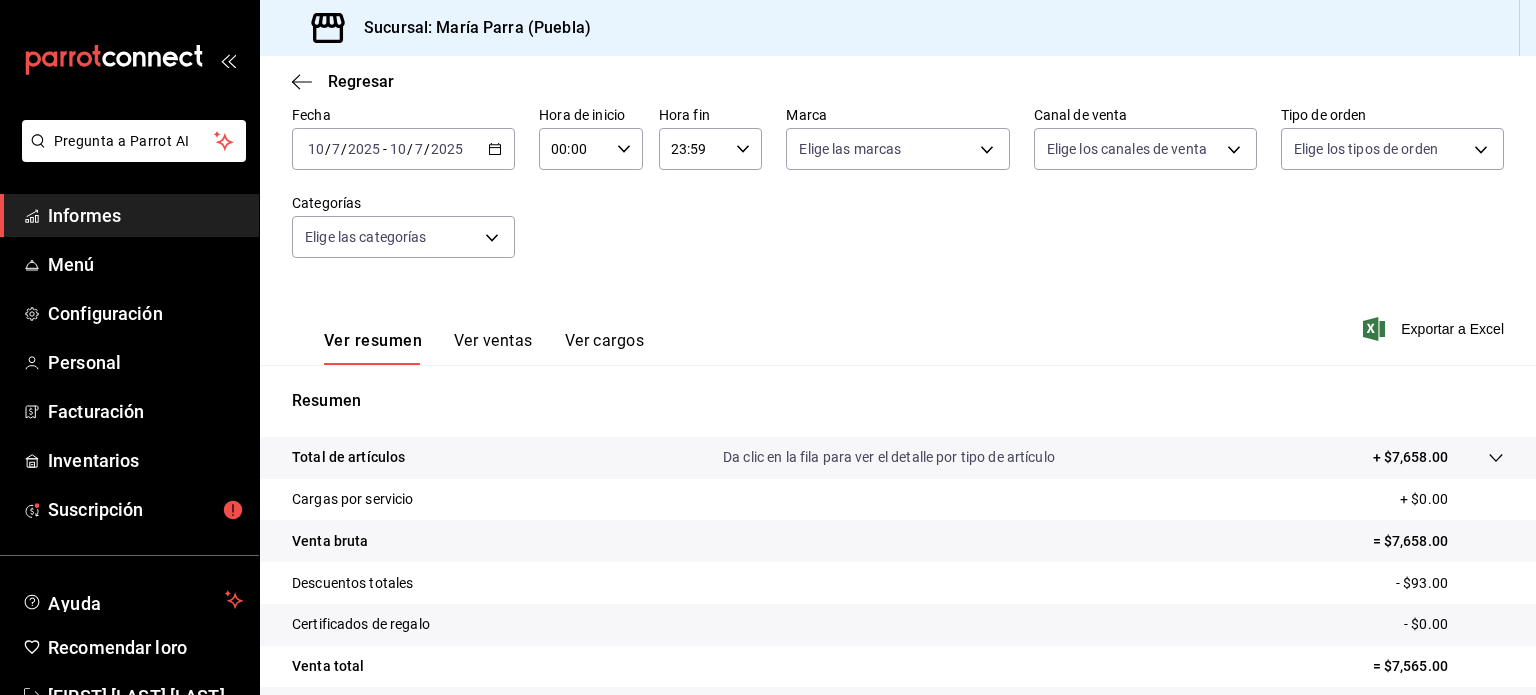 click on "10" at bounding box center (316, 149) 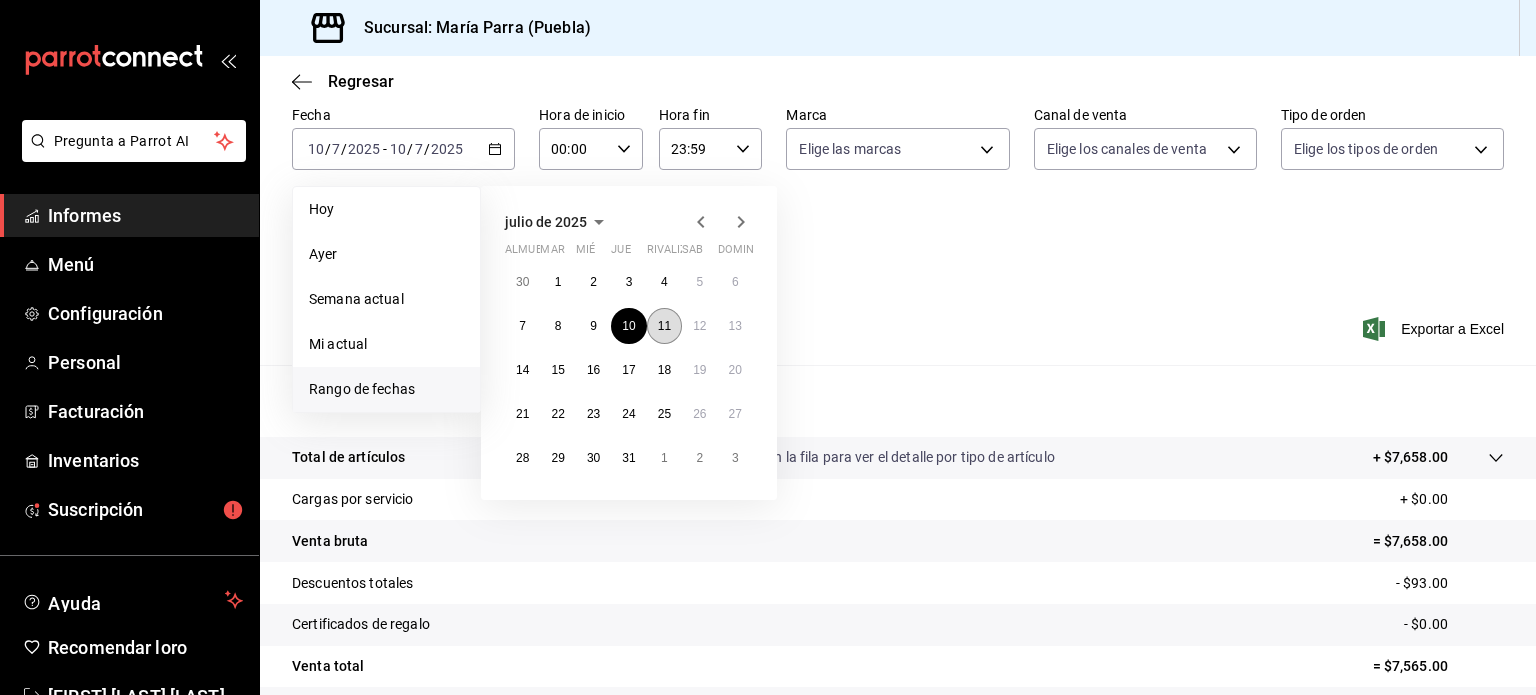 click on "11" at bounding box center (664, 326) 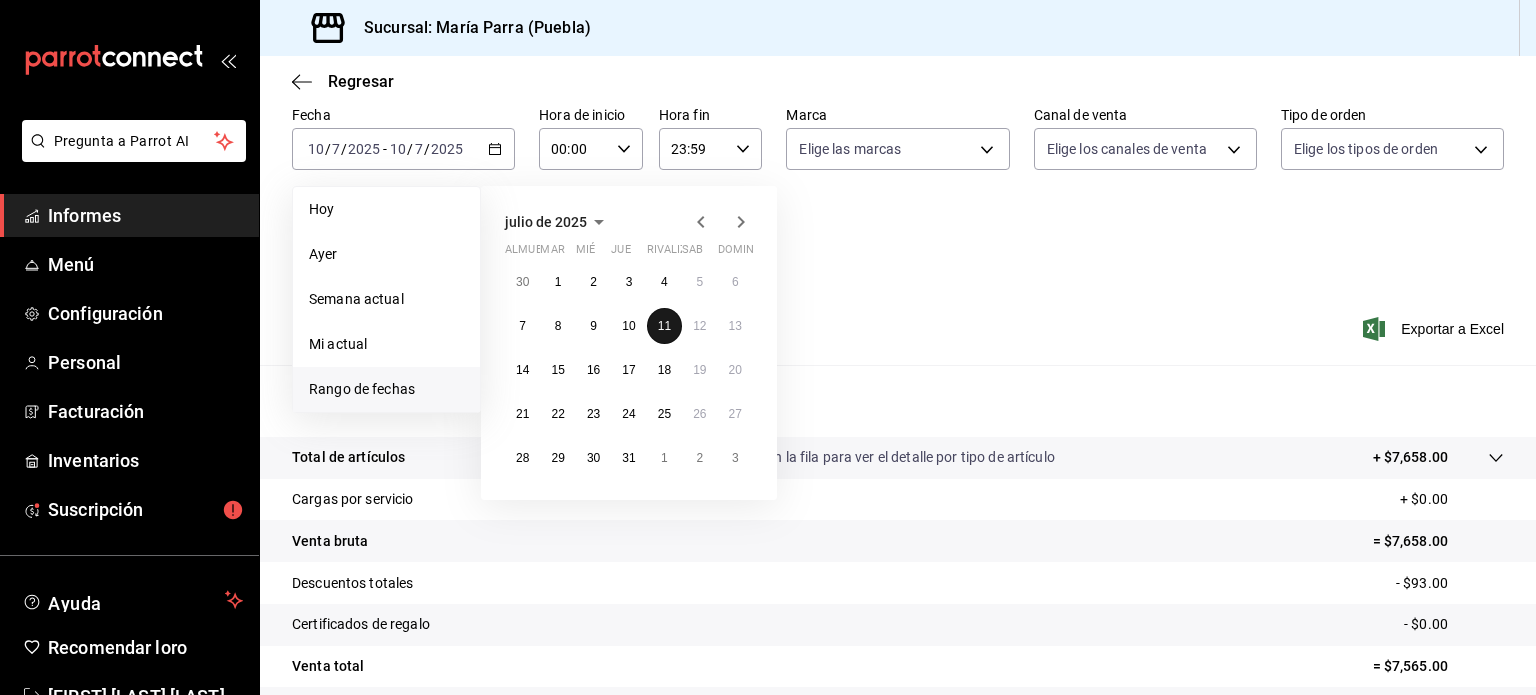 click on "11" at bounding box center [664, 326] 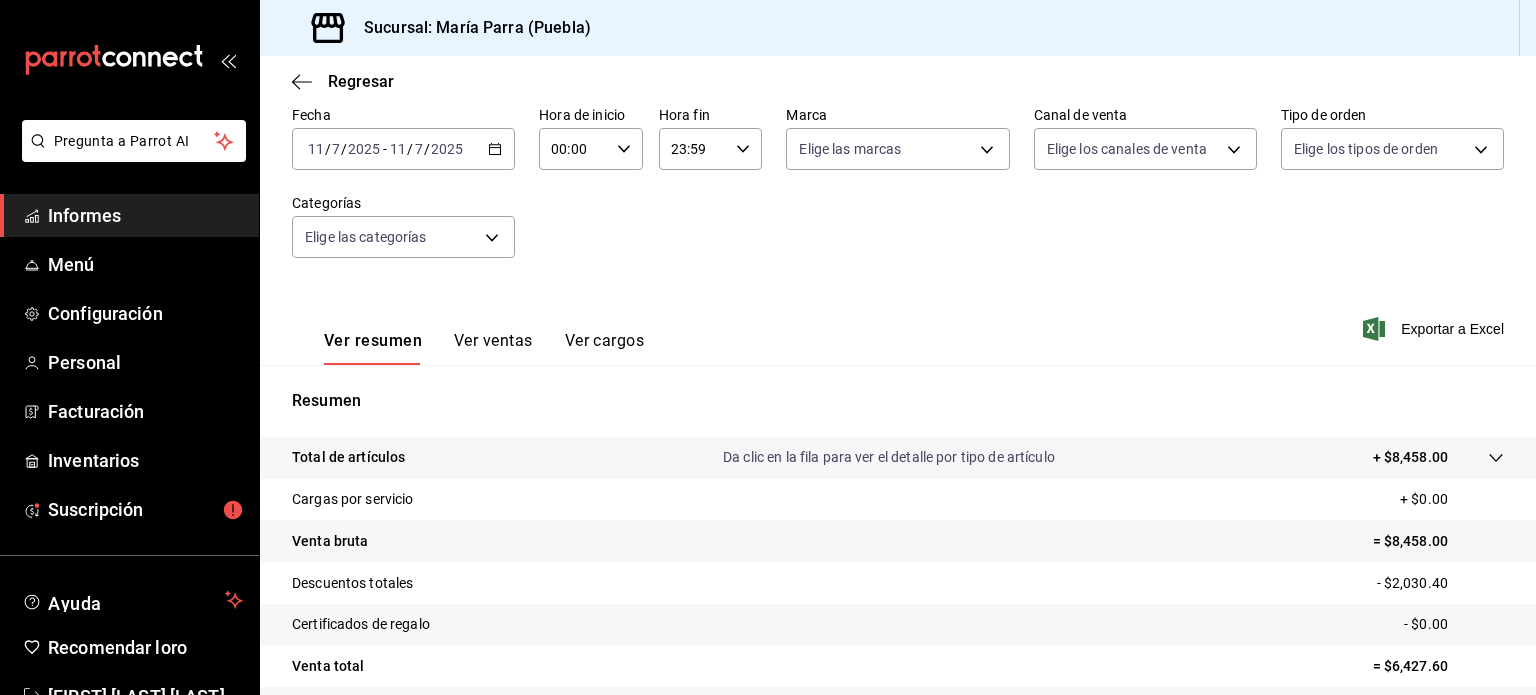 click on "Sucursal: María Parra (Puebla)" at bounding box center [898, 28] 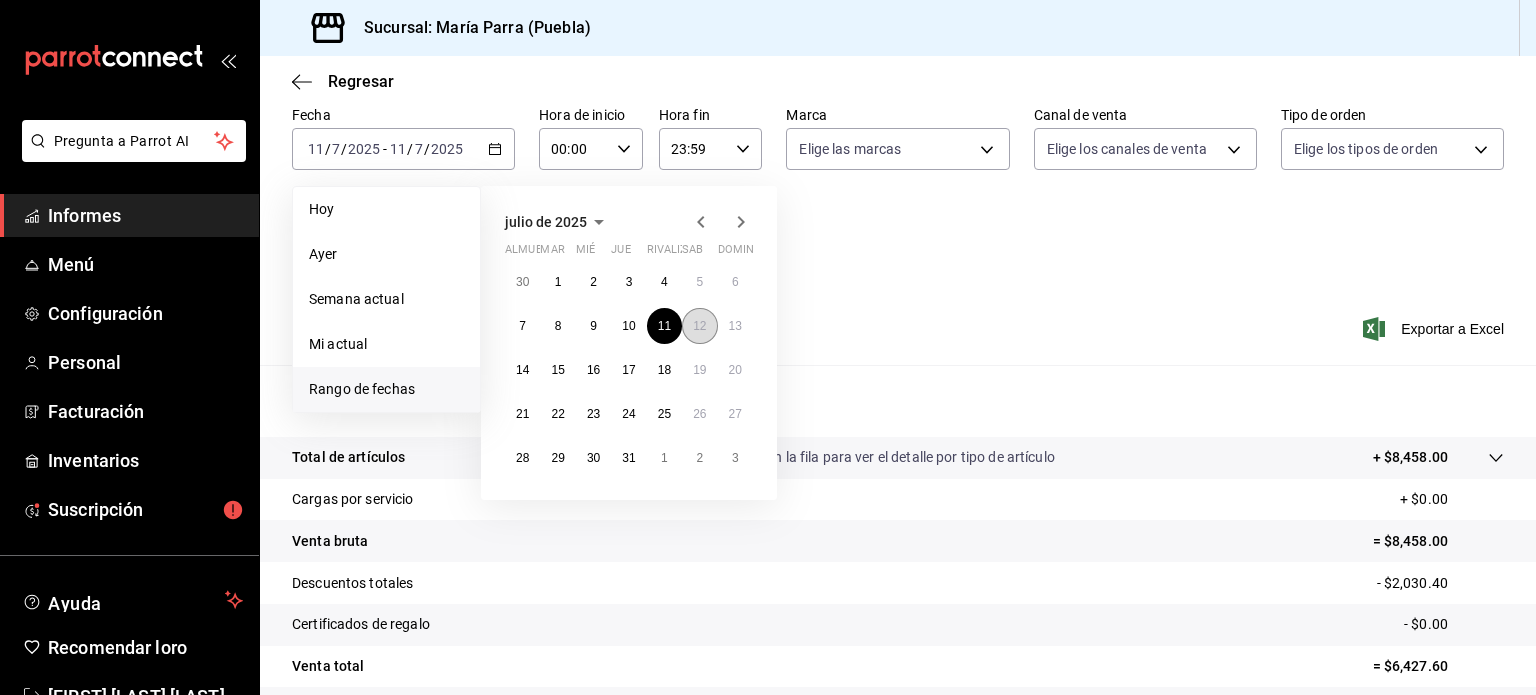 click on "12" at bounding box center [699, 326] 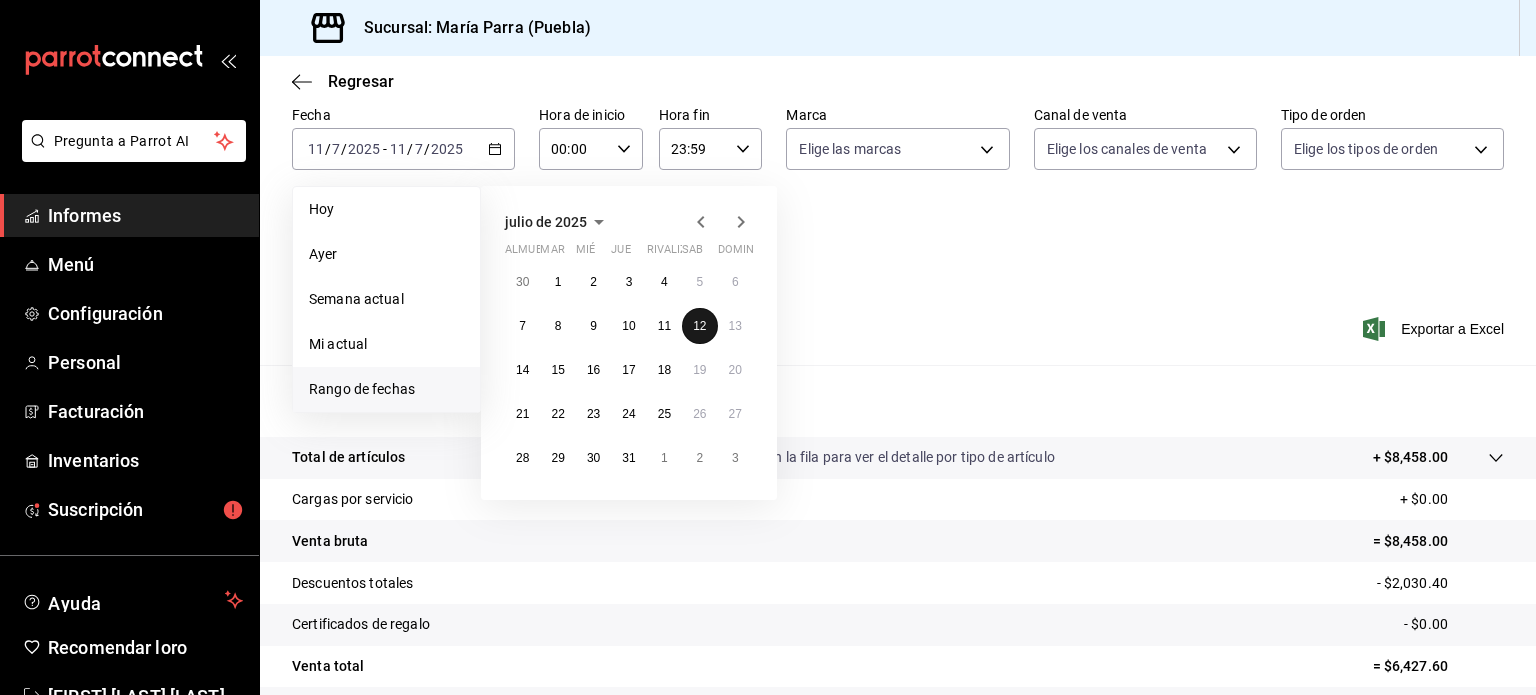 click on "12" at bounding box center (699, 326) 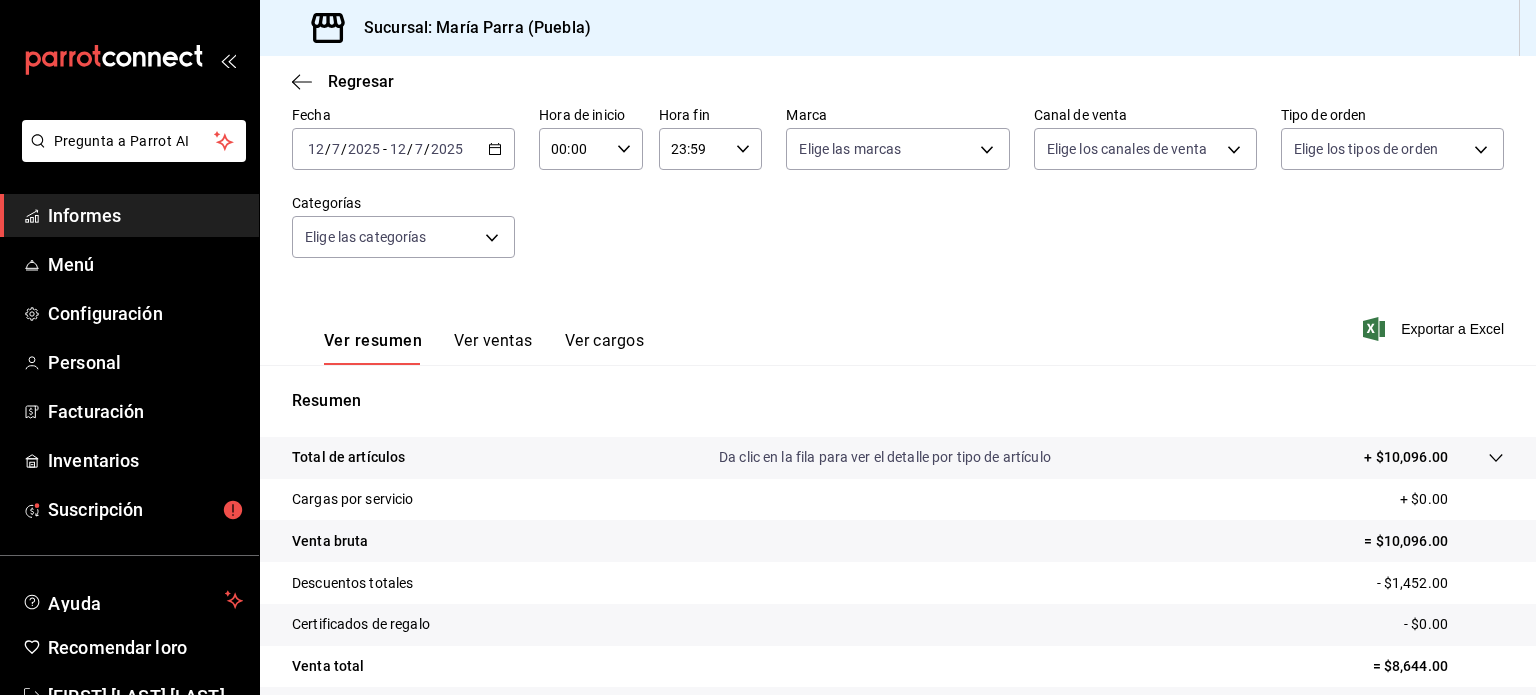 click on "Ver resumen Ver ventas Ver cargos Exportar a Excel" at bounding box center [898, 323] 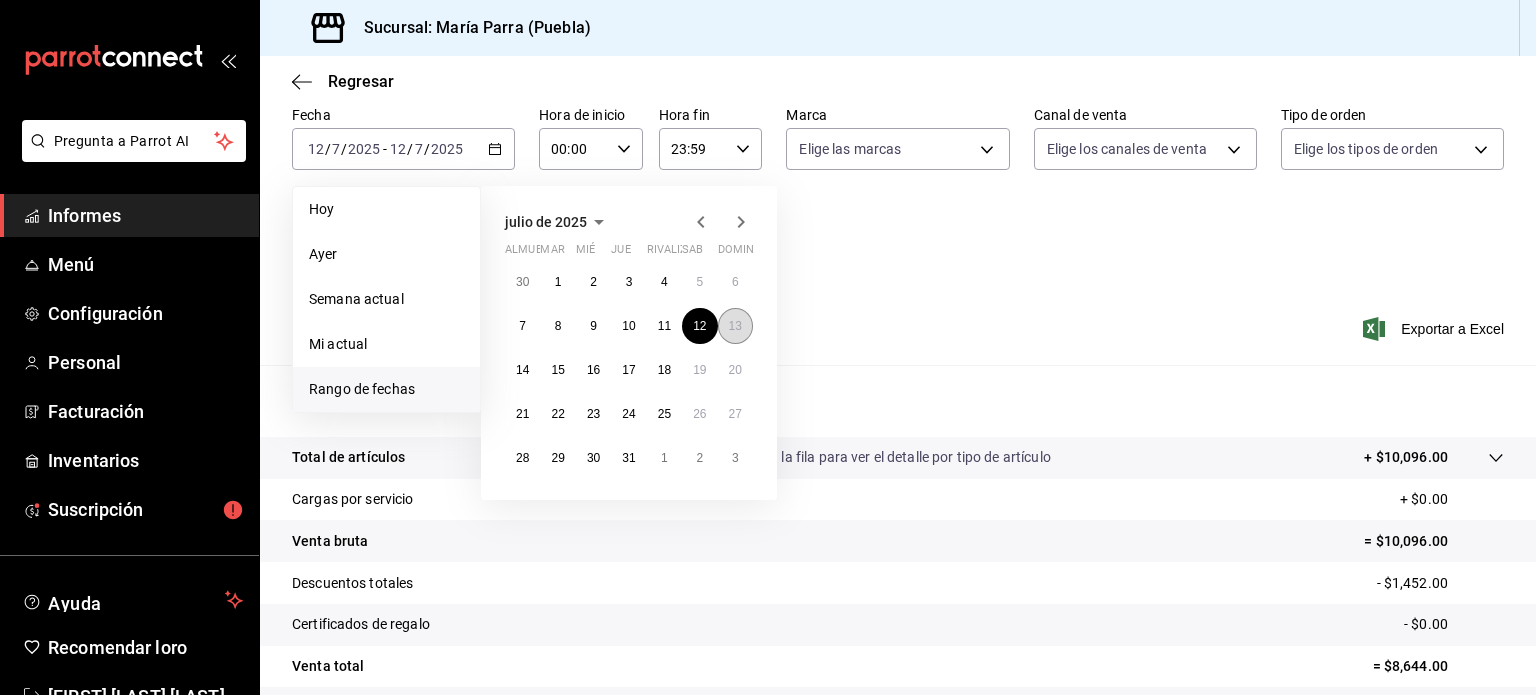 click on "13" at bounding box center [735, 326] 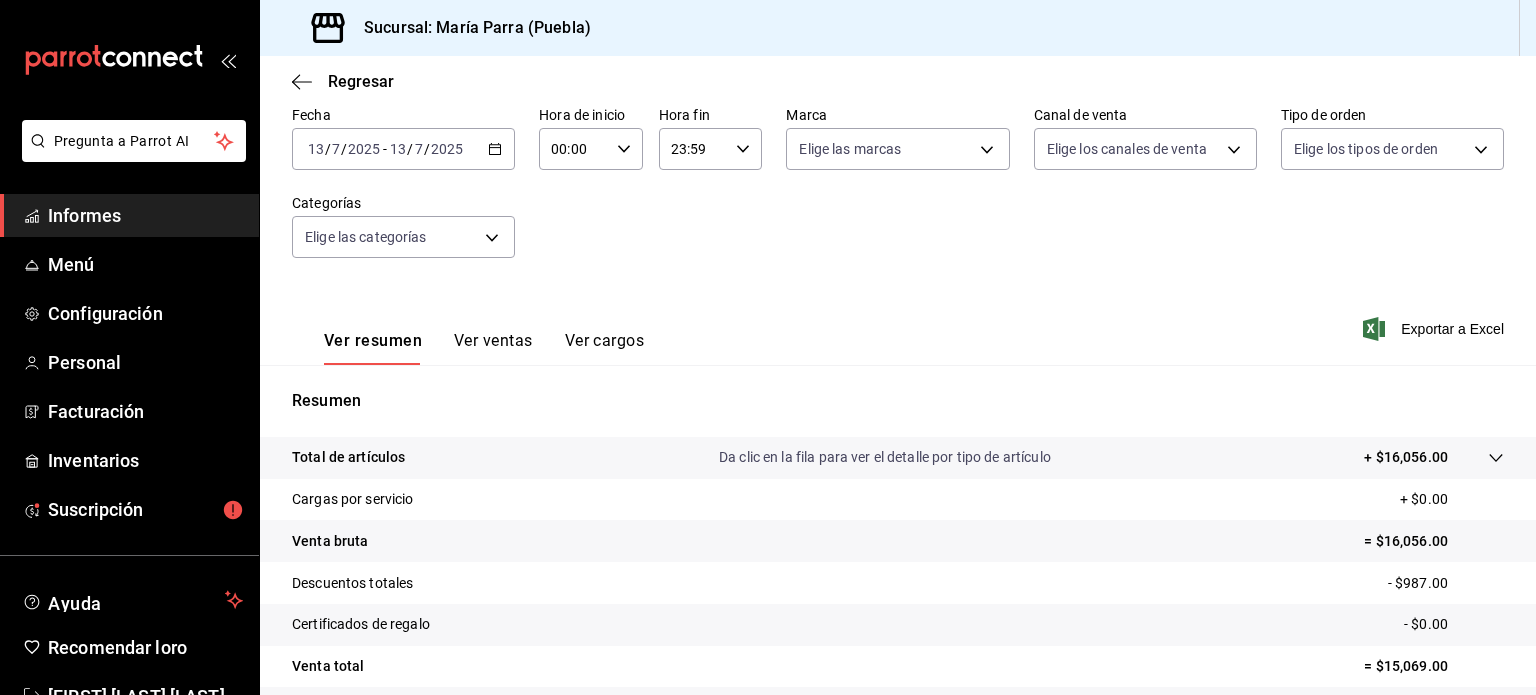 click on "13" at bounding box center (316, 149) 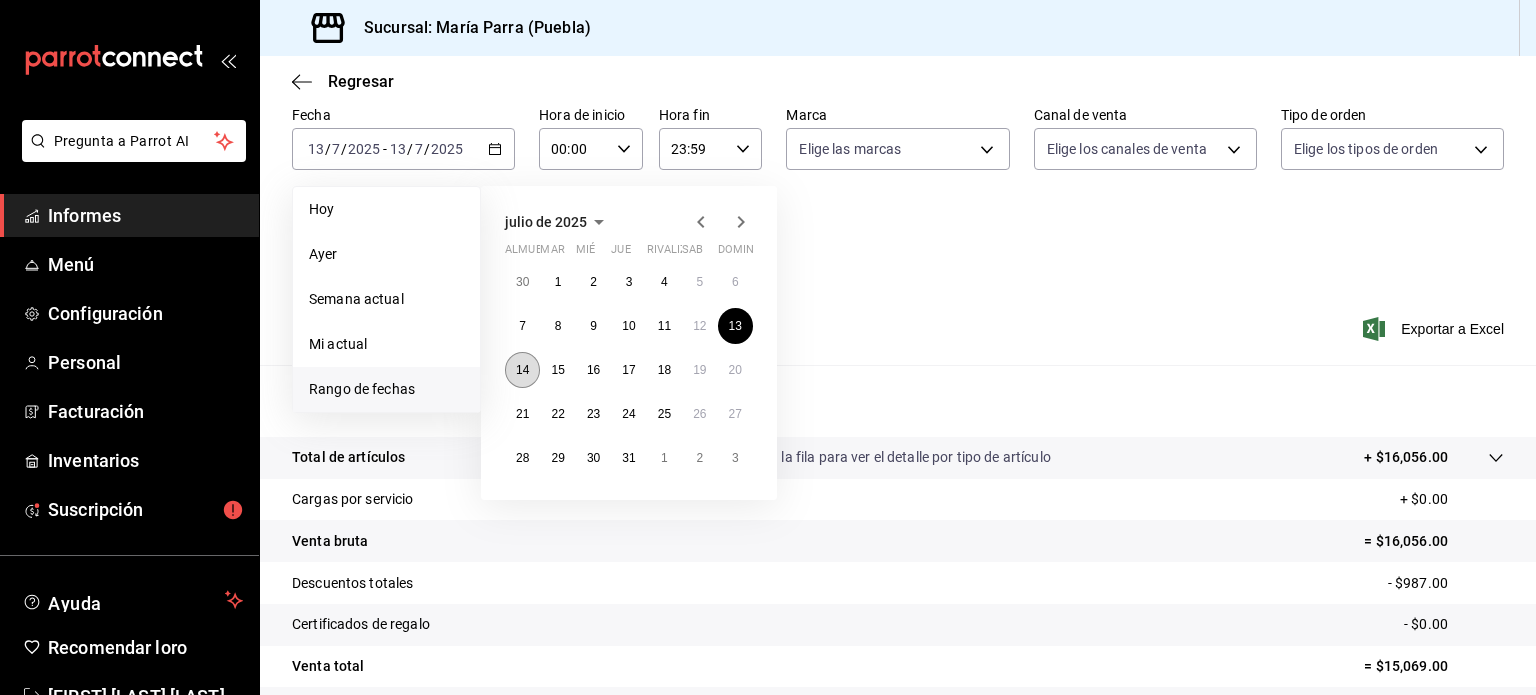 click on "14" at bounding box center [522, 370] 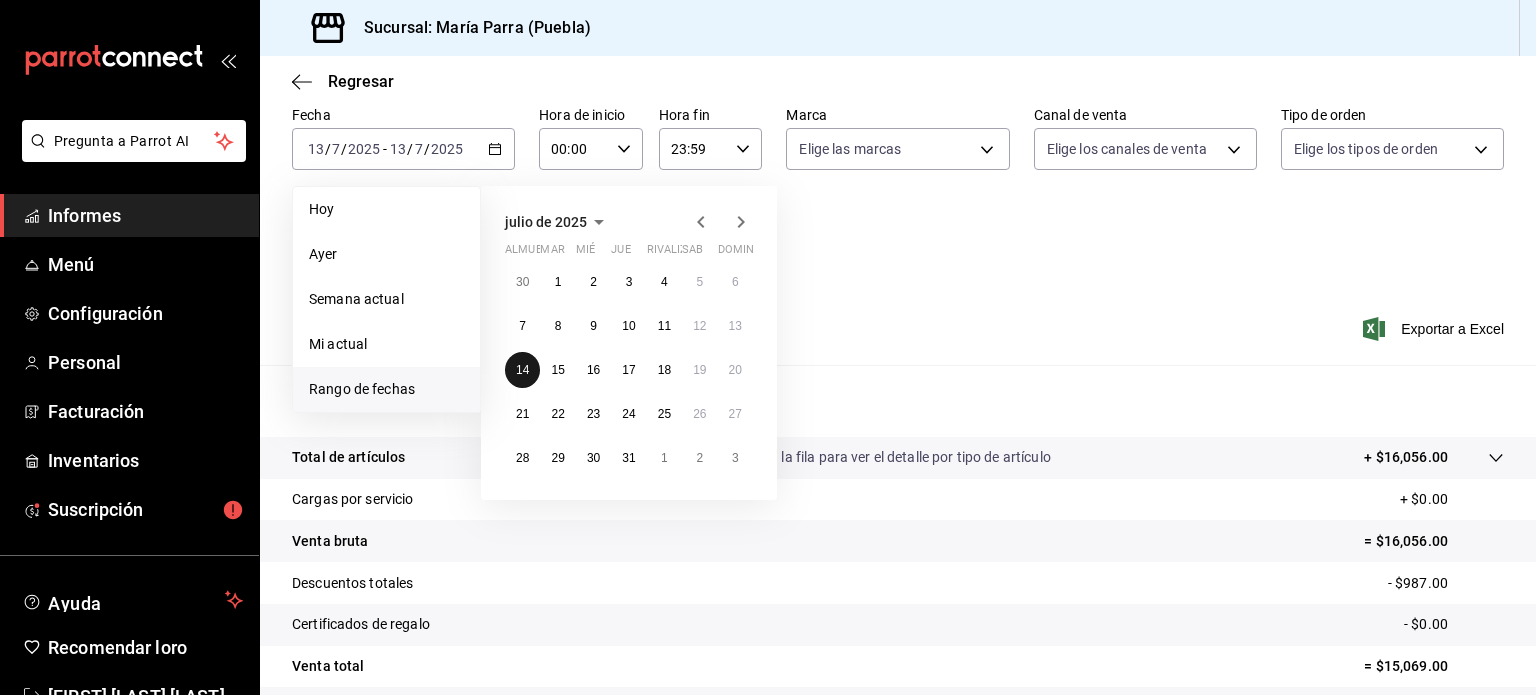 click on "14" at bounding box center [522, 370] 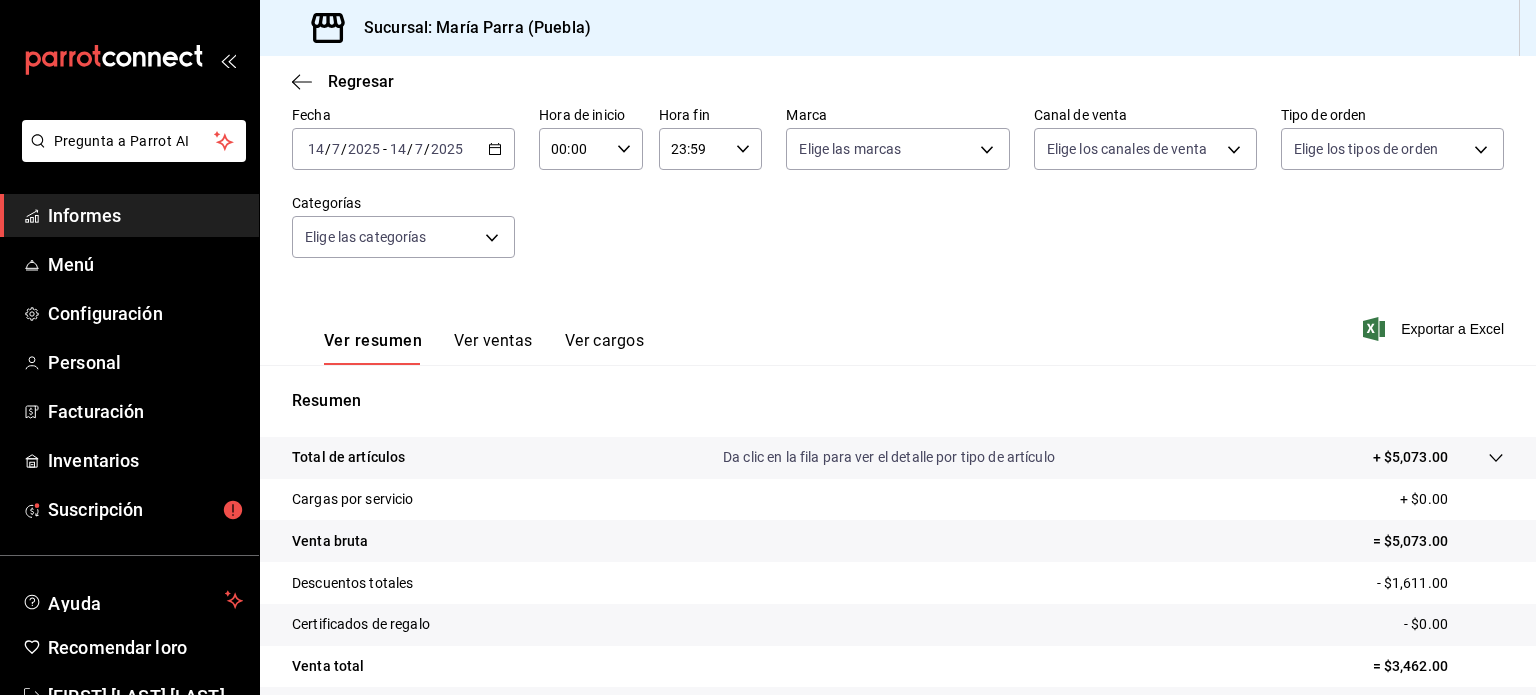 click on "14" at bounding box center [316, 149] 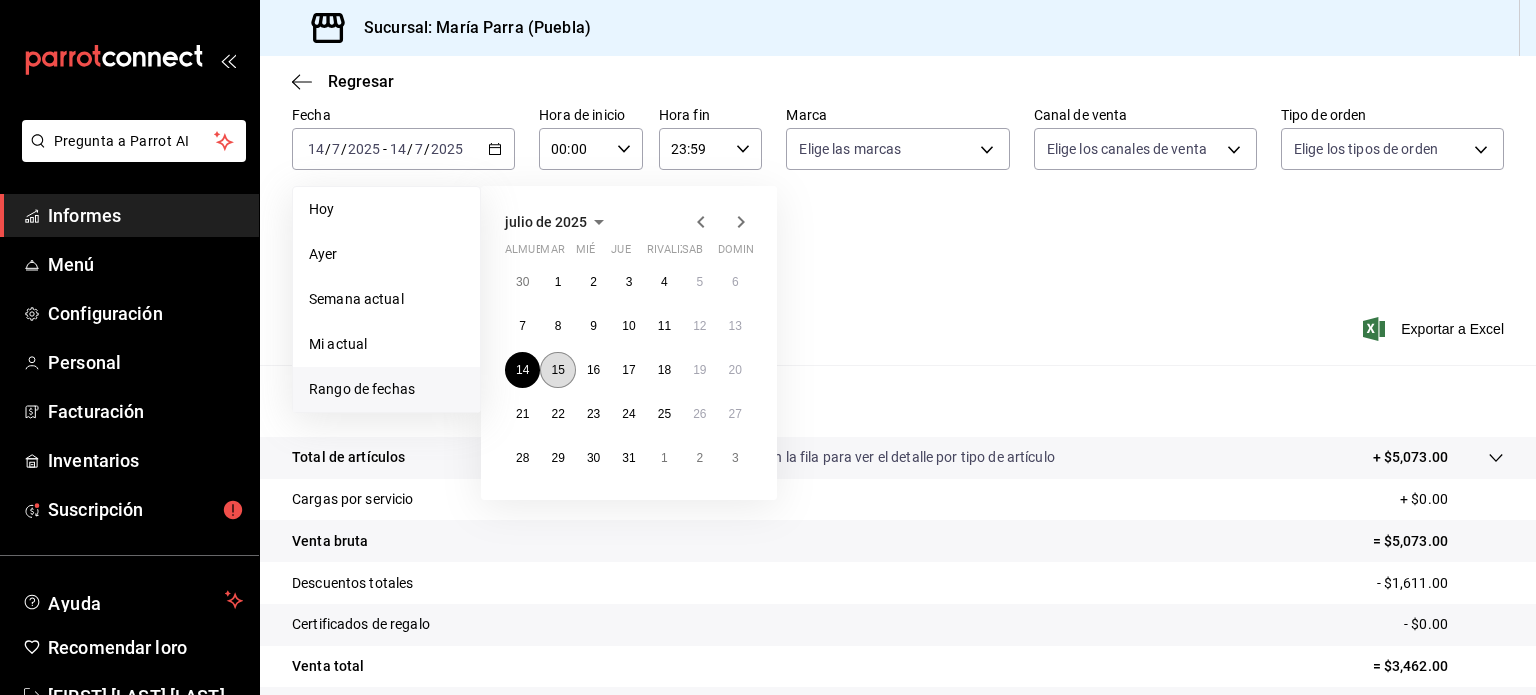 click on "15" at bounding box center [557, 370] 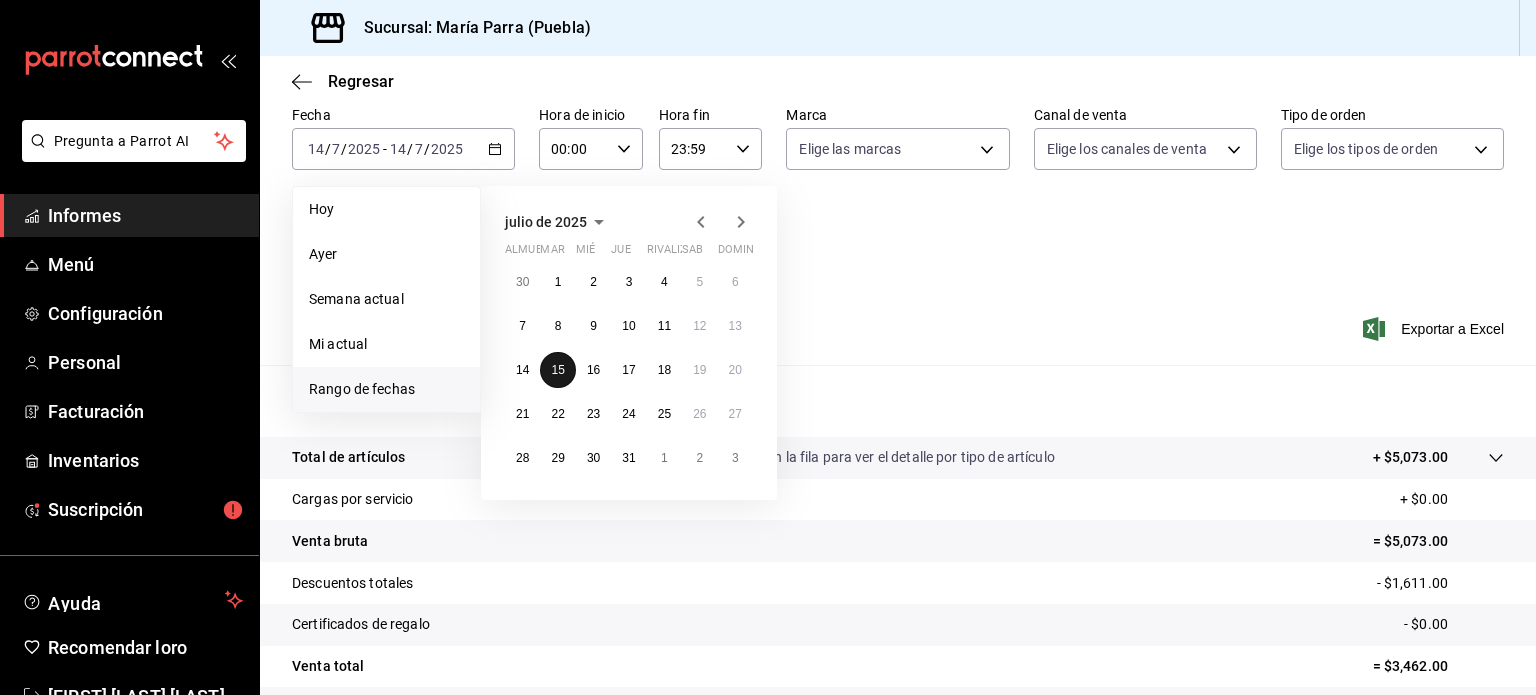 click on "15" at bounding box center (557, 370) 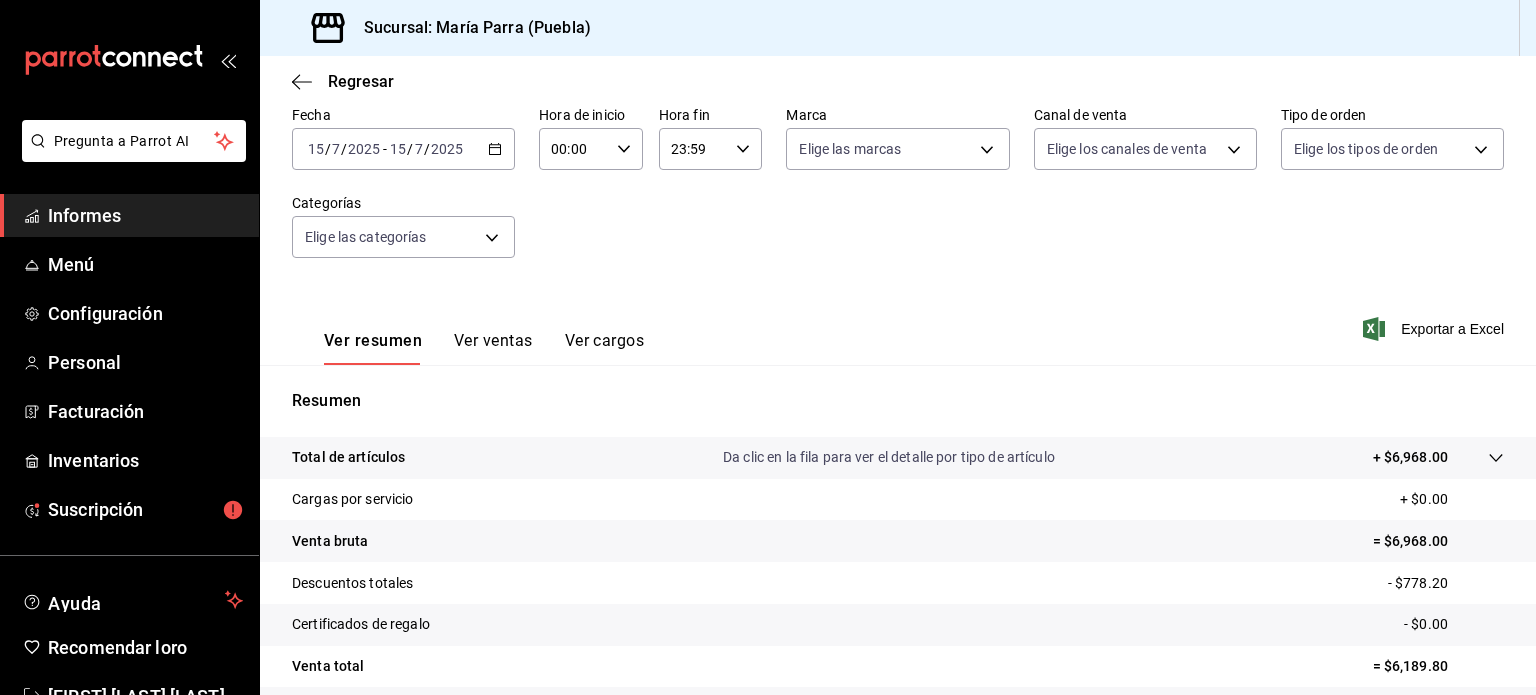 click on "[DATE] [DATE] - [DATE] [DATE]" at bounding box center (403, 149) 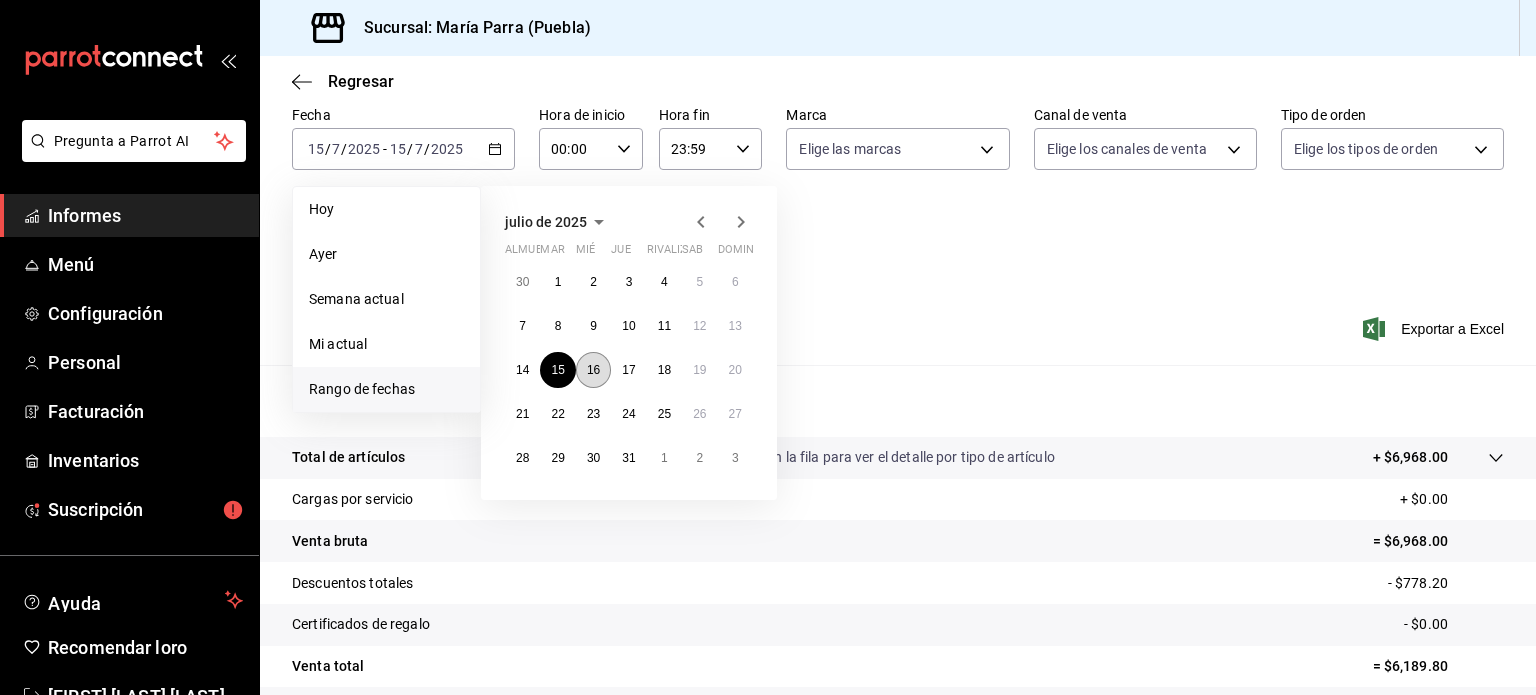 click on "16" at bounding box center [593, 370] 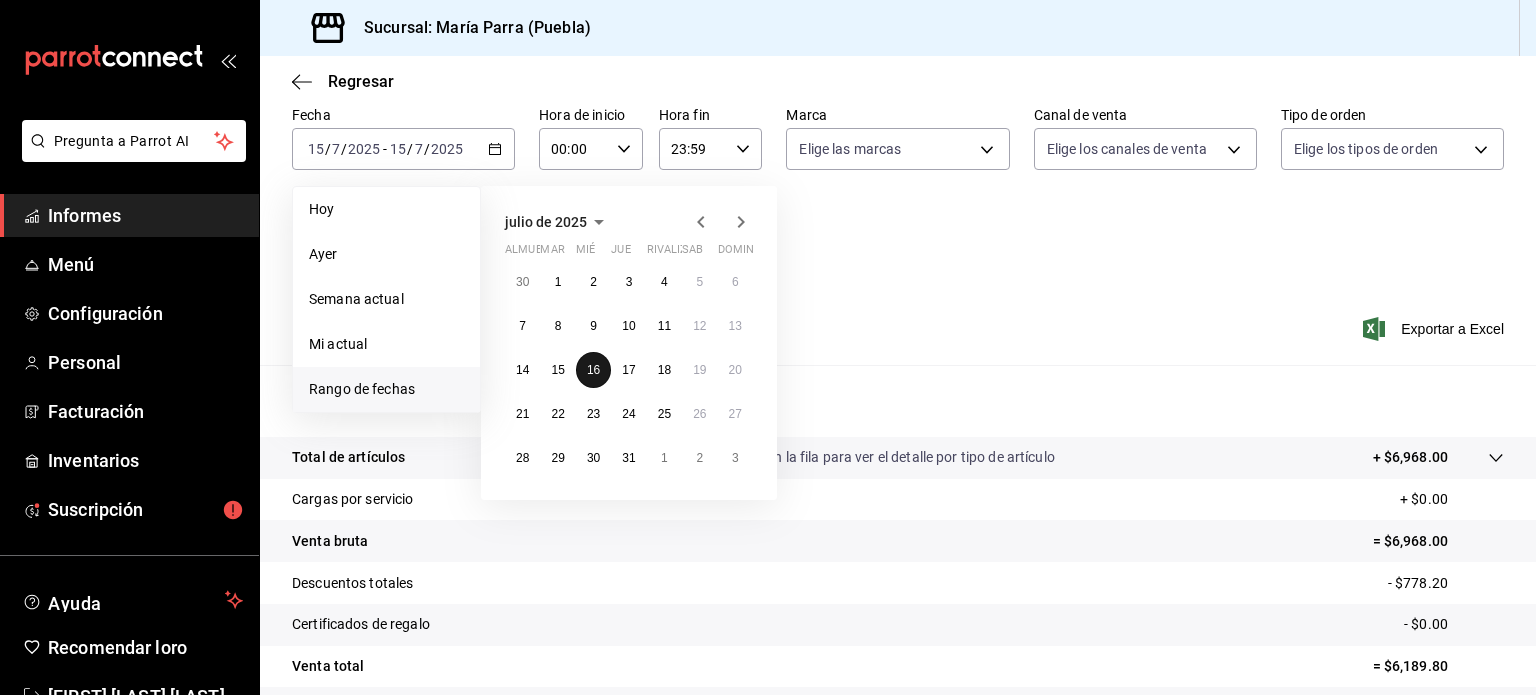 click on "16" at bounding box center (593, 370) 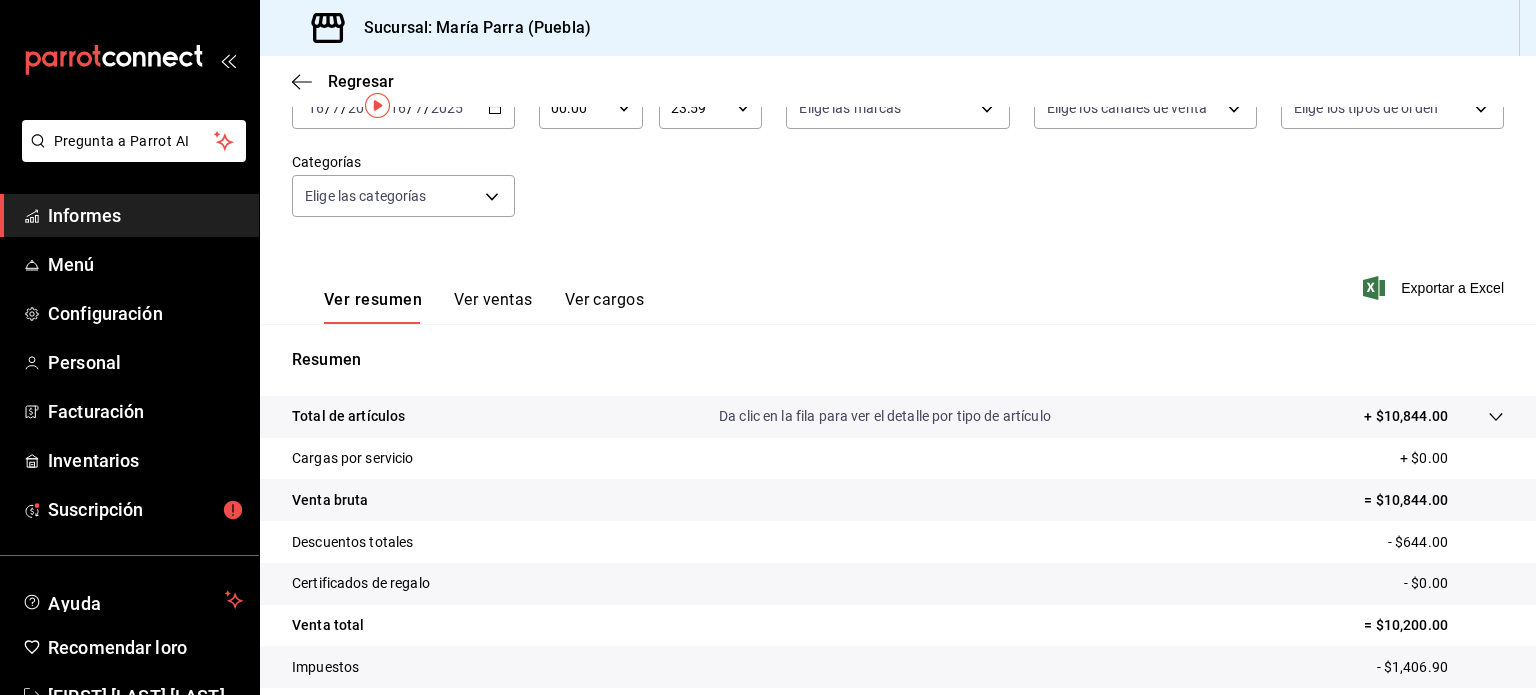 scroll, scrollTop: 0, scrollLeft: 0, axis: both 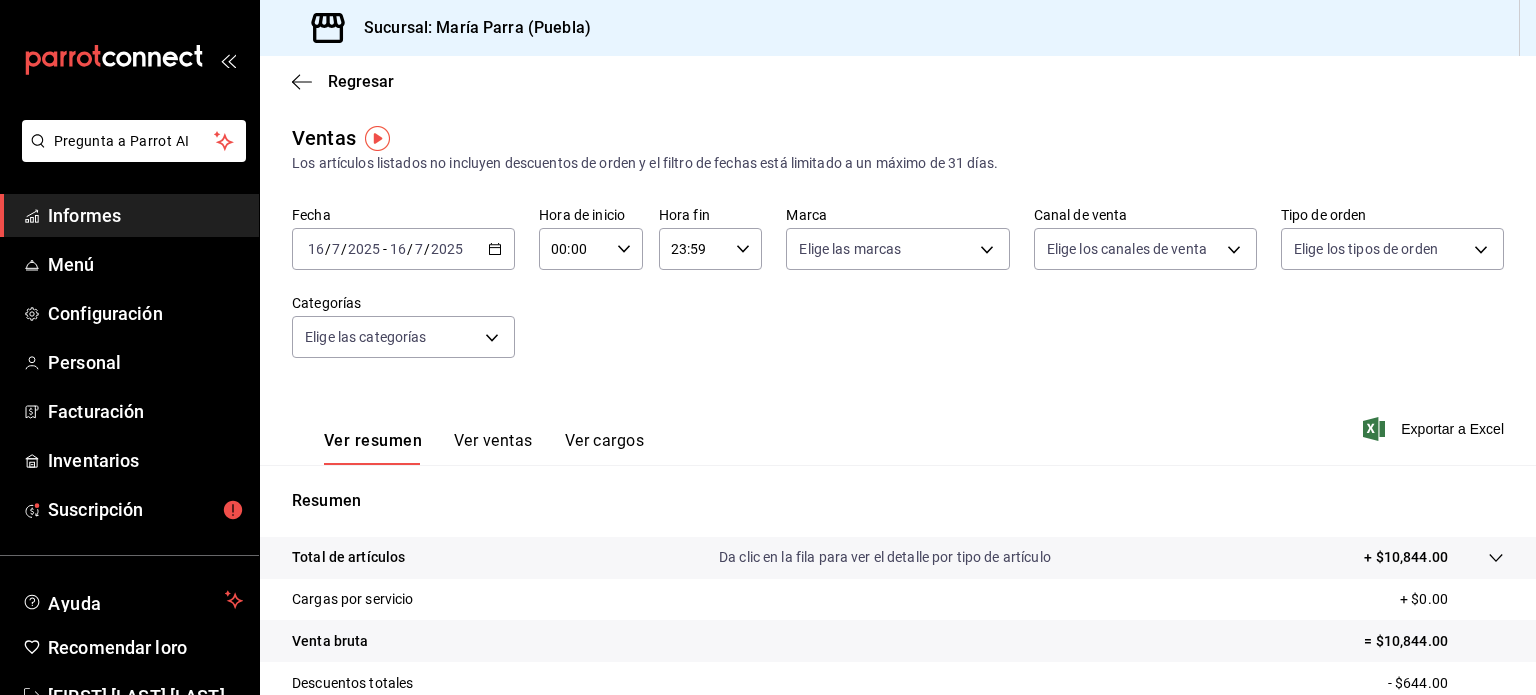 click on "16" at bounding box center [316, 249] 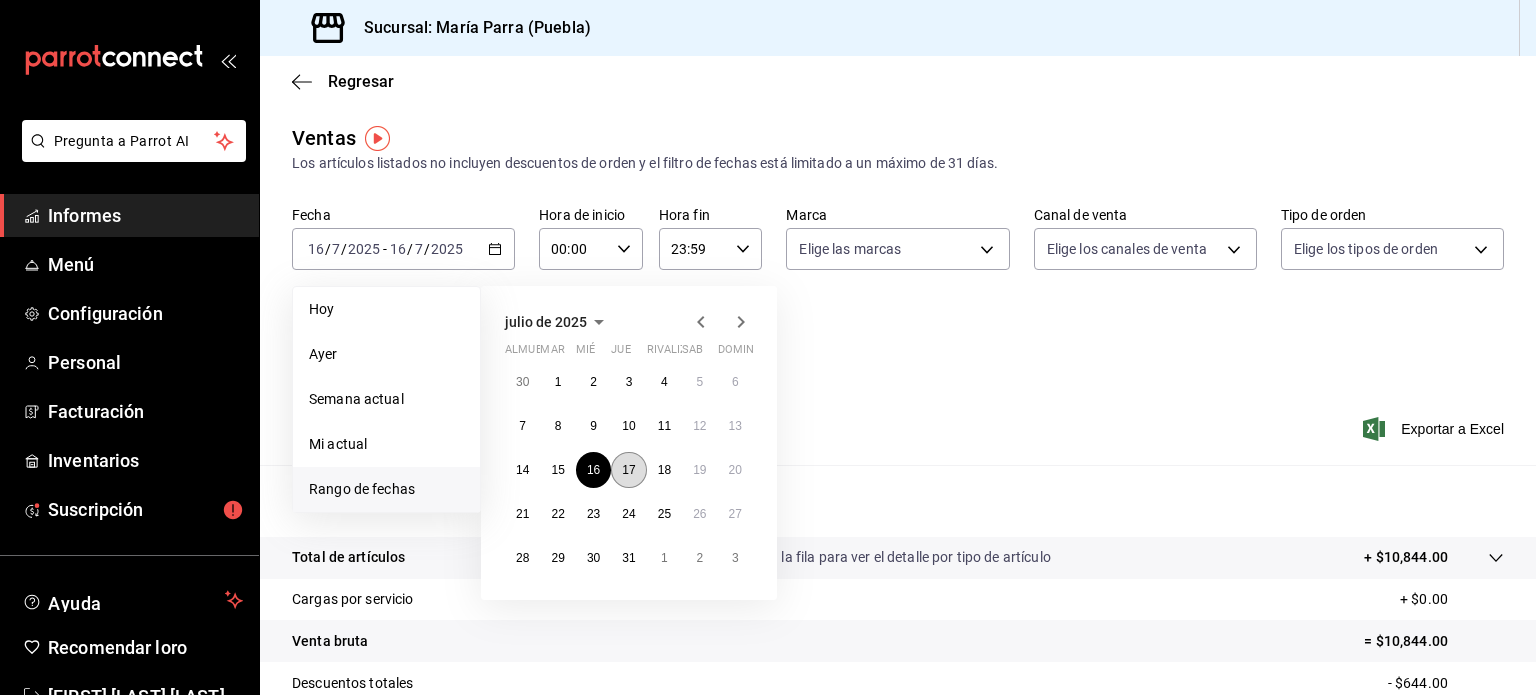 click on "17" at bounding box center [628, 470] 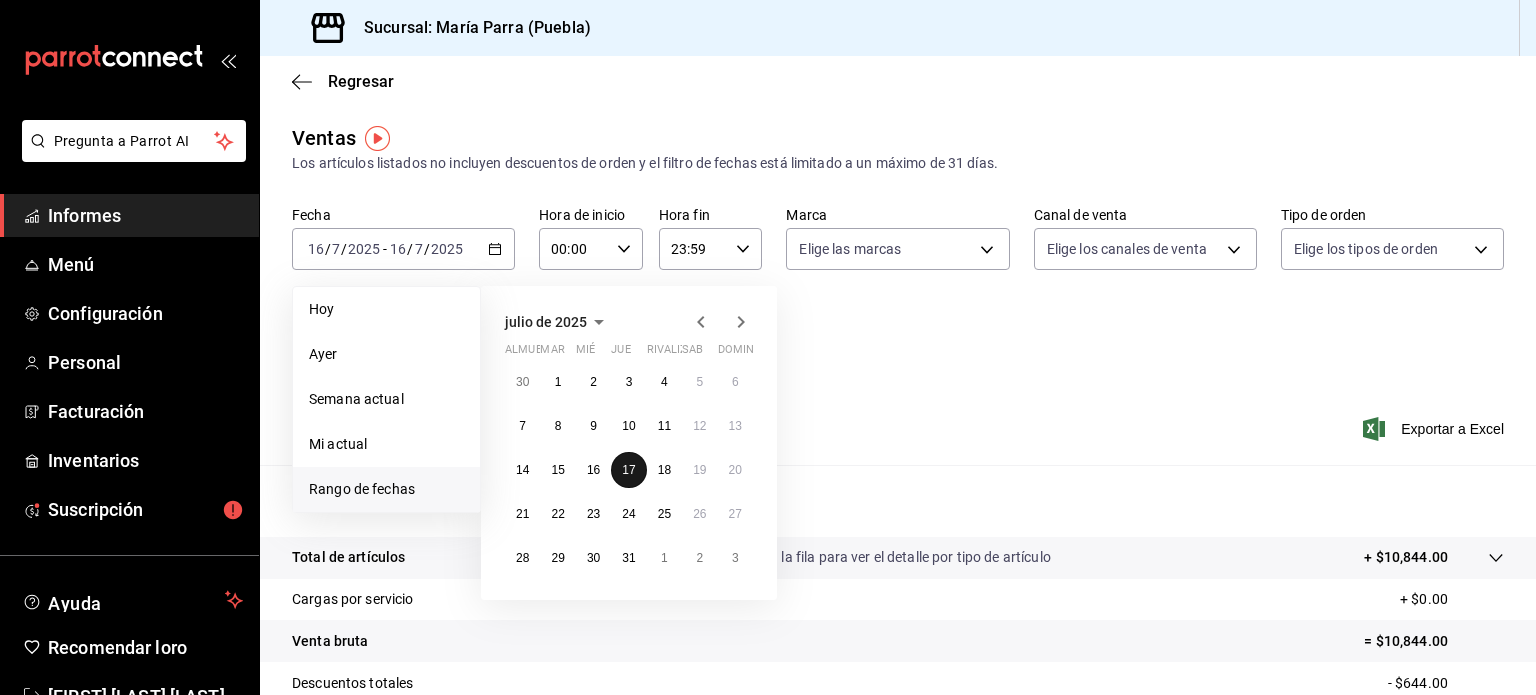click on "17" at bounding box center (628, 470) 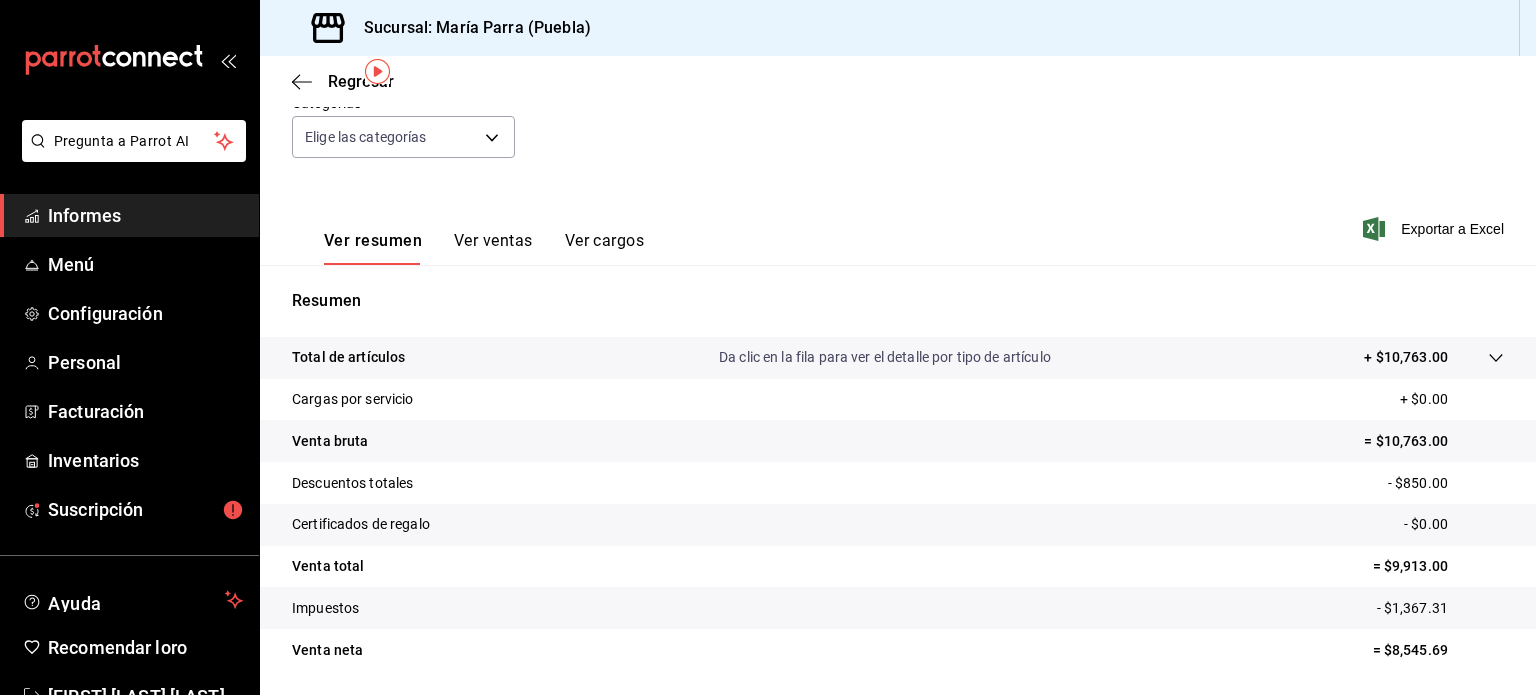 scroll, scrollTop: 0, scrollLeft: 0, axis: both 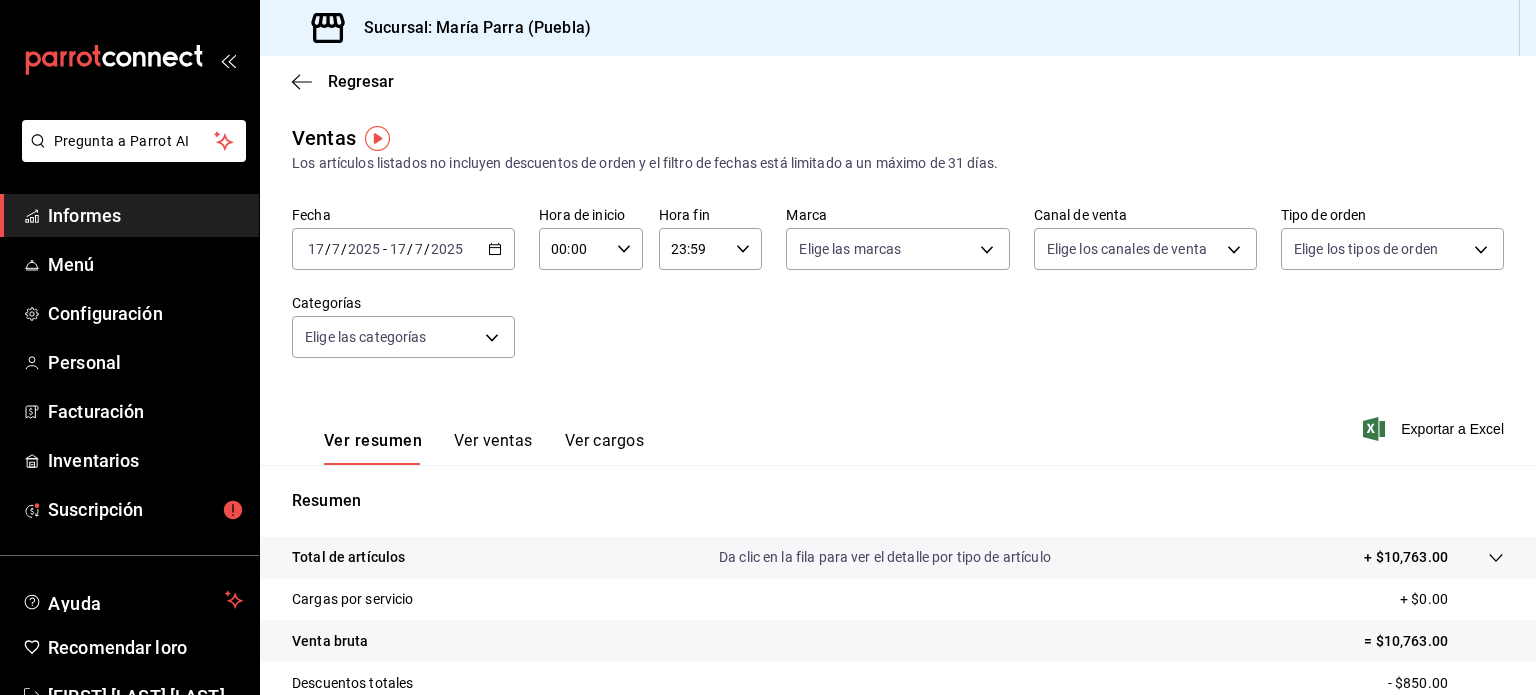 click on "17" at bounding box center [316, 249] 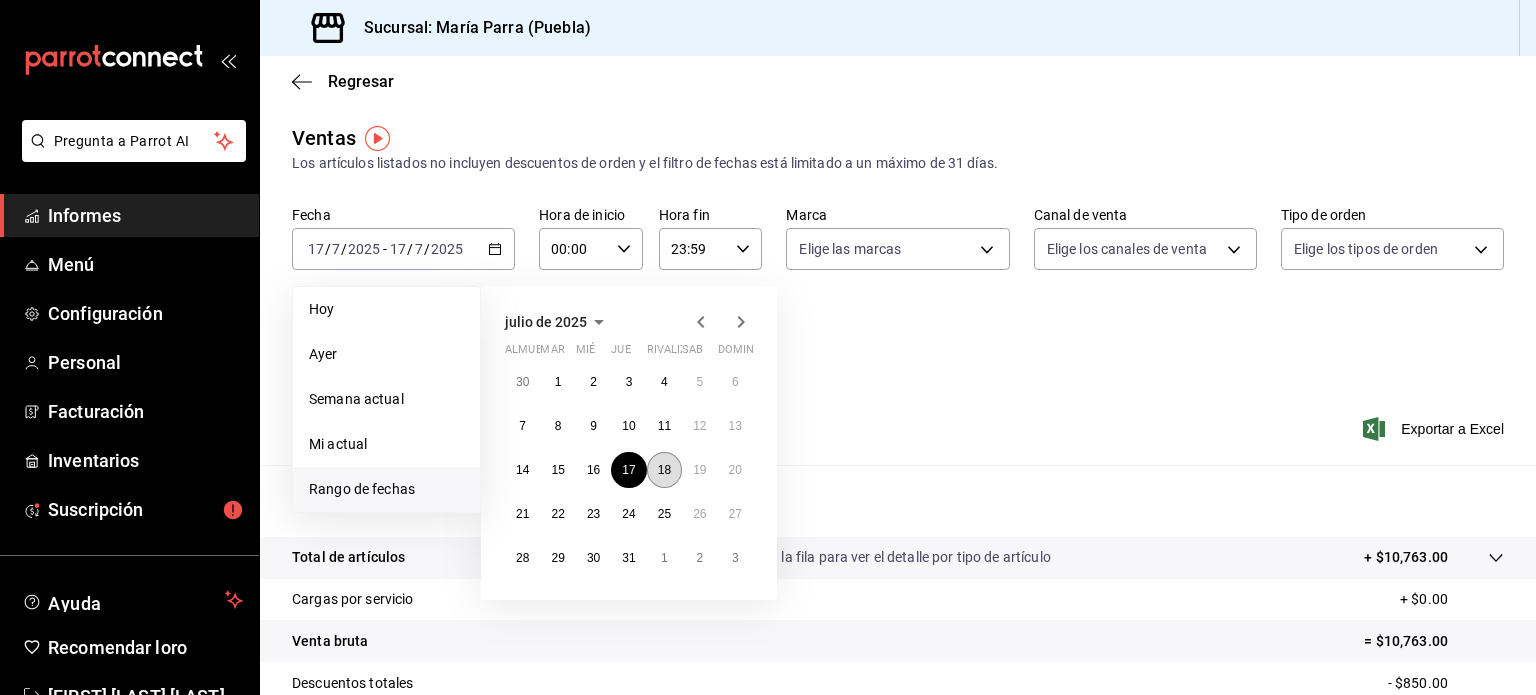 click on "18" at bounding box center [664, 470] 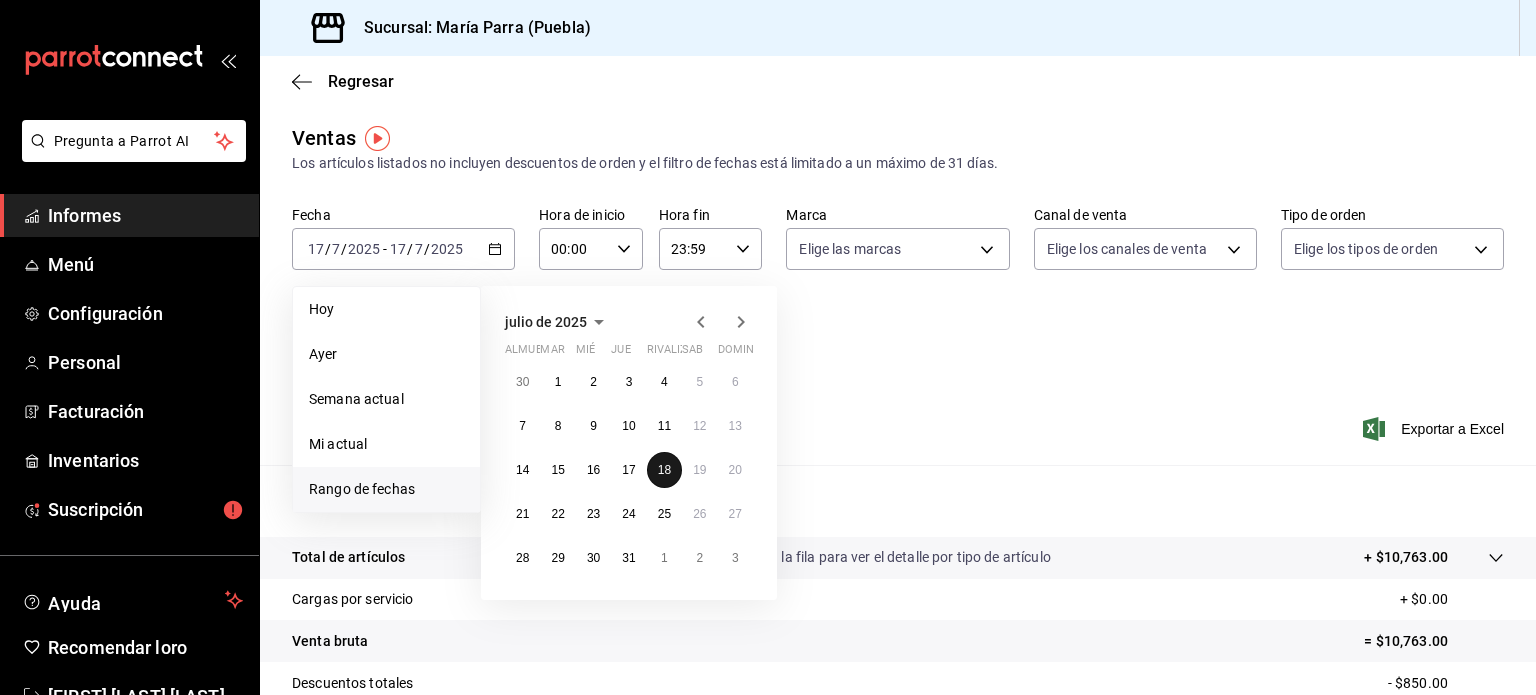 click on "18" at bounding box center [664, 470] 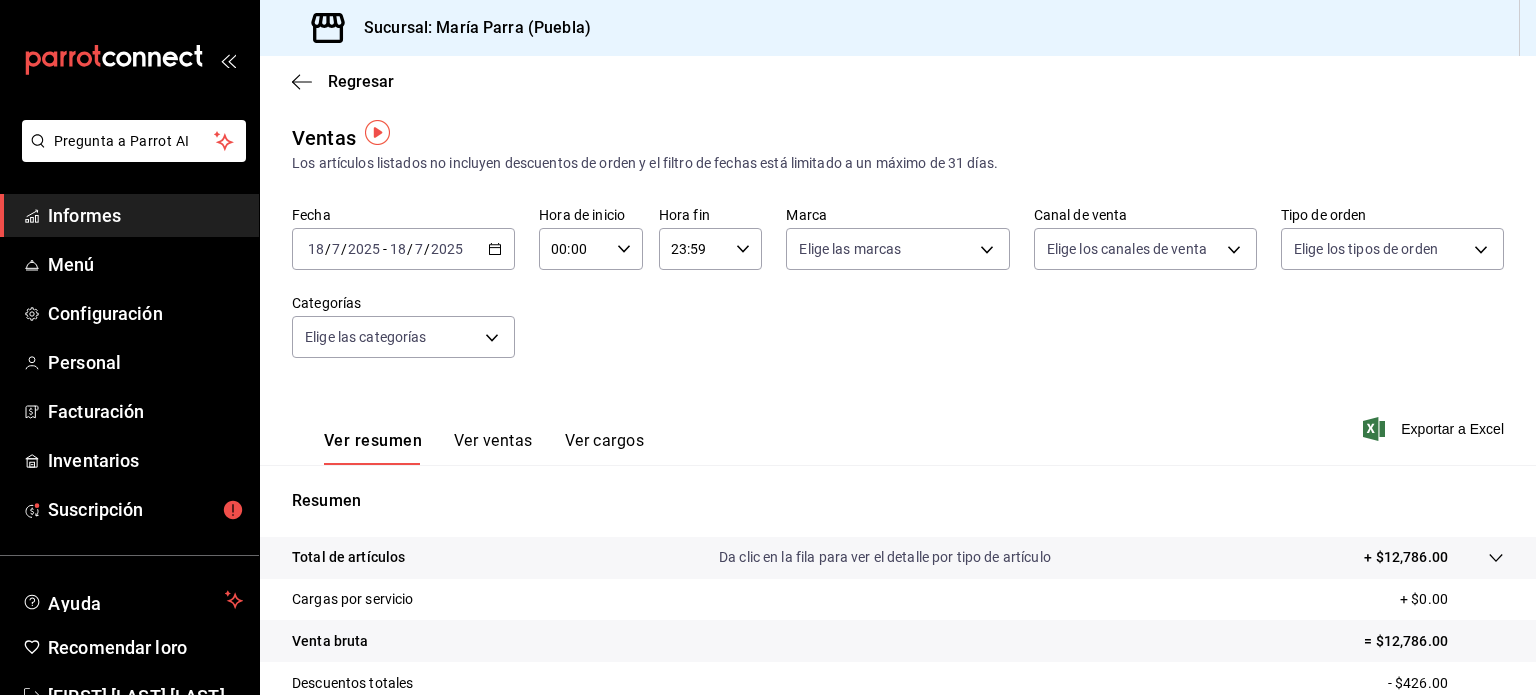 scroll, scrollTop: 100, scrollLeft: 0, axis: vertical 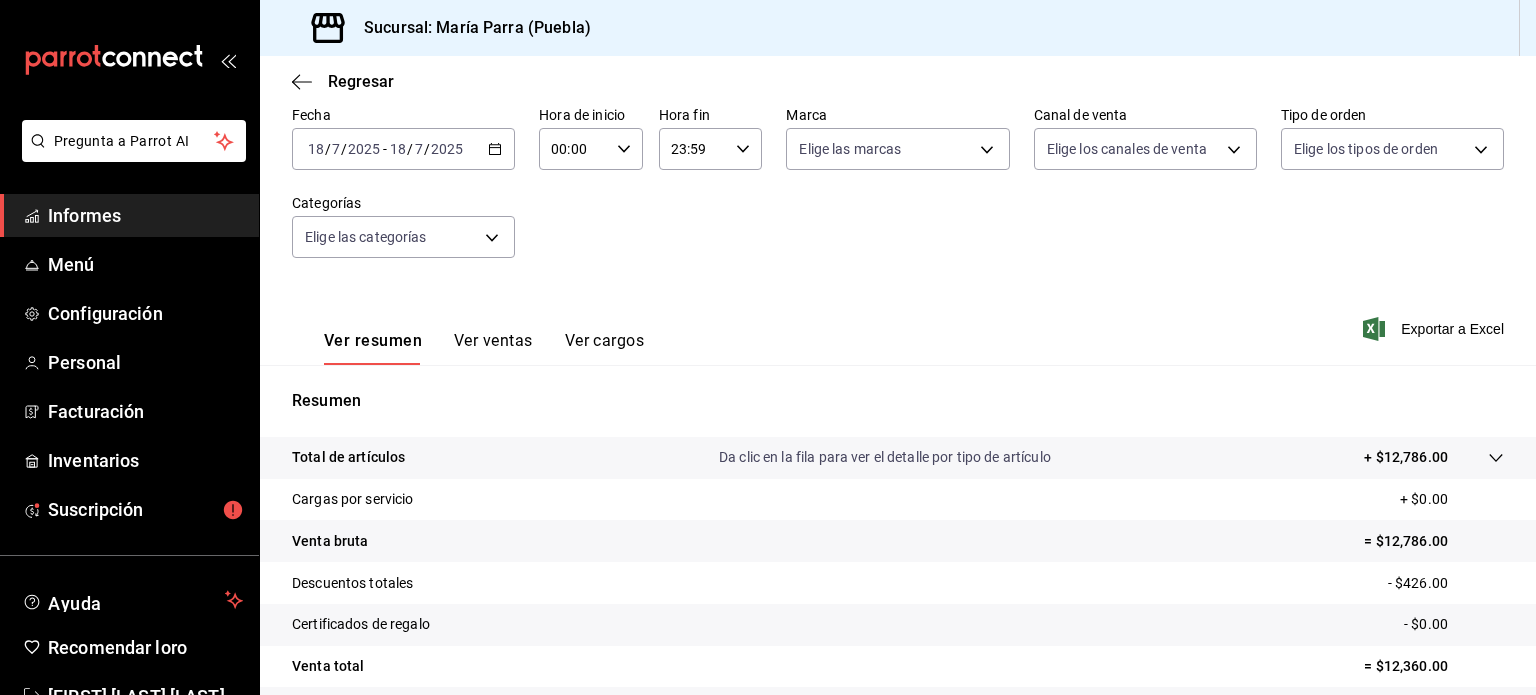click on "18" at bounding box center (316, 149) 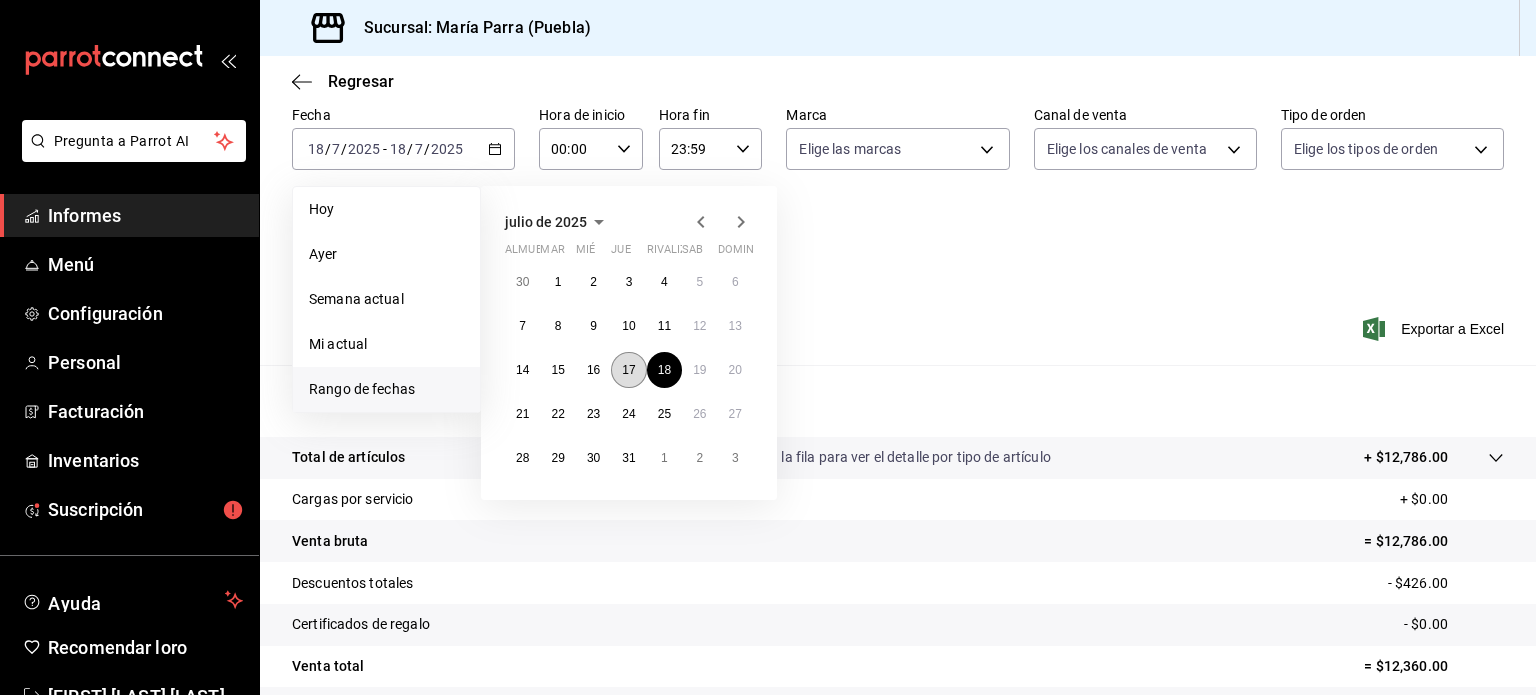 click on "17" at bounding box center [628, 370] 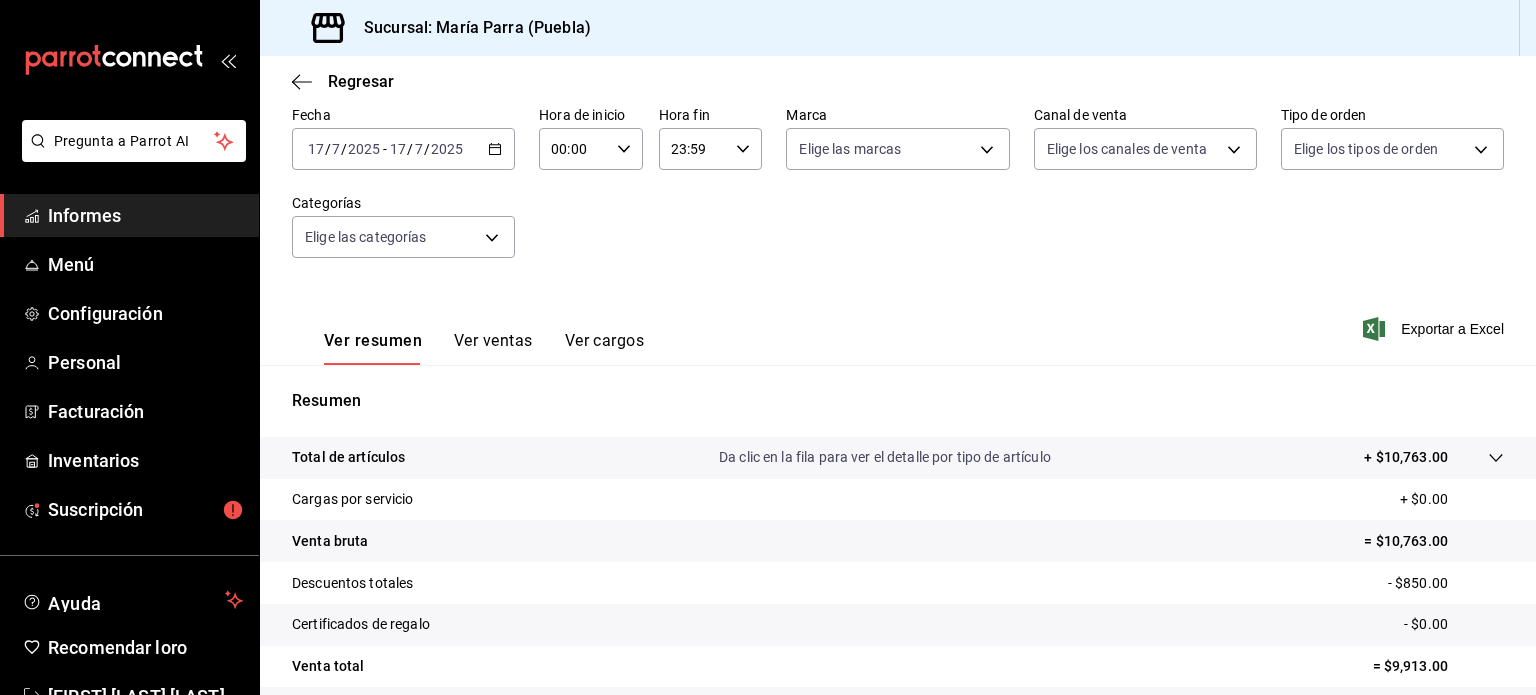 click on "2025-07-17 17 / 7 / 2025 - 2025-07-17 17 / 7 / 2025" at bounding box center [403, 149] 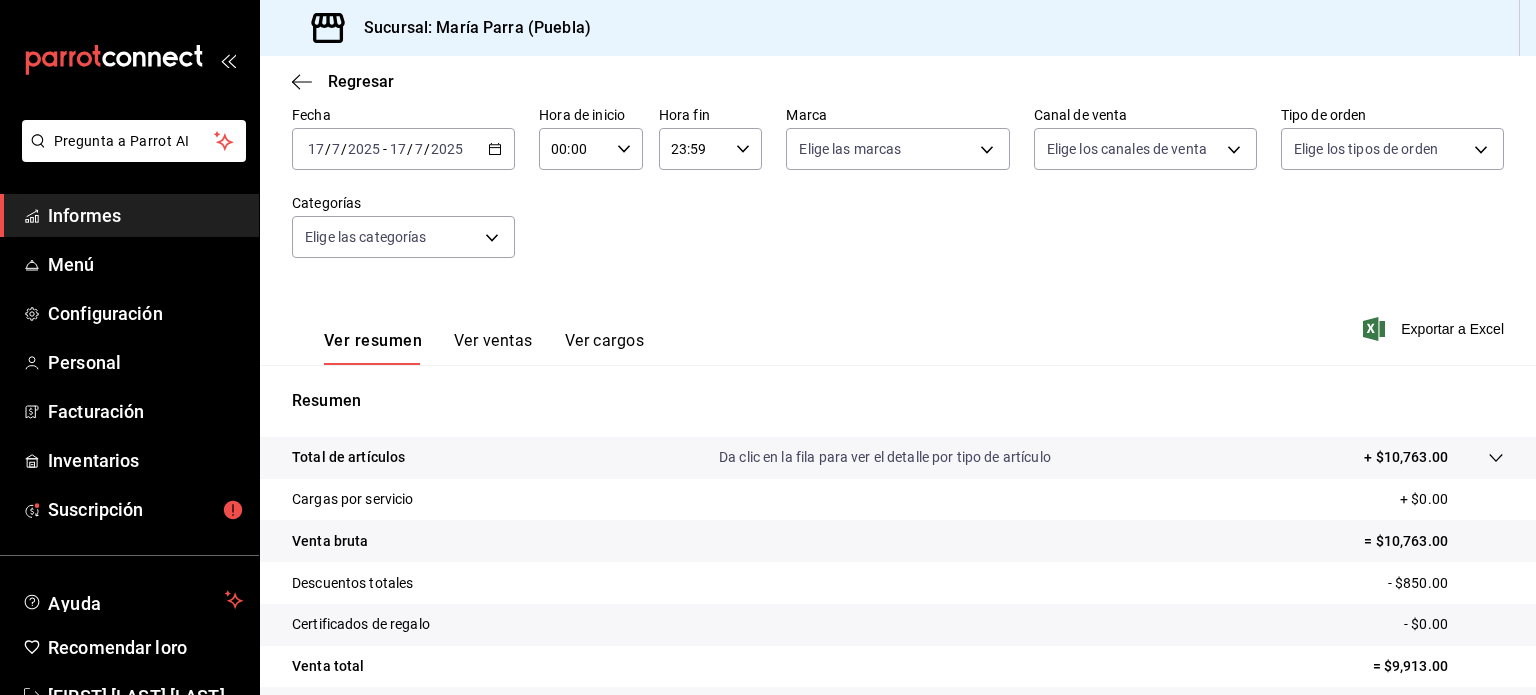 click on "2025-07-17 17 / 7 / 2025 - 2025-07-17 17 / 7 / 2025" at bounding box center [403, 149] 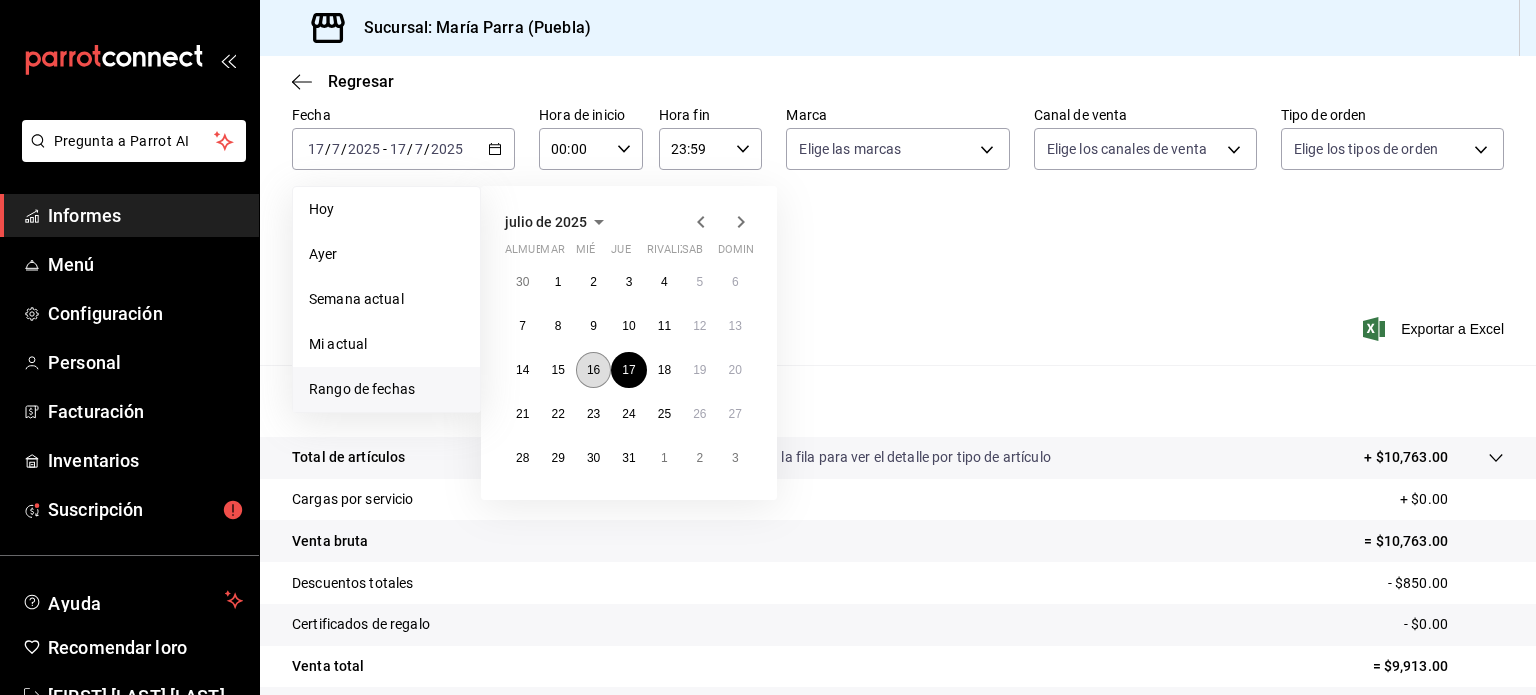click on "16" at bounding box center [593, 370] 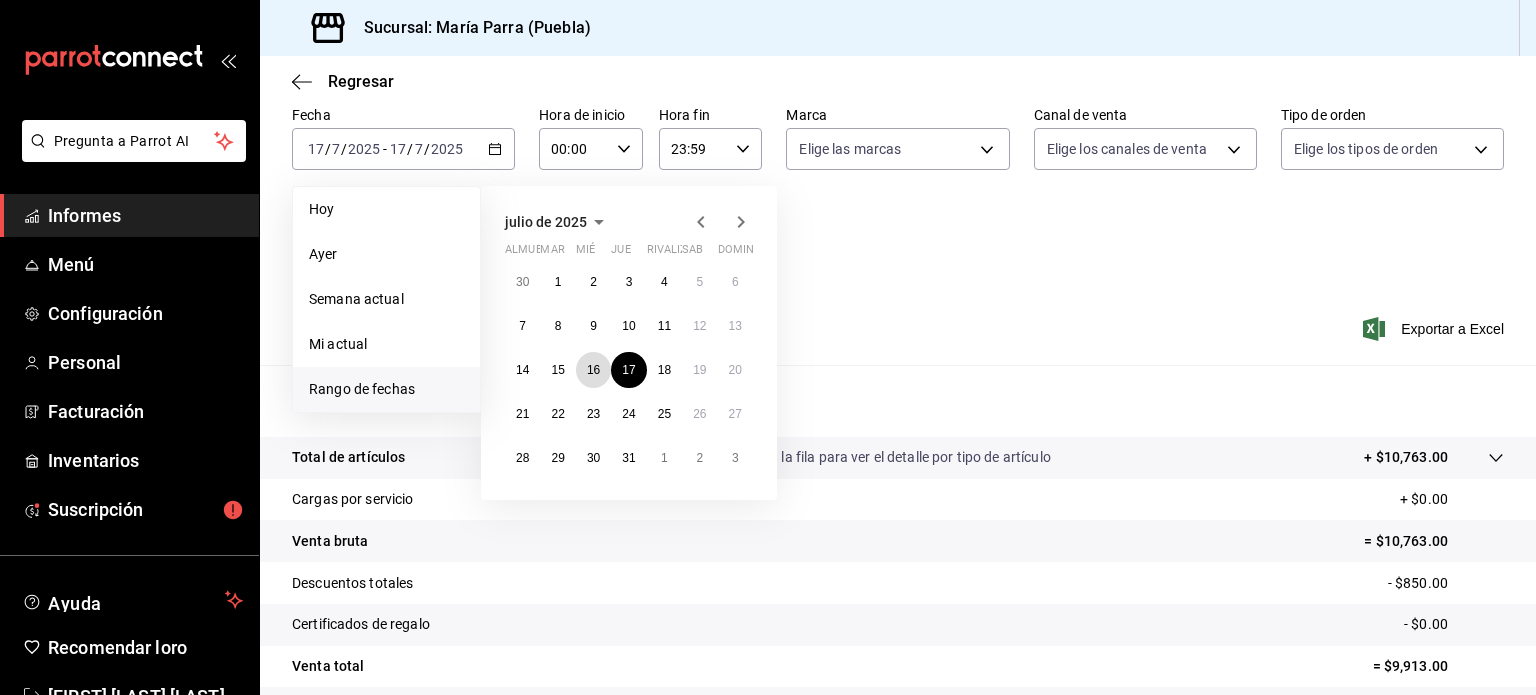 click on "16" at bounding box center [593, 370] 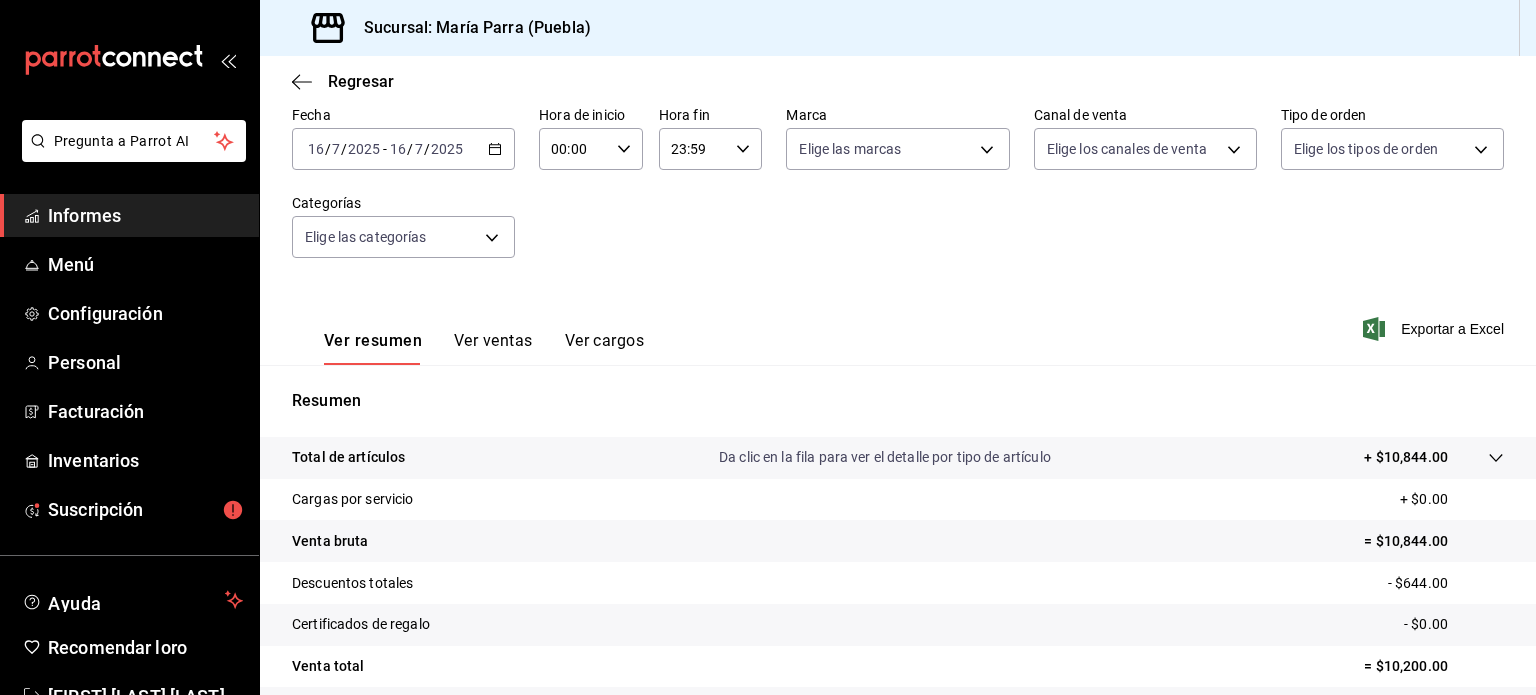 click on "[DATE] [DATE] - [DATE] [DATE]" at bounding box center (403, 149) 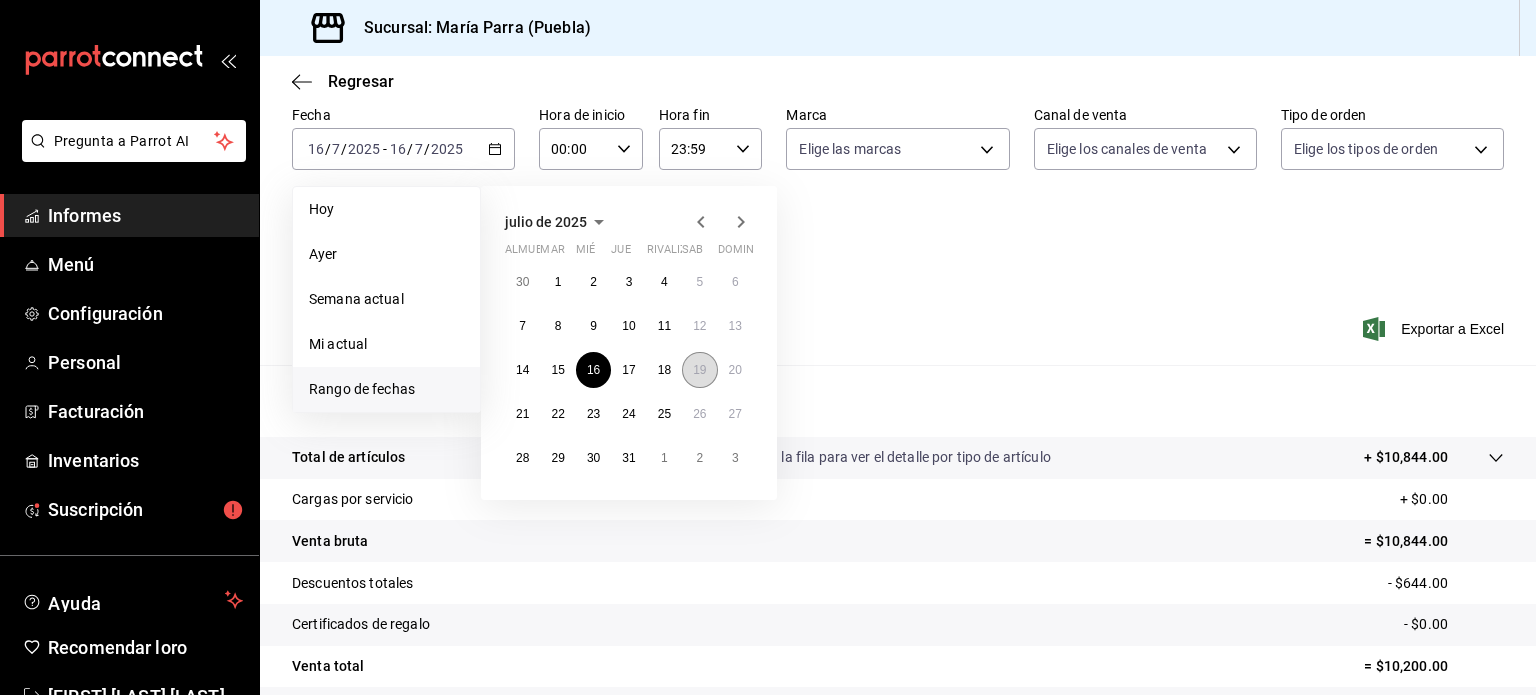 click on "19" at bounding box center (699, 370) 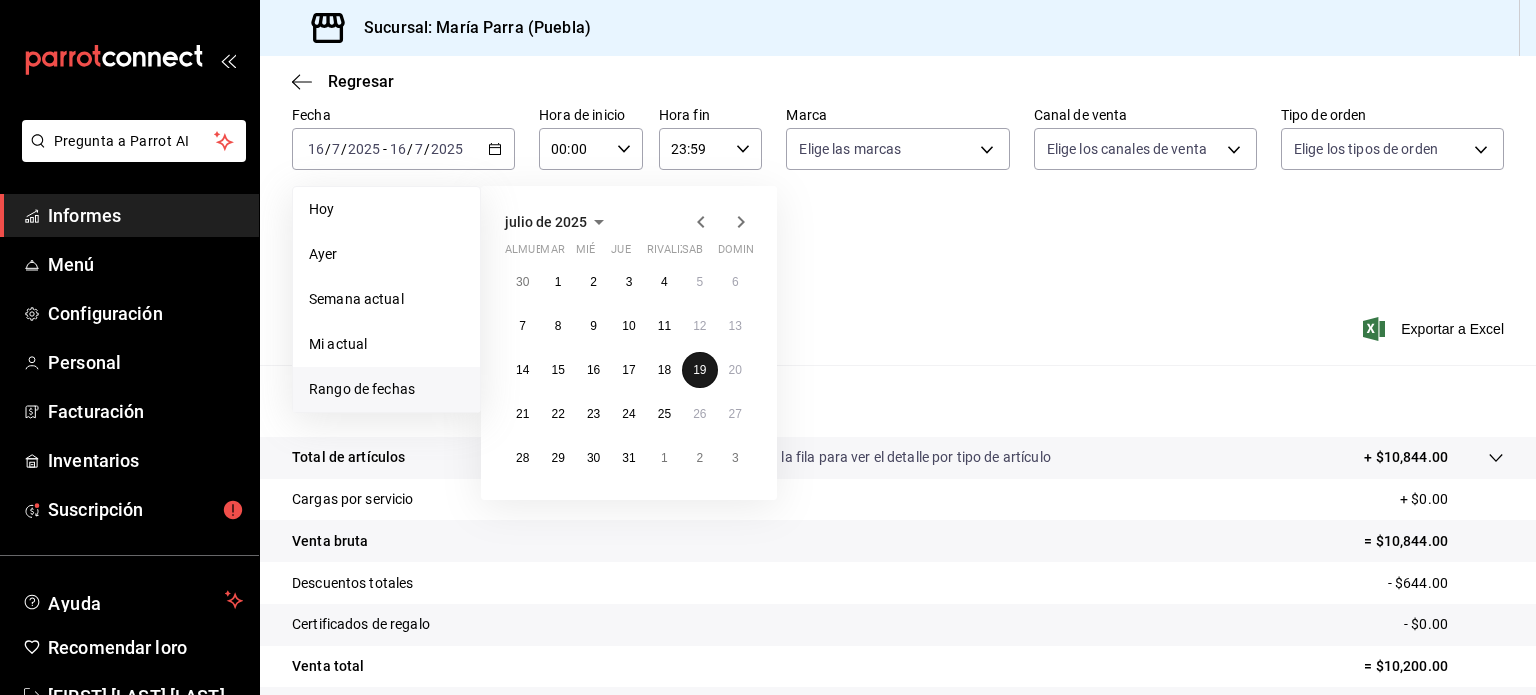 click on "19" at bounding box center [699, 370] 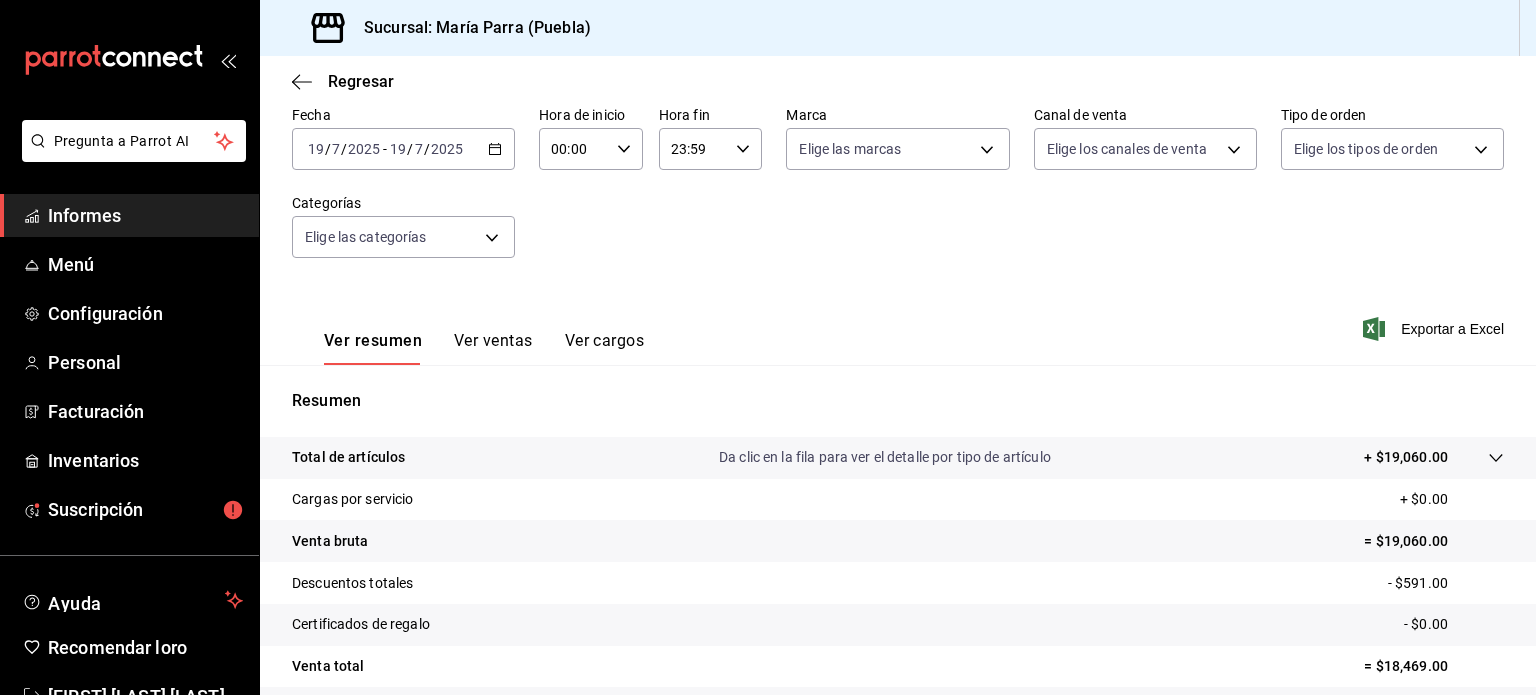 click on "19" at bounding box center [316, 149] 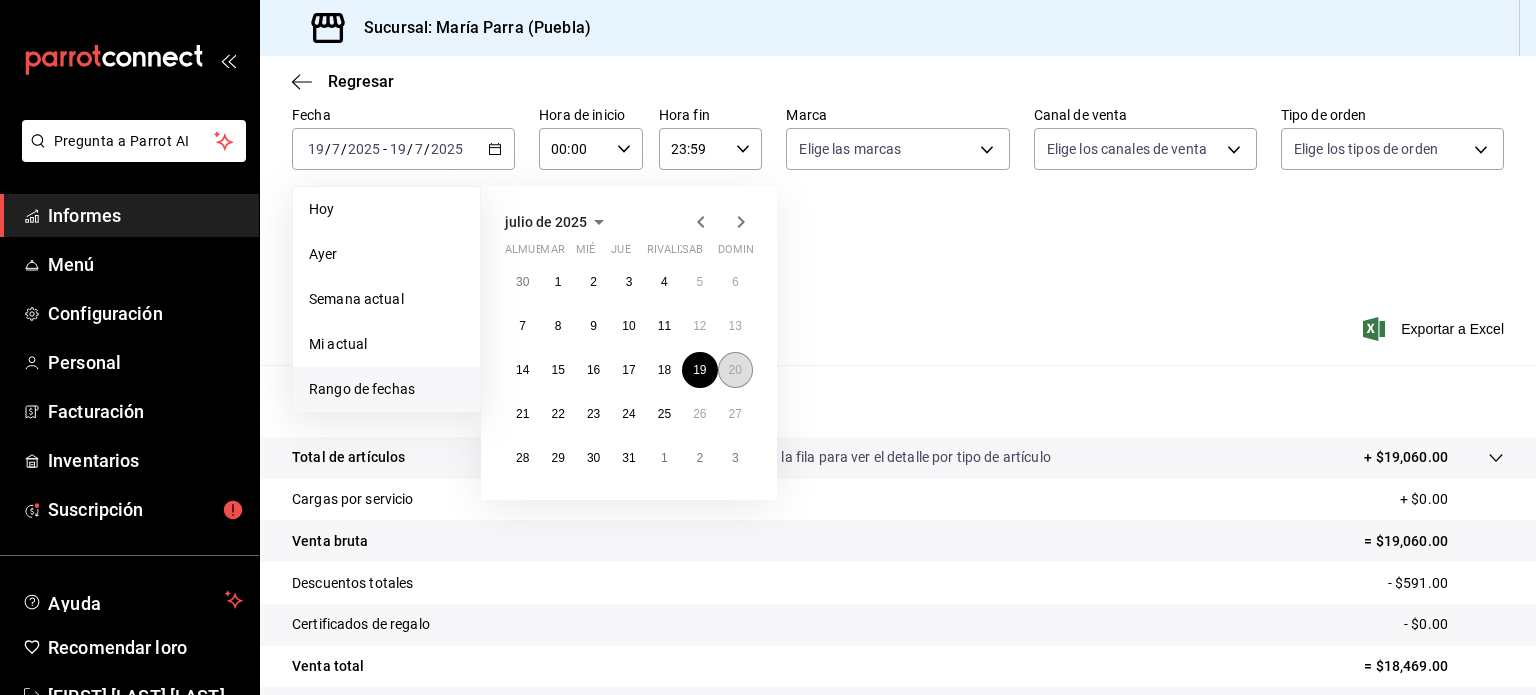 click on "20" at bounding box center (735, 370) 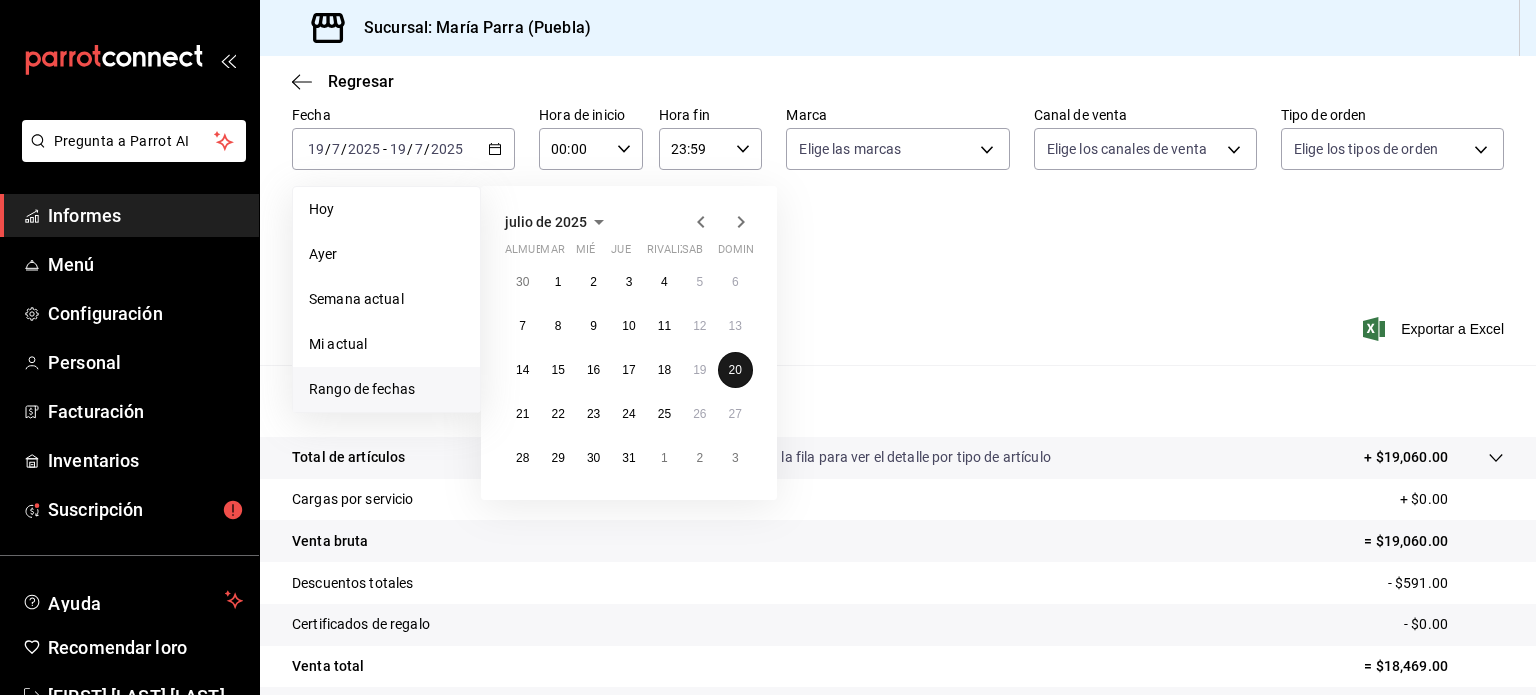 click on "20" at bounding box center (735, 370) 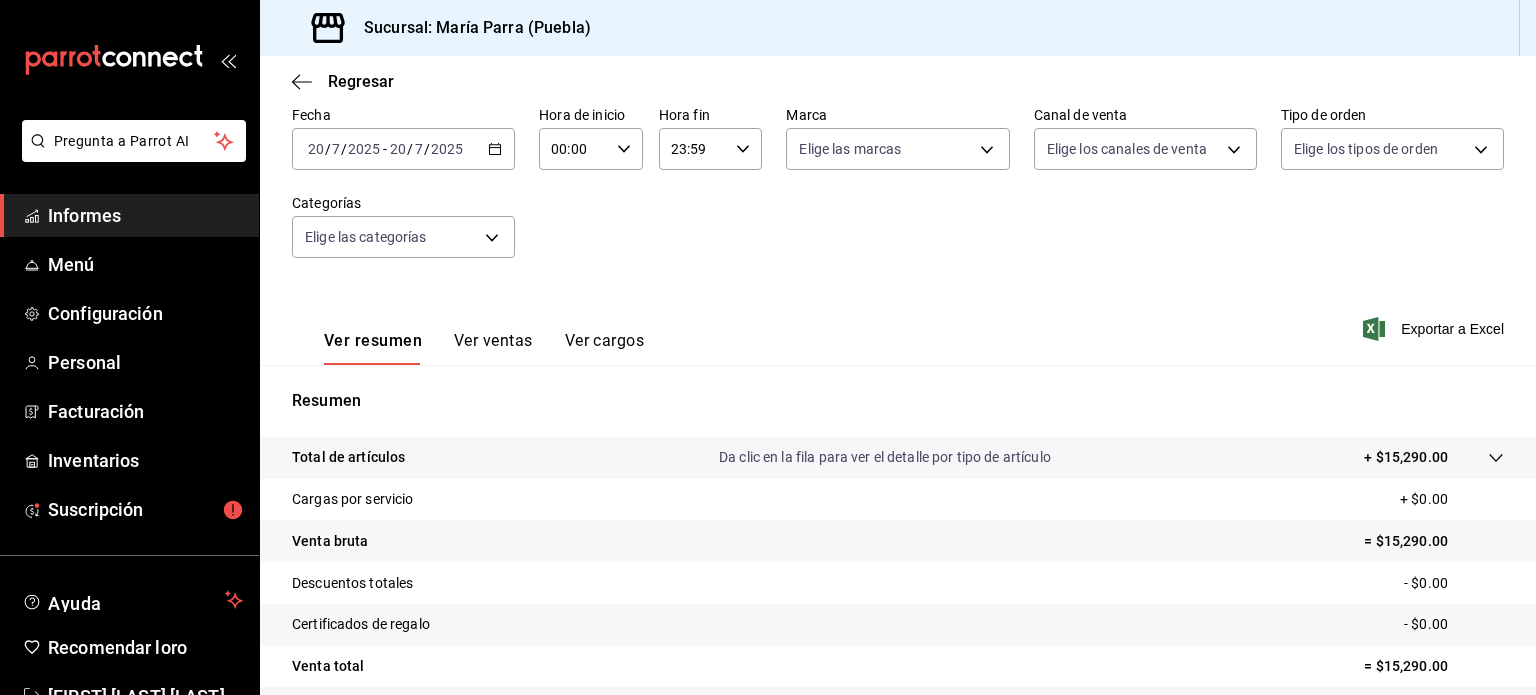 click on "Ventas Los artículos listados no incluyen descuentos de orden y el filtro de fechas está limitado a un máximo de 31 días. Fecha [DATE] [DATE] - [DATE] [DATE] Hora de inicio 00:00 Hora de inicio Hora fin 23:59 Hora fin Marca Elige las marcas Canal de venta Elige los canales de venta Tipo de orden Elige los tipos de orden Categorías Elige las categorías Ver resumen Ver ventas Ver cargos Exportar a Excel Resumen Total de artículos Da clic en la fila para ver el detalle por tipo de artículo + $15,290.00 Cargas por servicio + $0.00 Venta bruta = $15,290.00 Descuentos totales - $0.00 Certificados de regalo - $0.00 Venta total = $15,290.00 Impuestos - $2,108.97 Venta neta = $13,181.03" at bounding box center (898, 425) 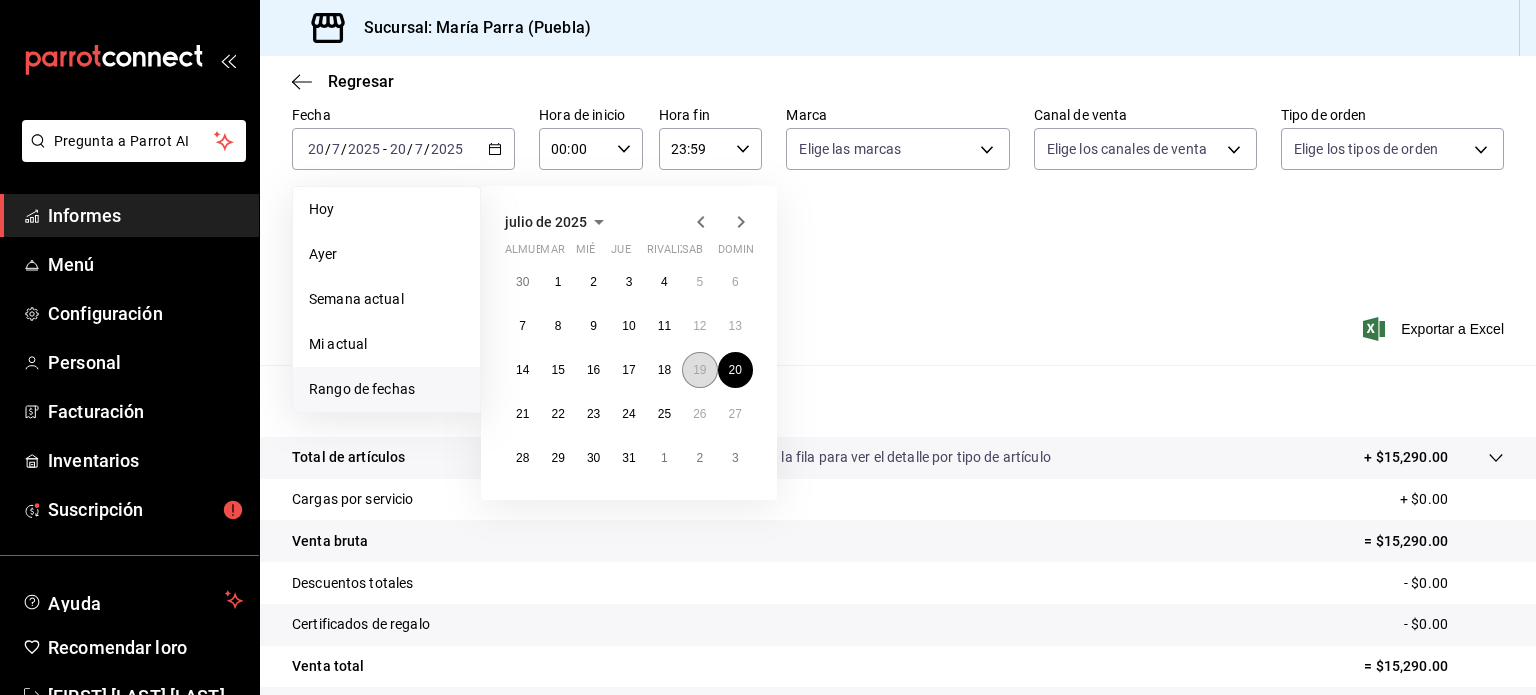 click on "19" at bounding box center (699, 370) 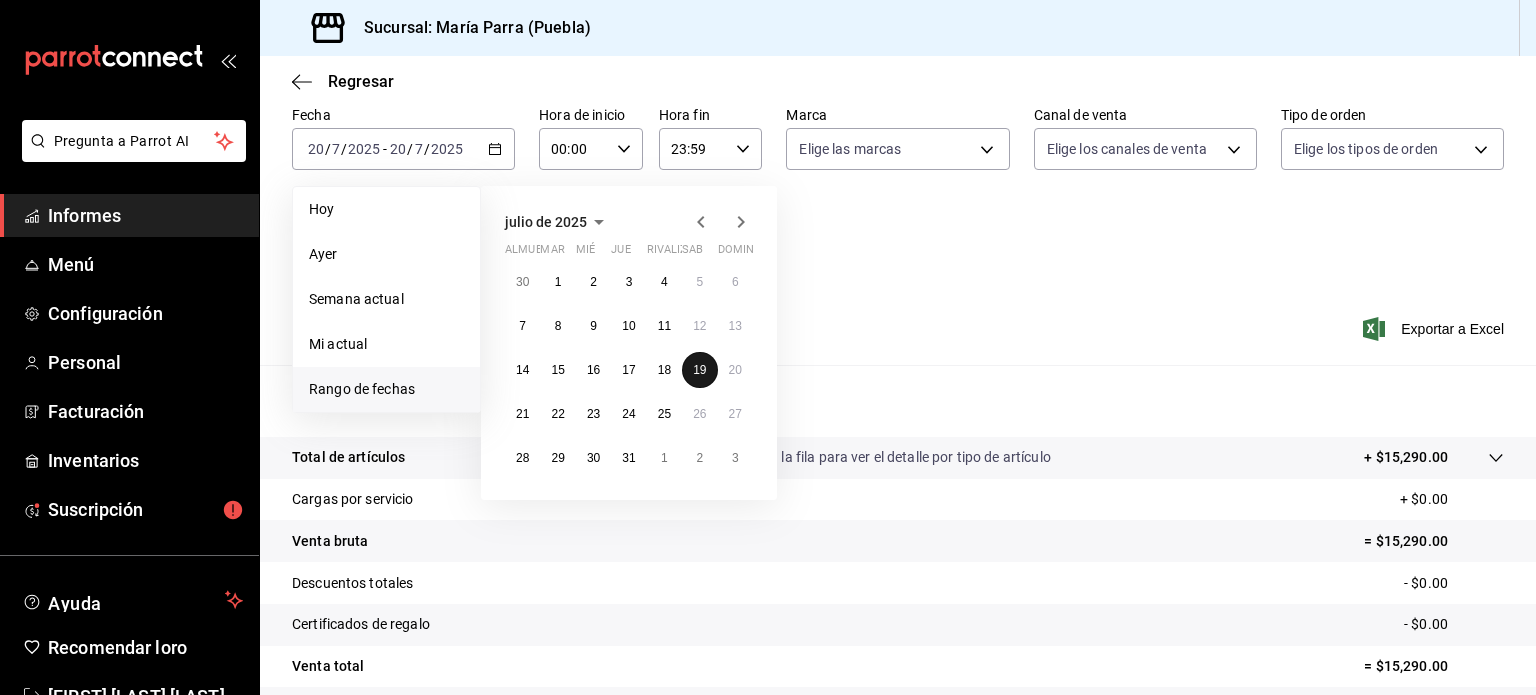 click on "19" at bounding box center [699, 370] 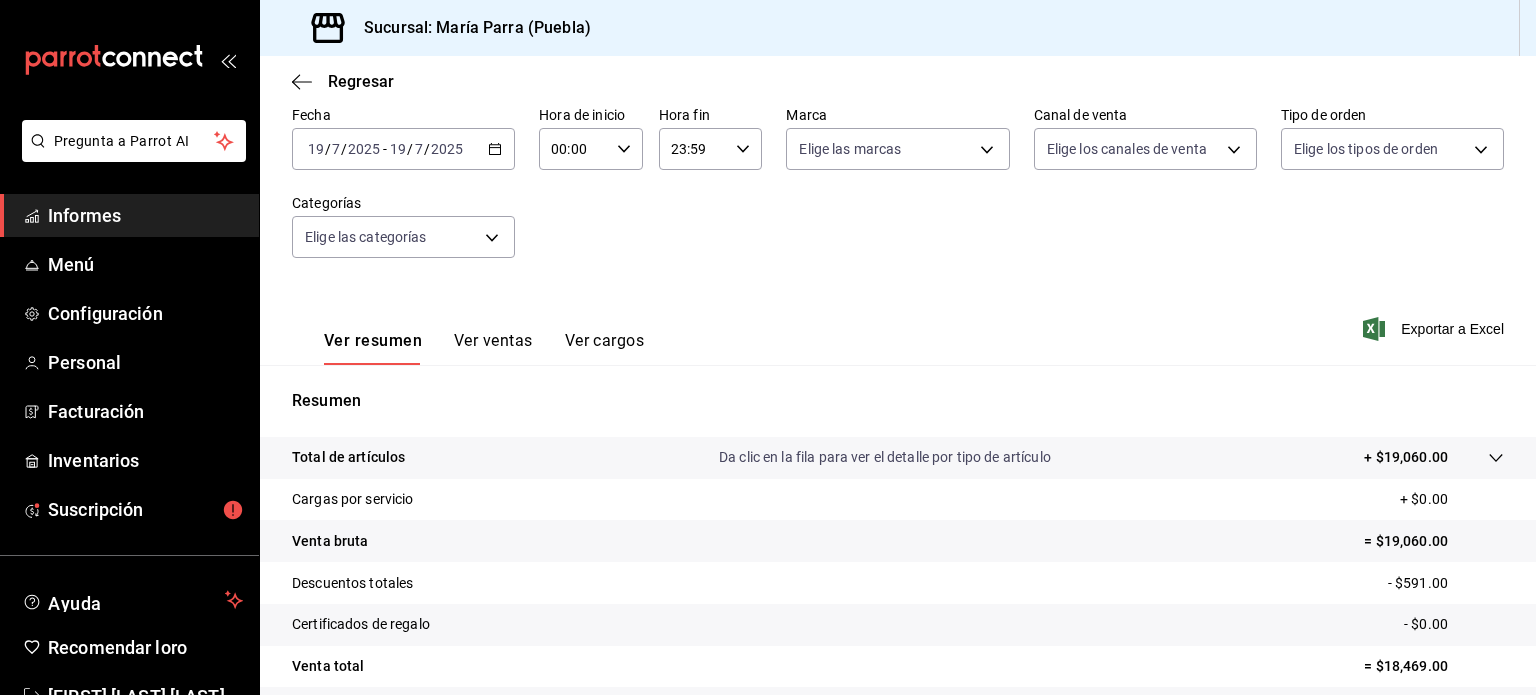 click on "/" at bounding box center [328, 149] 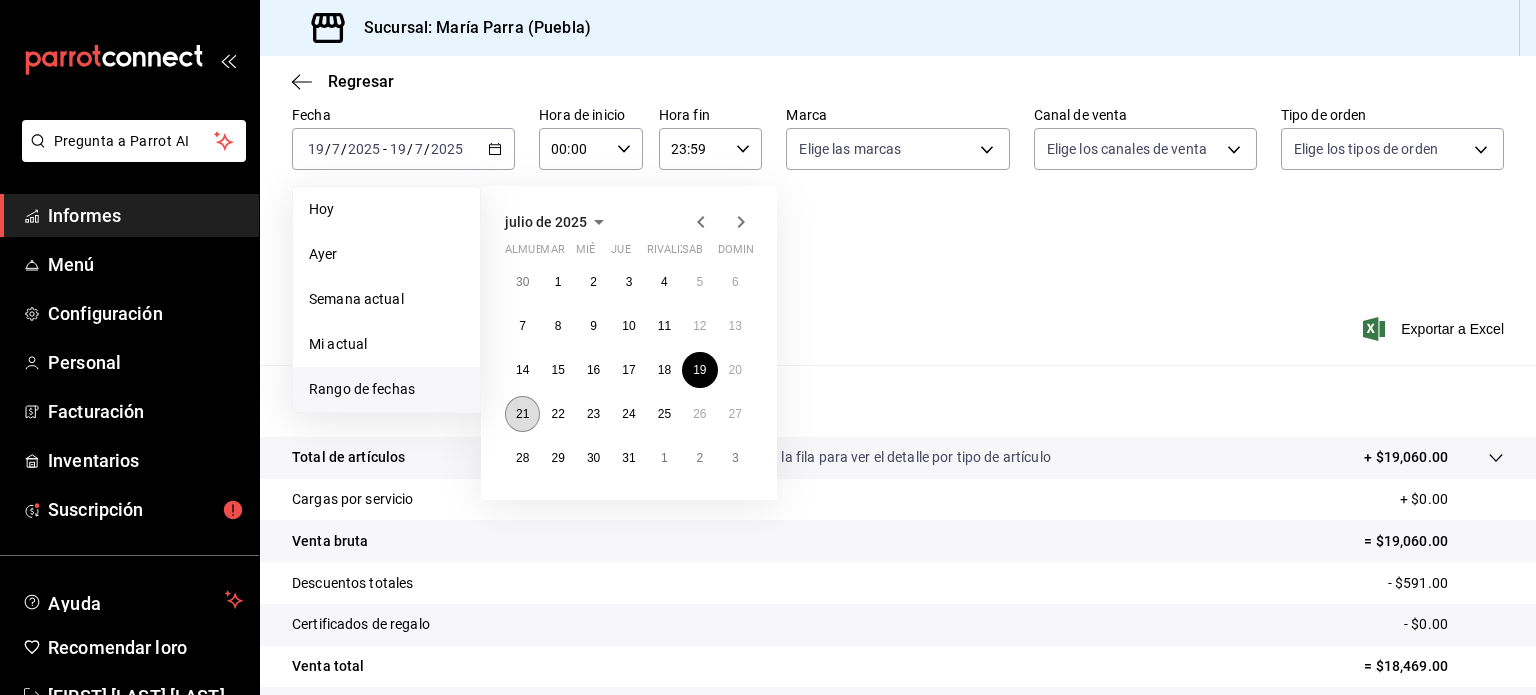 click on "21" at bounding box center [522, 414] 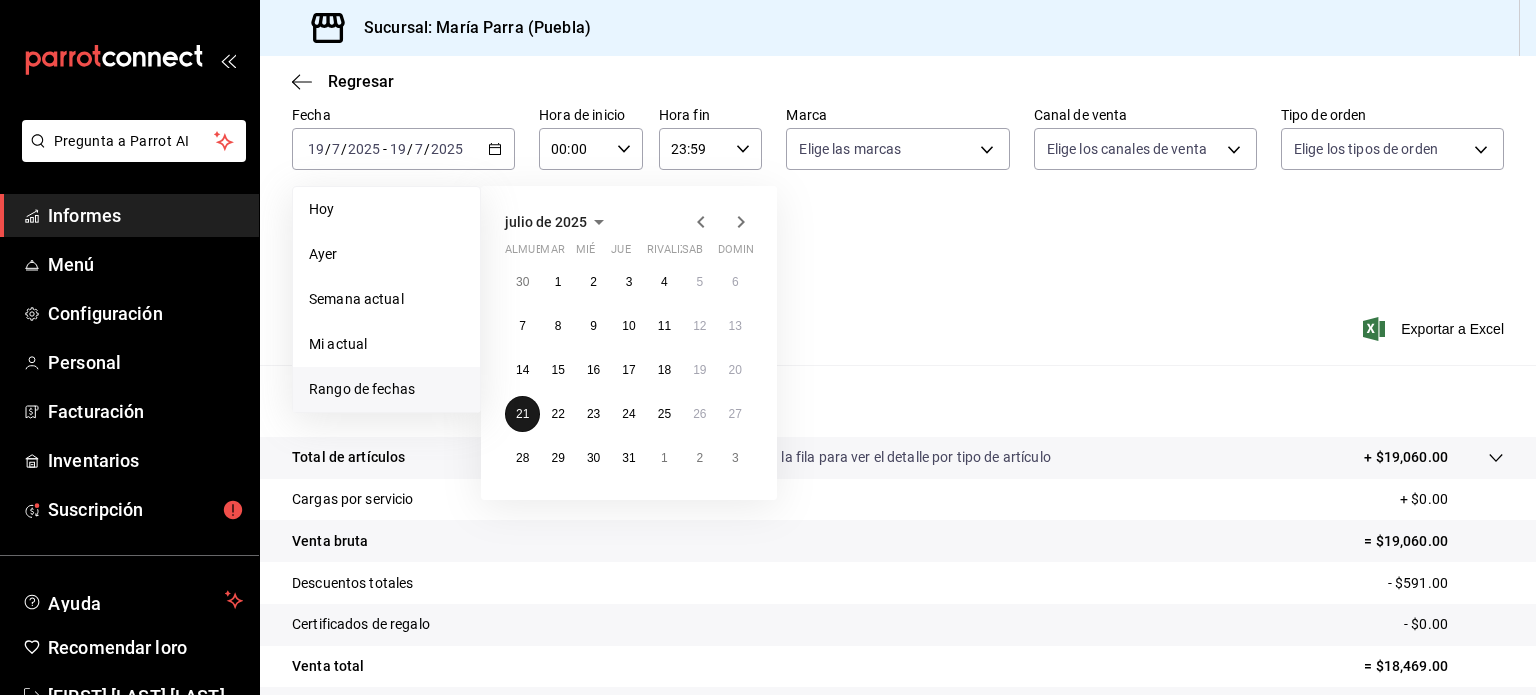 click on "21" at bounding box center [522, 414] 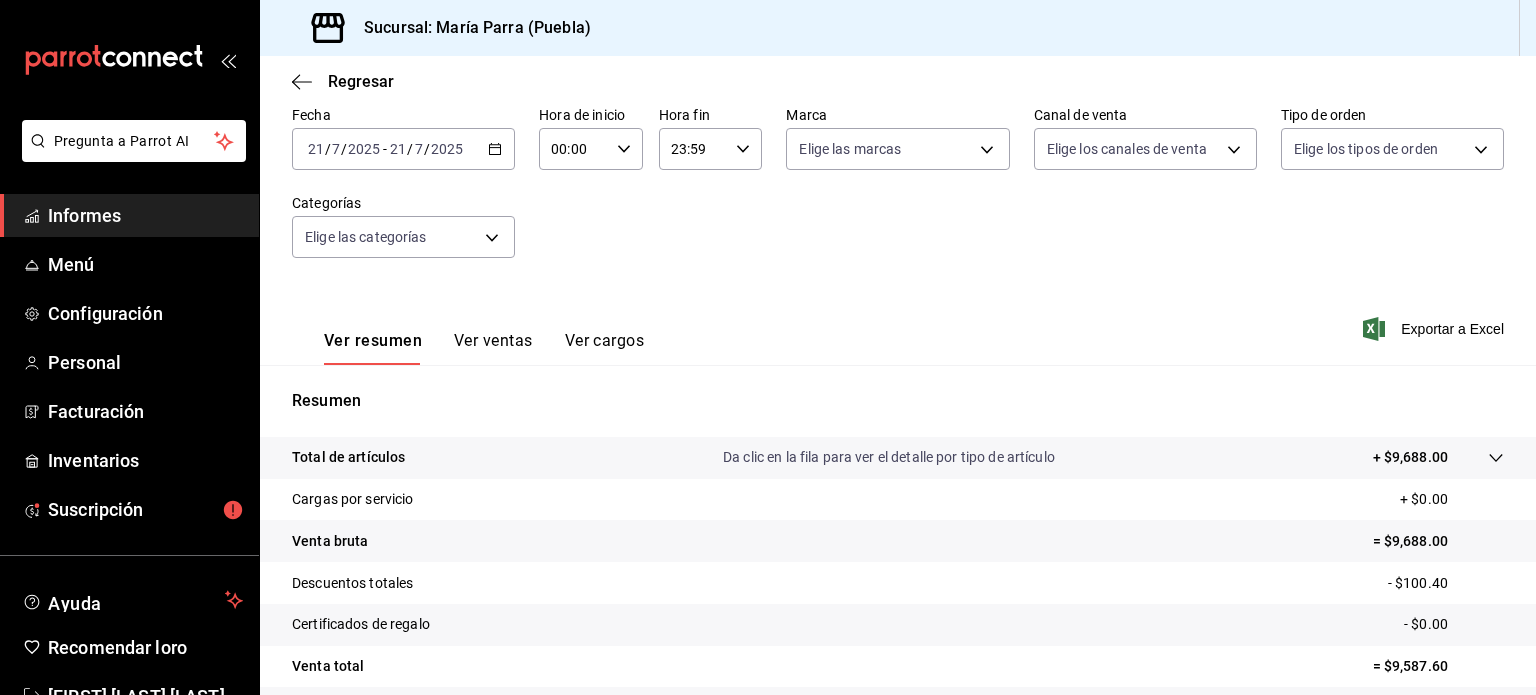 click on "21" at bounding box center (316, 149) 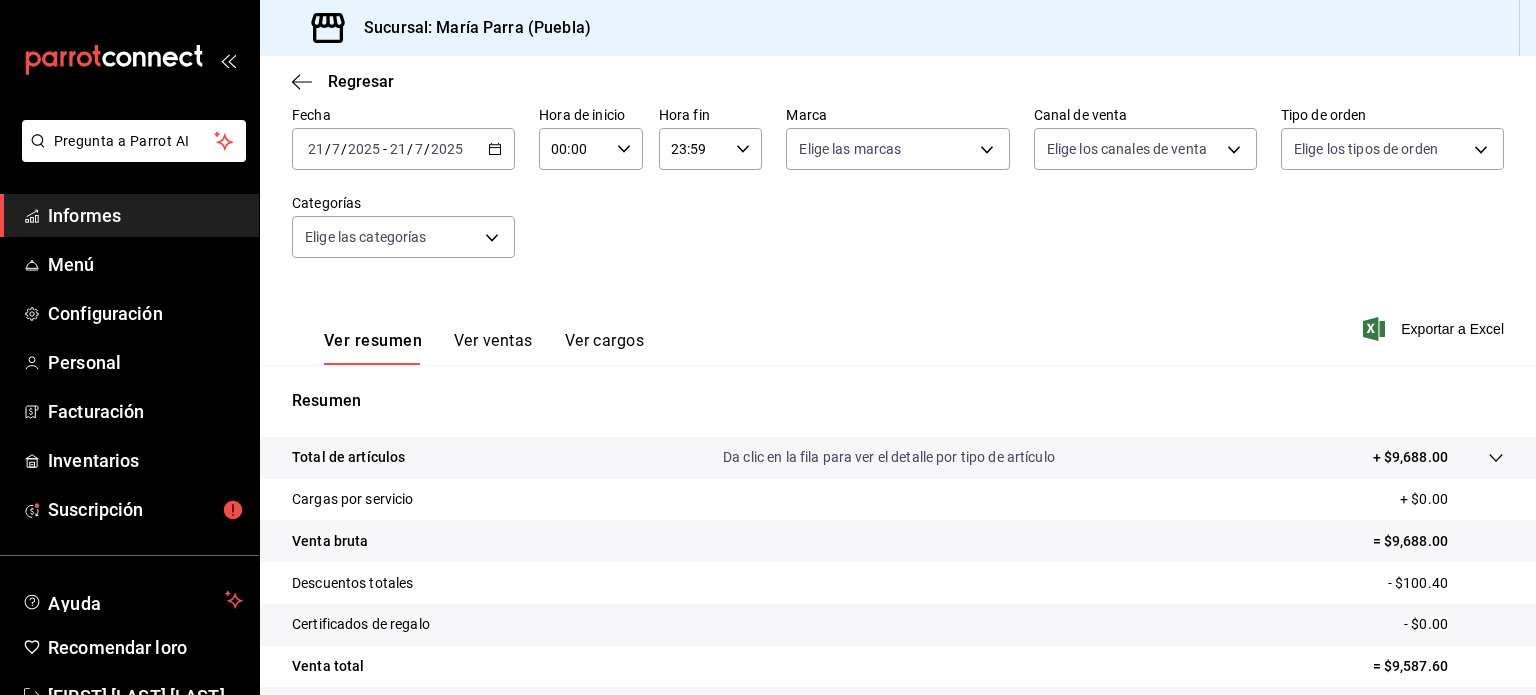click on "21" at bounding box center [316, 149] 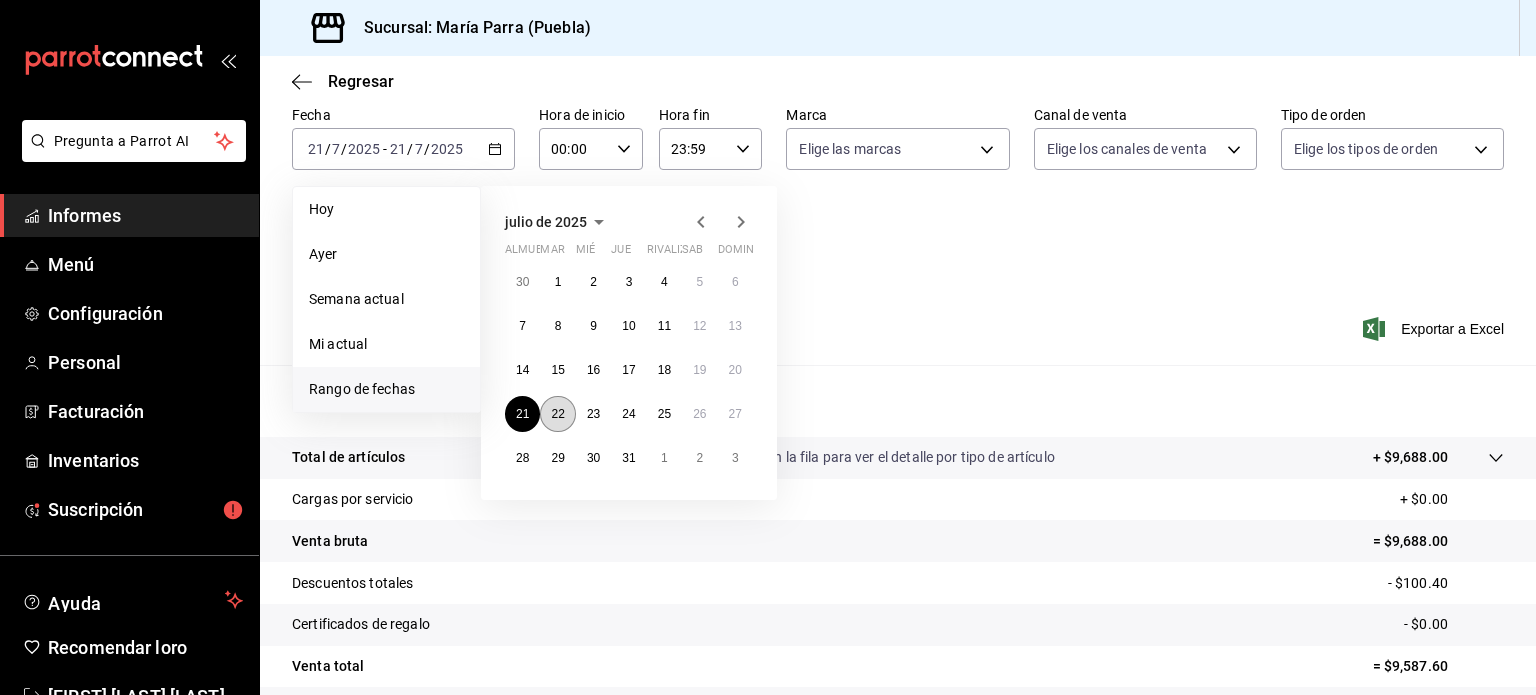 click on "22" at bounding box center (557, 414) 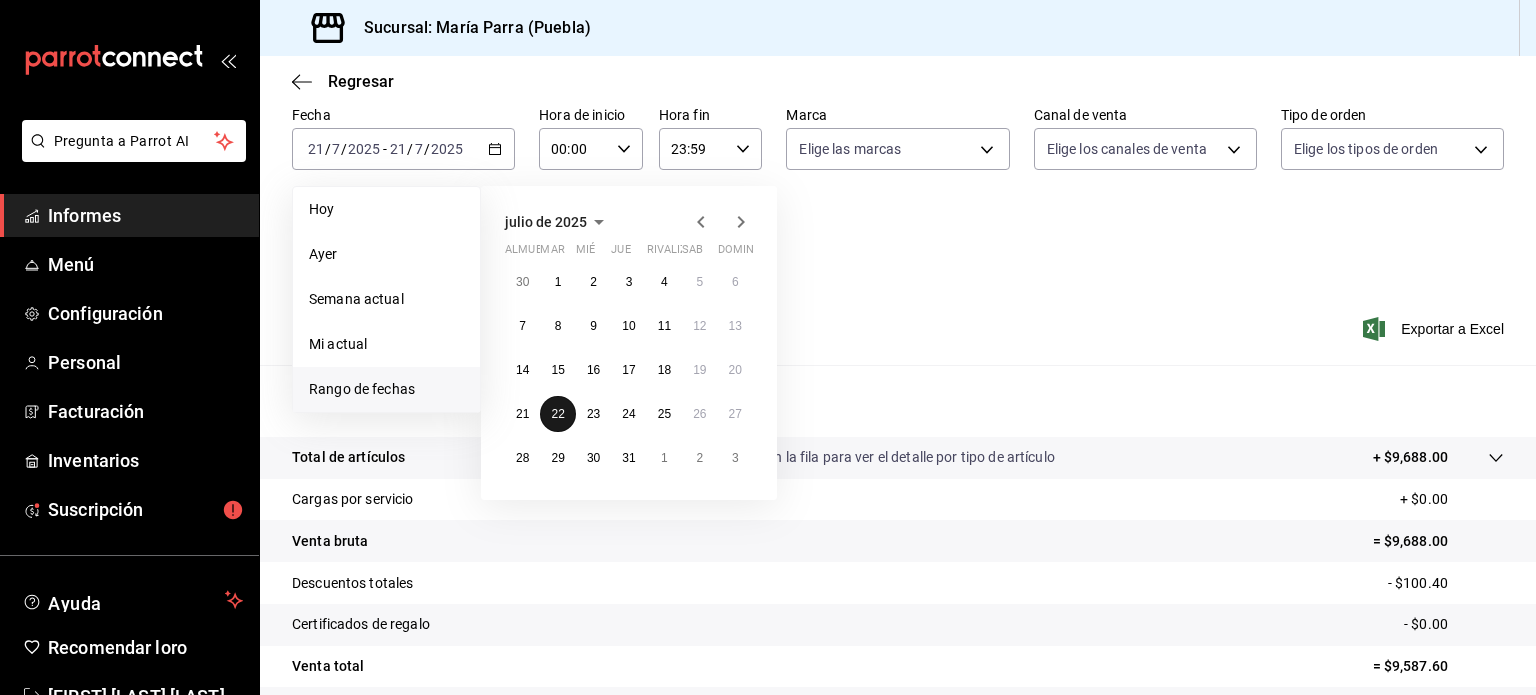 click on "22" at bounding box center [557, 414] 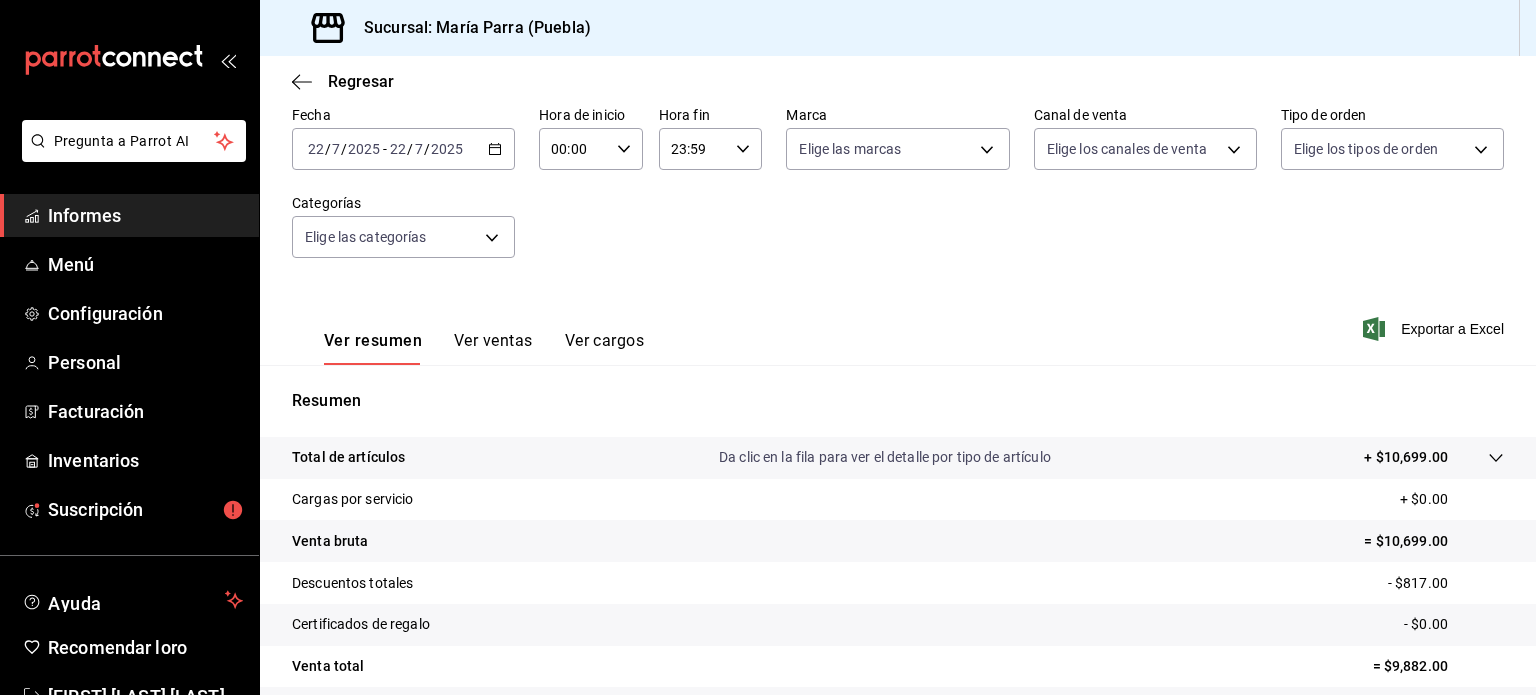 click on "22" at bounding box center [316, 149] 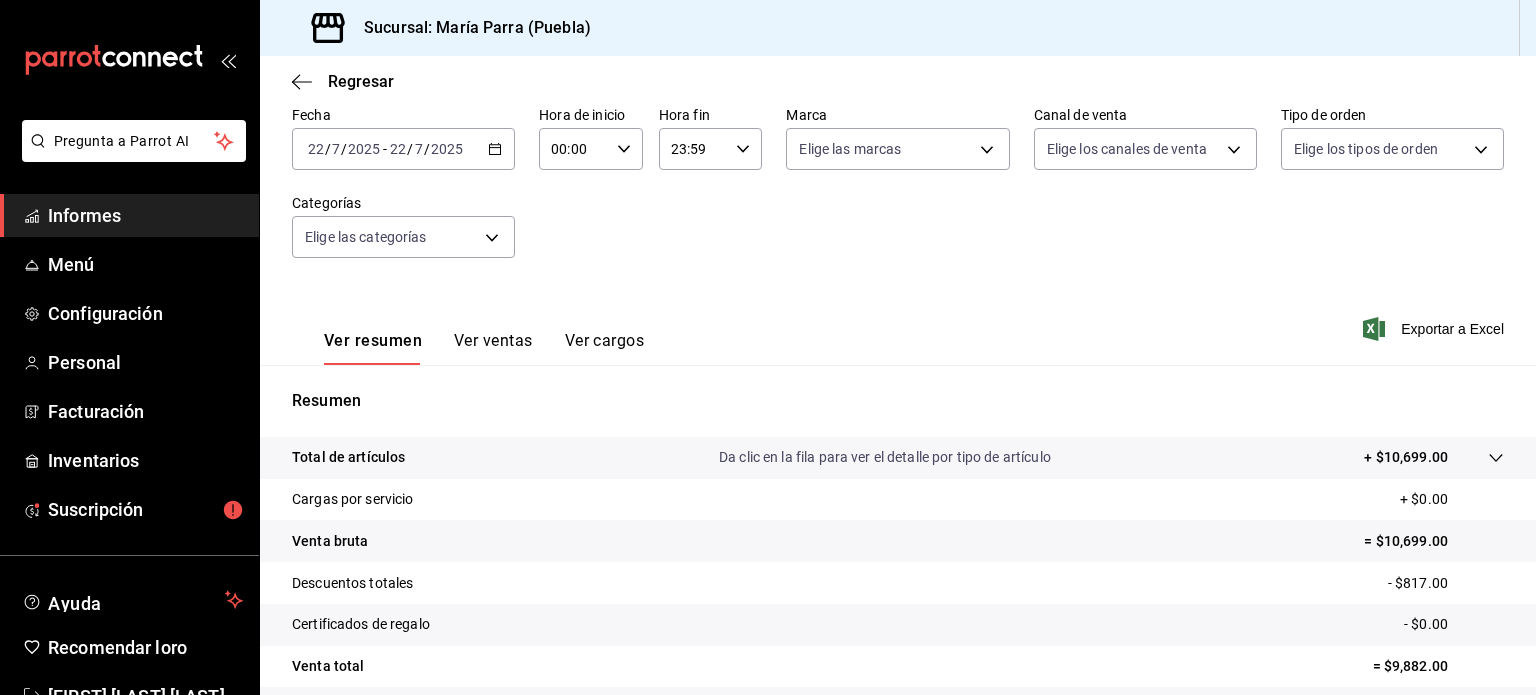click on "2025-07-22 22 / 7 / 2025 - 2025-07-22 22 / 7 / 2025" at bounding box center (403, 149) 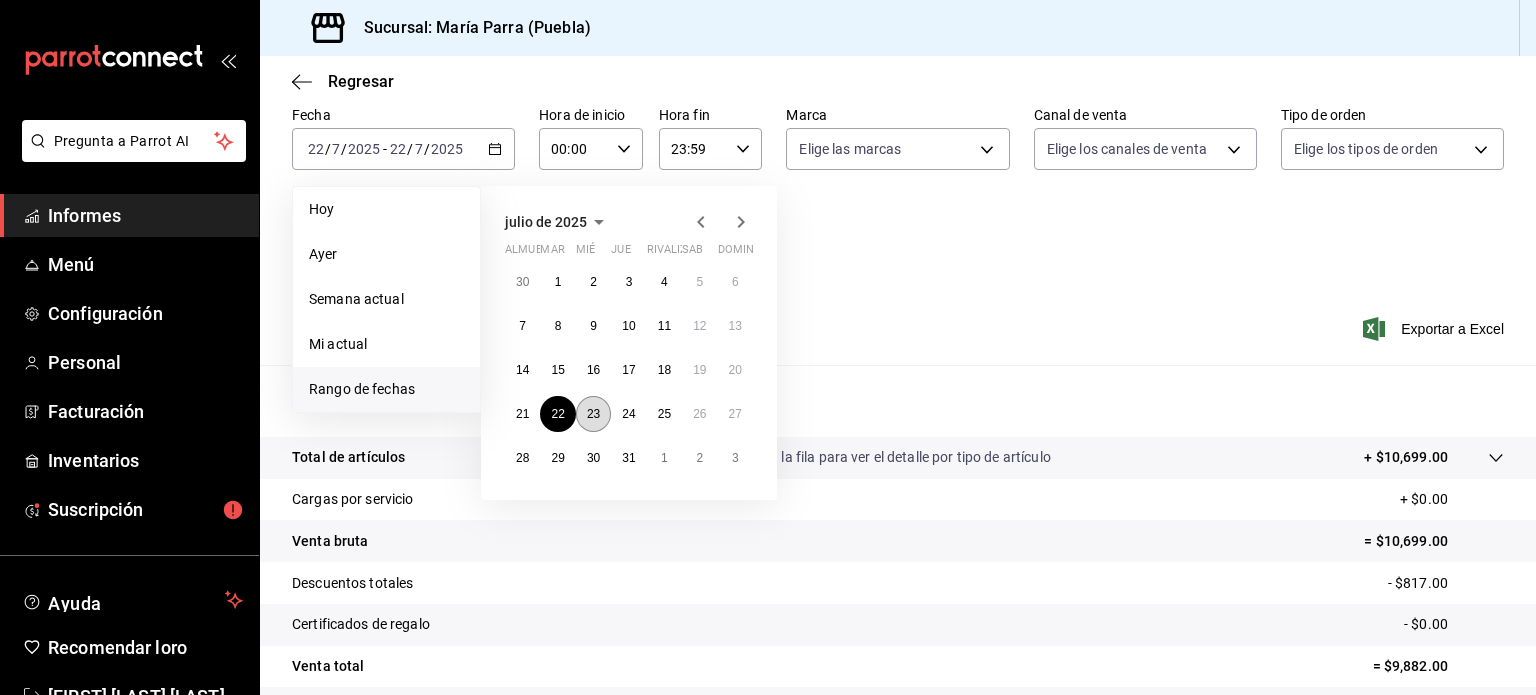 click on "23" at bounding box center [593, 414] 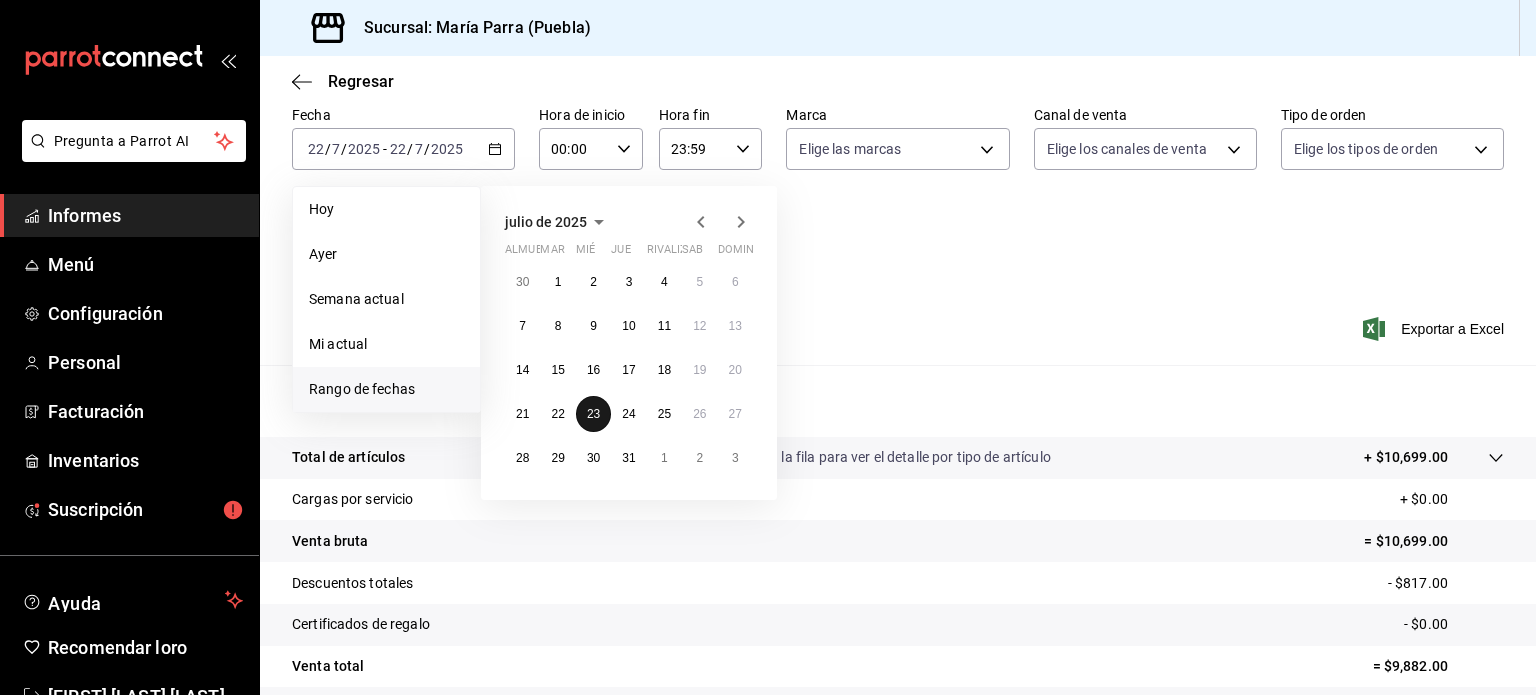 click on "23" at bounding box center (593, 414) 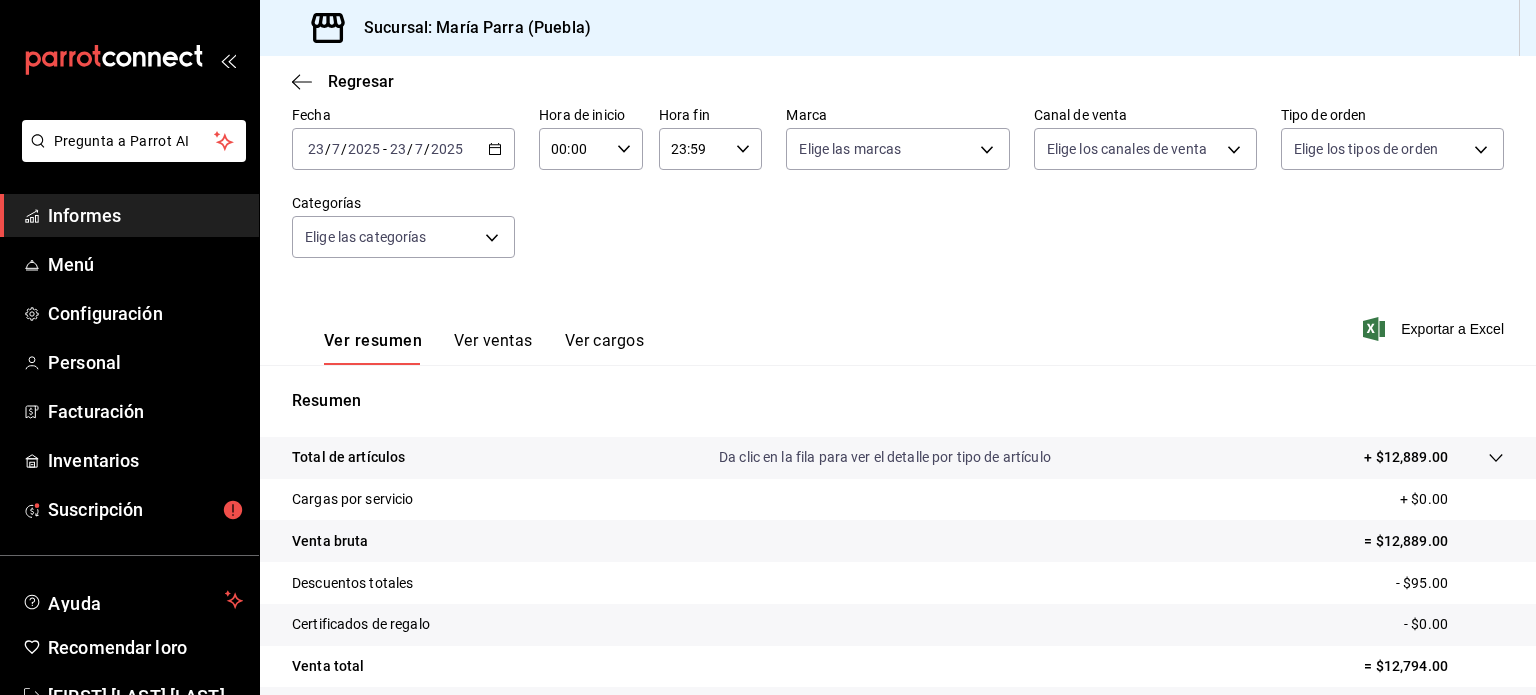 click on "23" at bounding box center (316, 149) 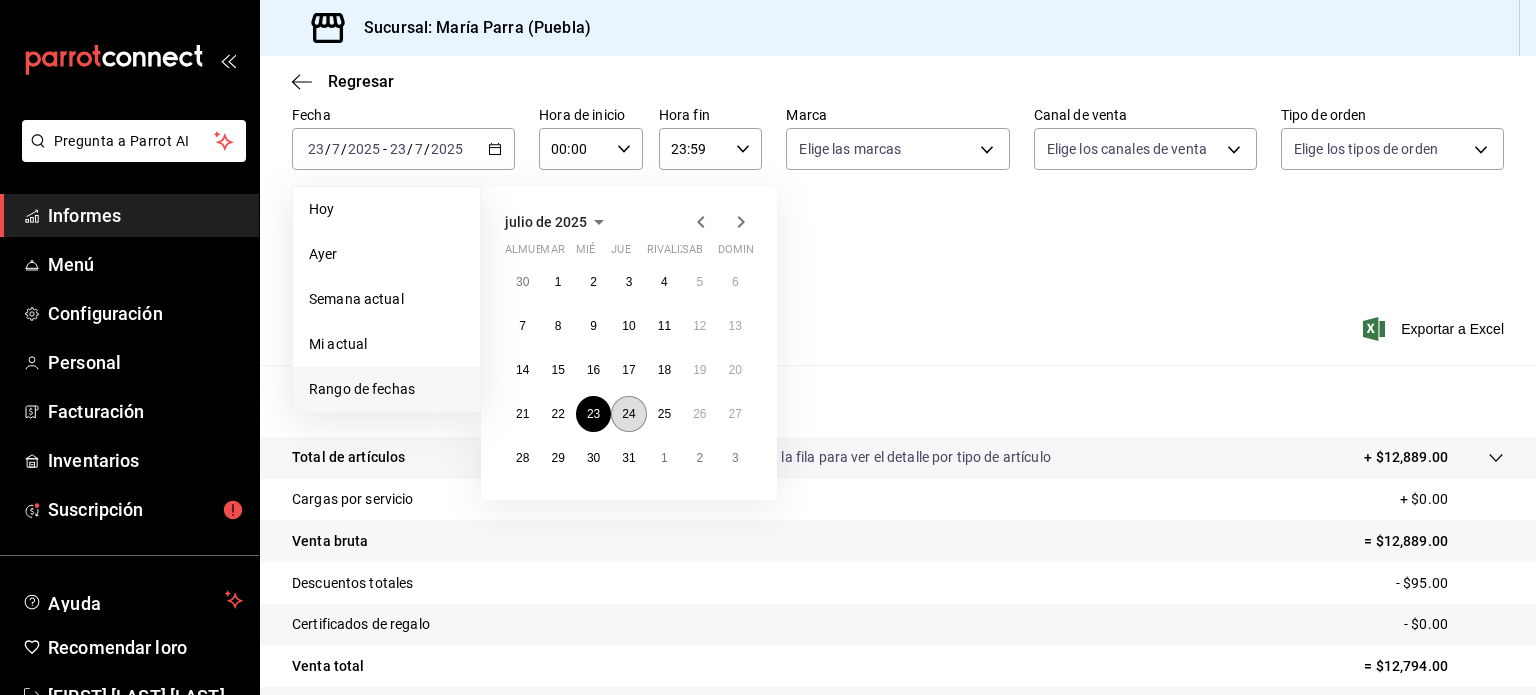 click on "24" at bounding box center (628, 414) 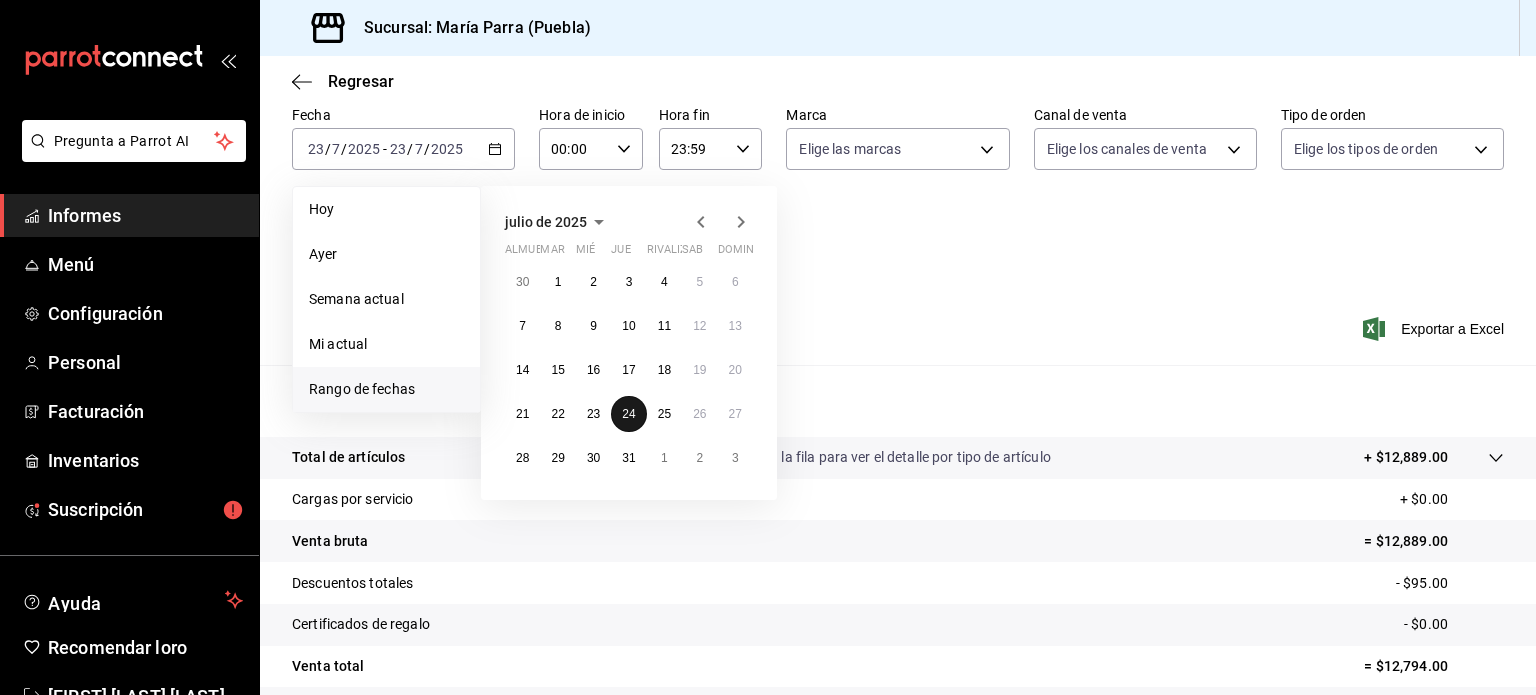 click on "24" at bounding box center (628, 414) 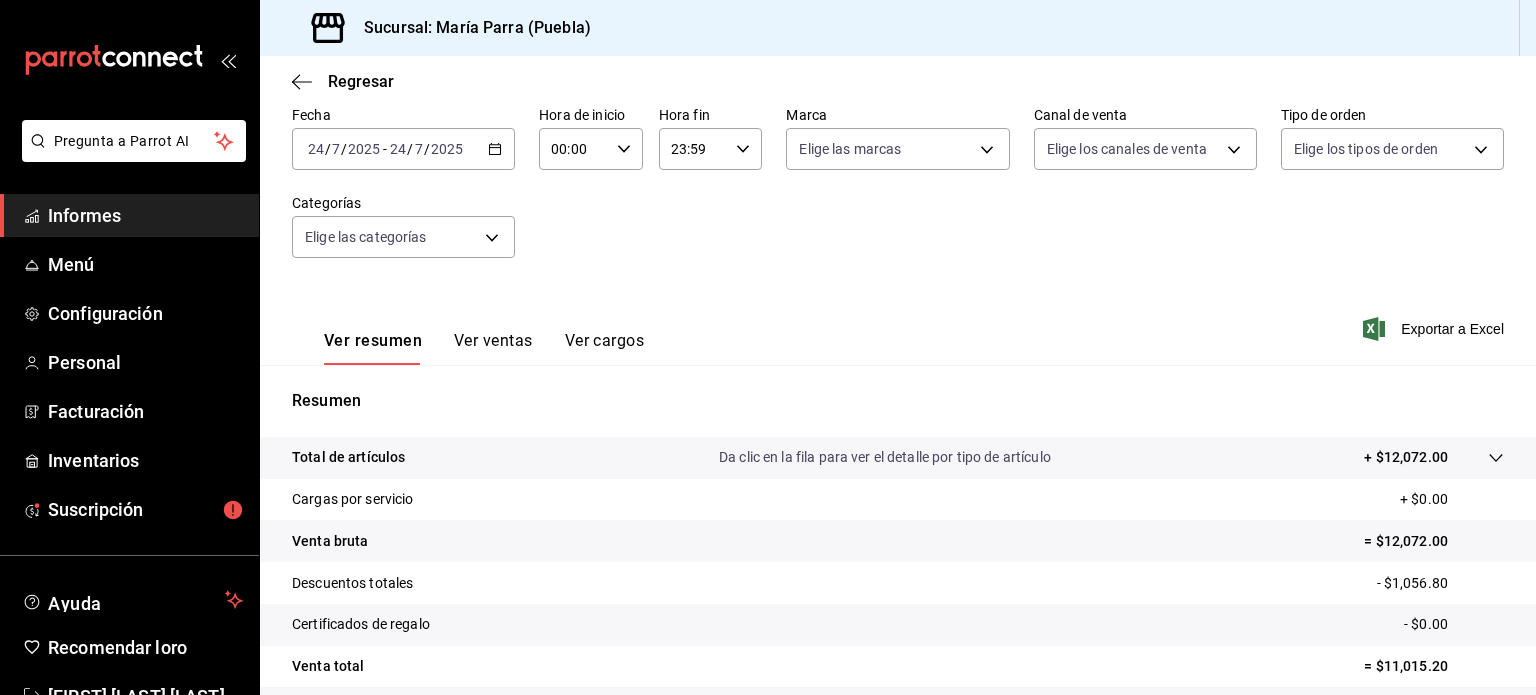 click on "/" at bounding box center [328, 149] 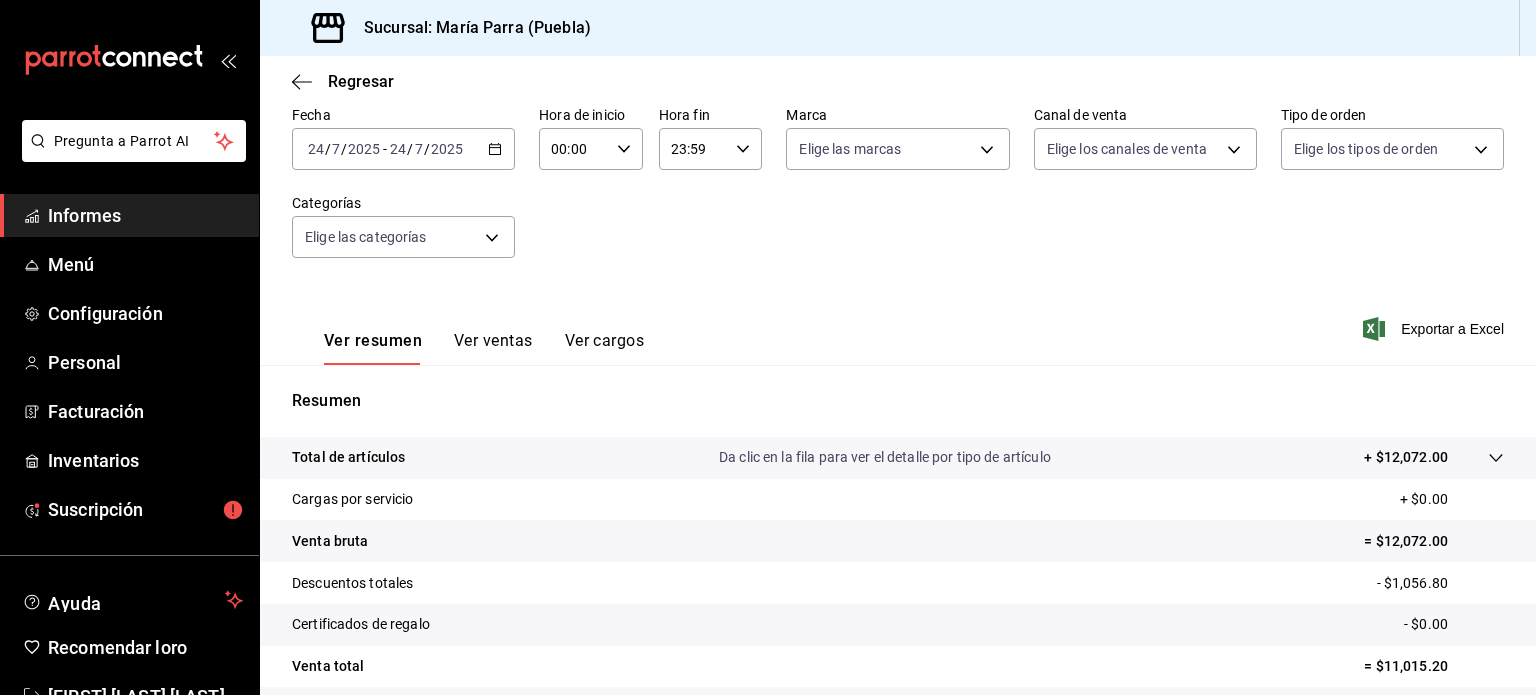 click on "24" at bounding box center (316, 149) 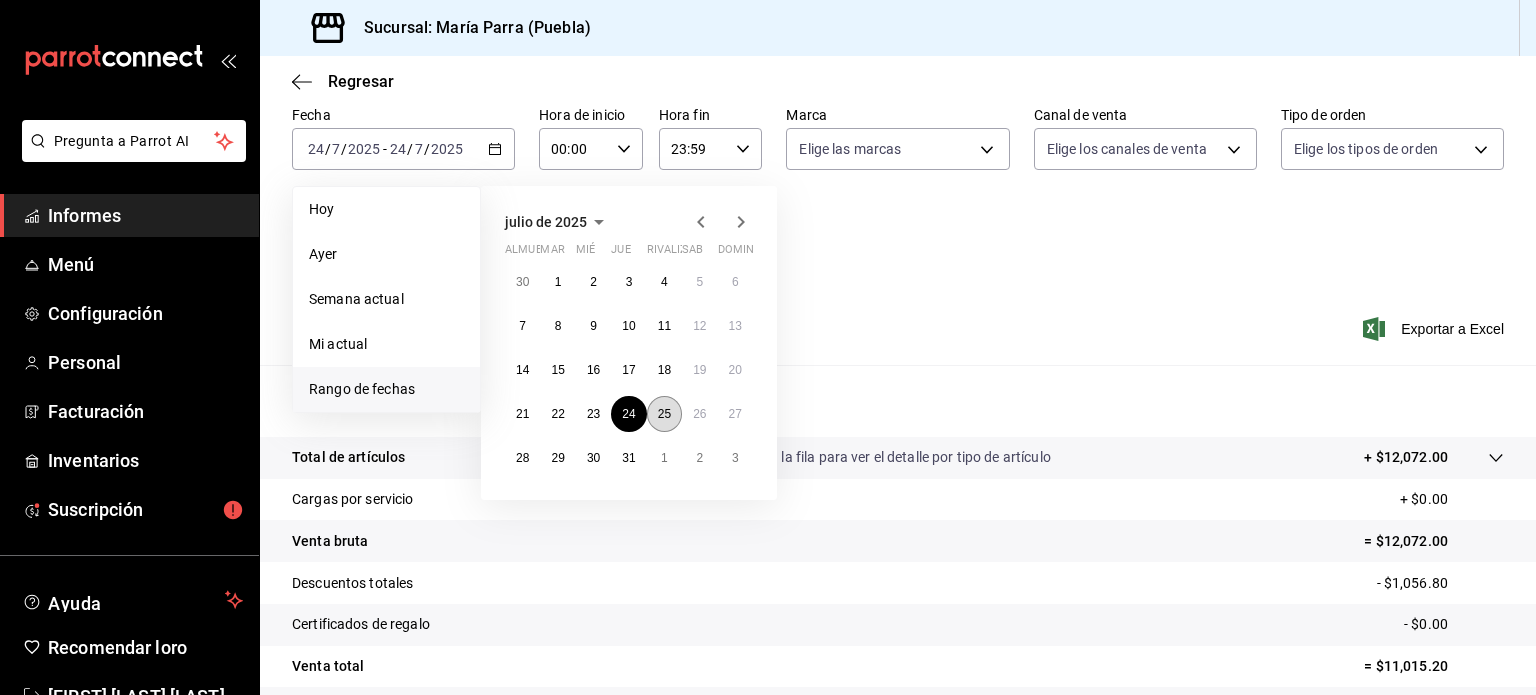 click on "25" at bounding box center [664, 414] 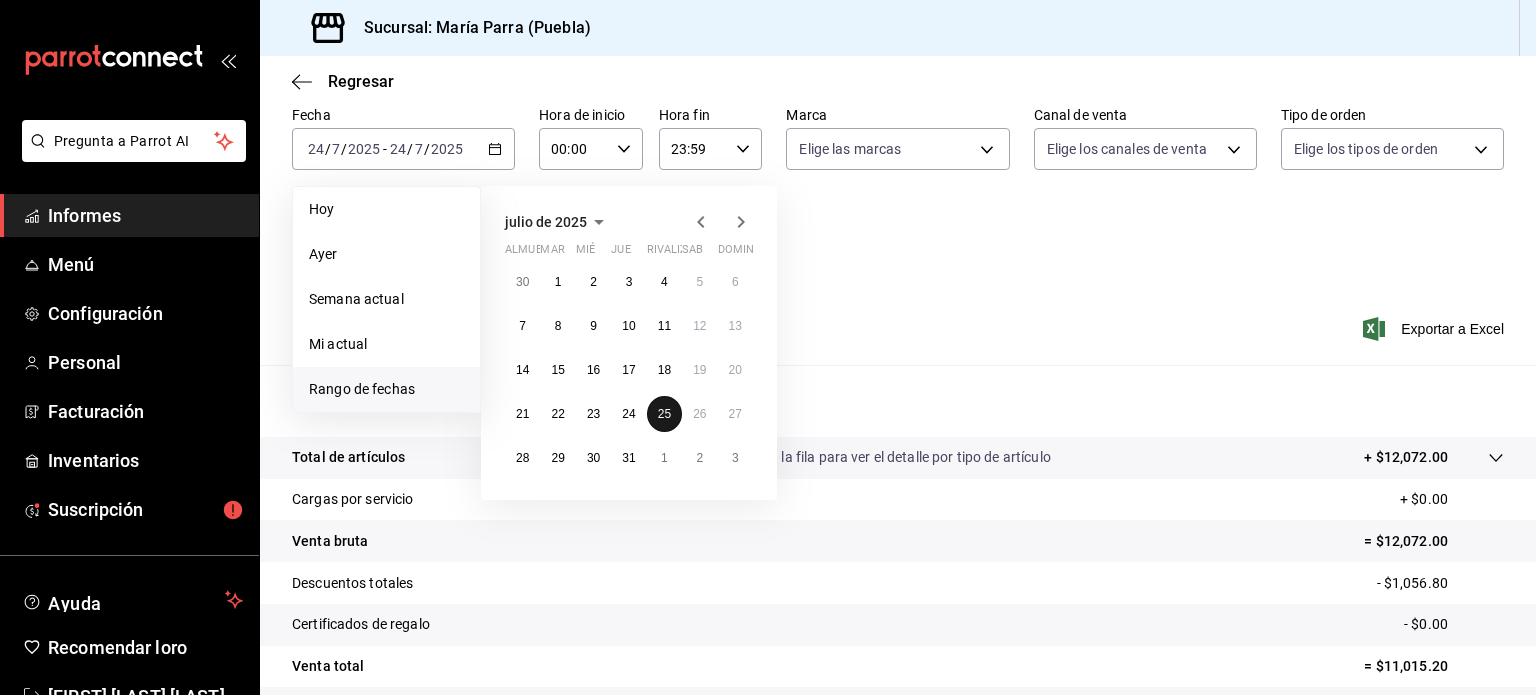 click on "25" at bounding box center (664, 414) 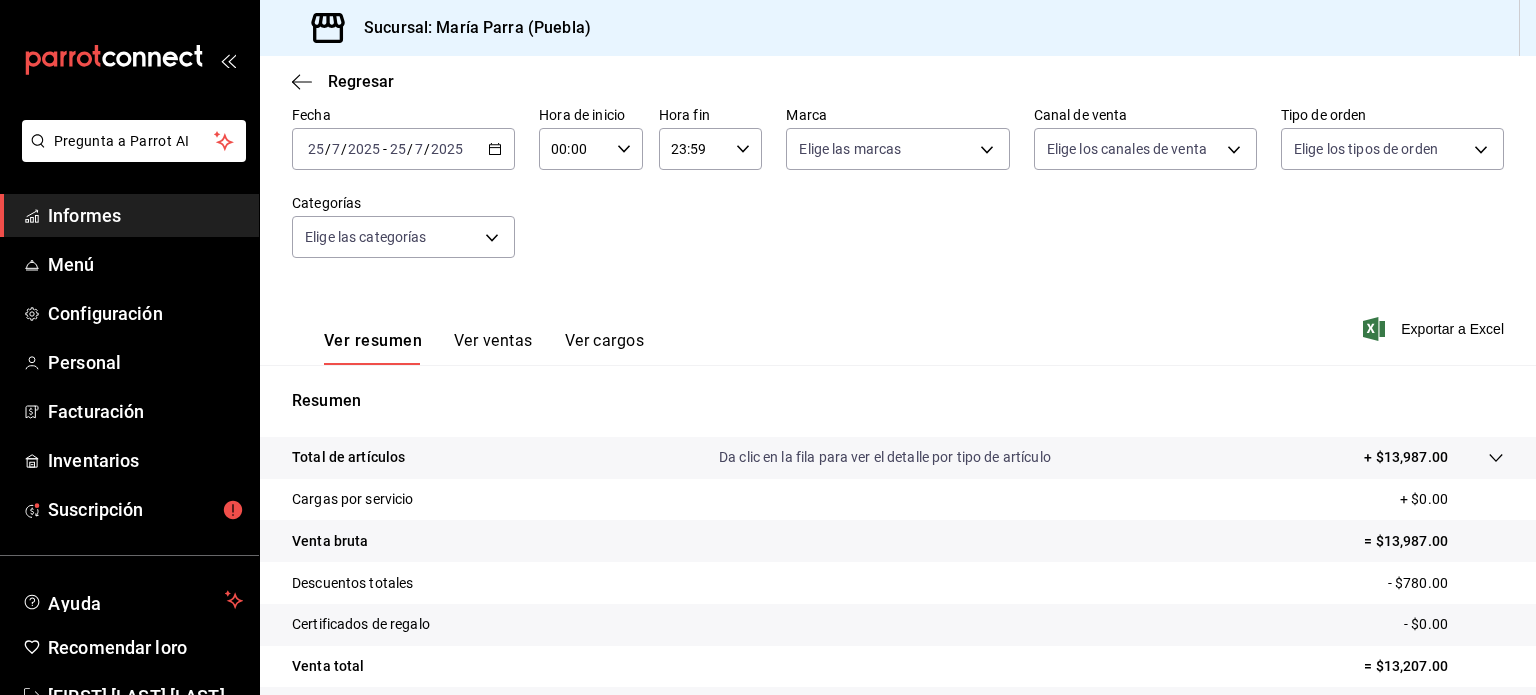click on "2025-07-25 25 / 7 / 2025 - 2025-07-25 25 / 7 / 2025" at bounding box center [403, 149] 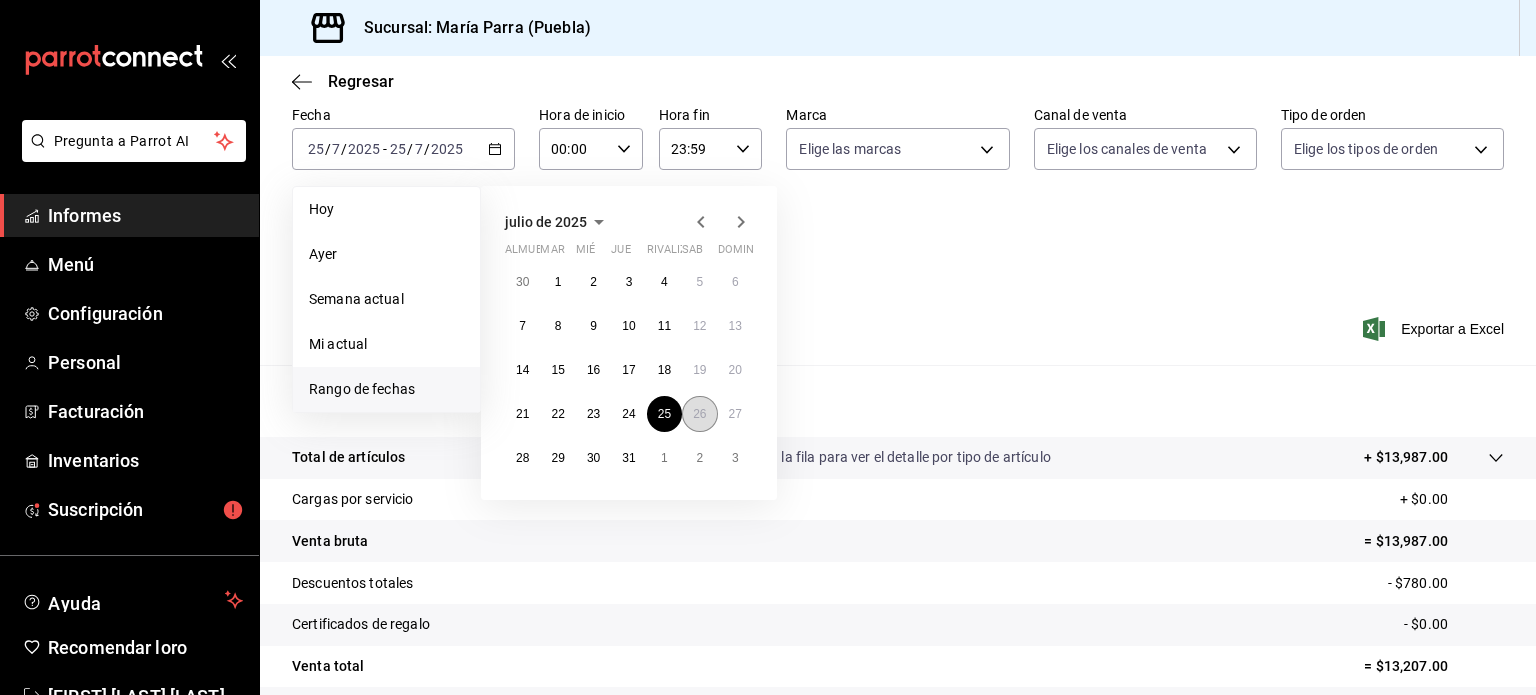 click on "26" at bounding box center [699, 414] 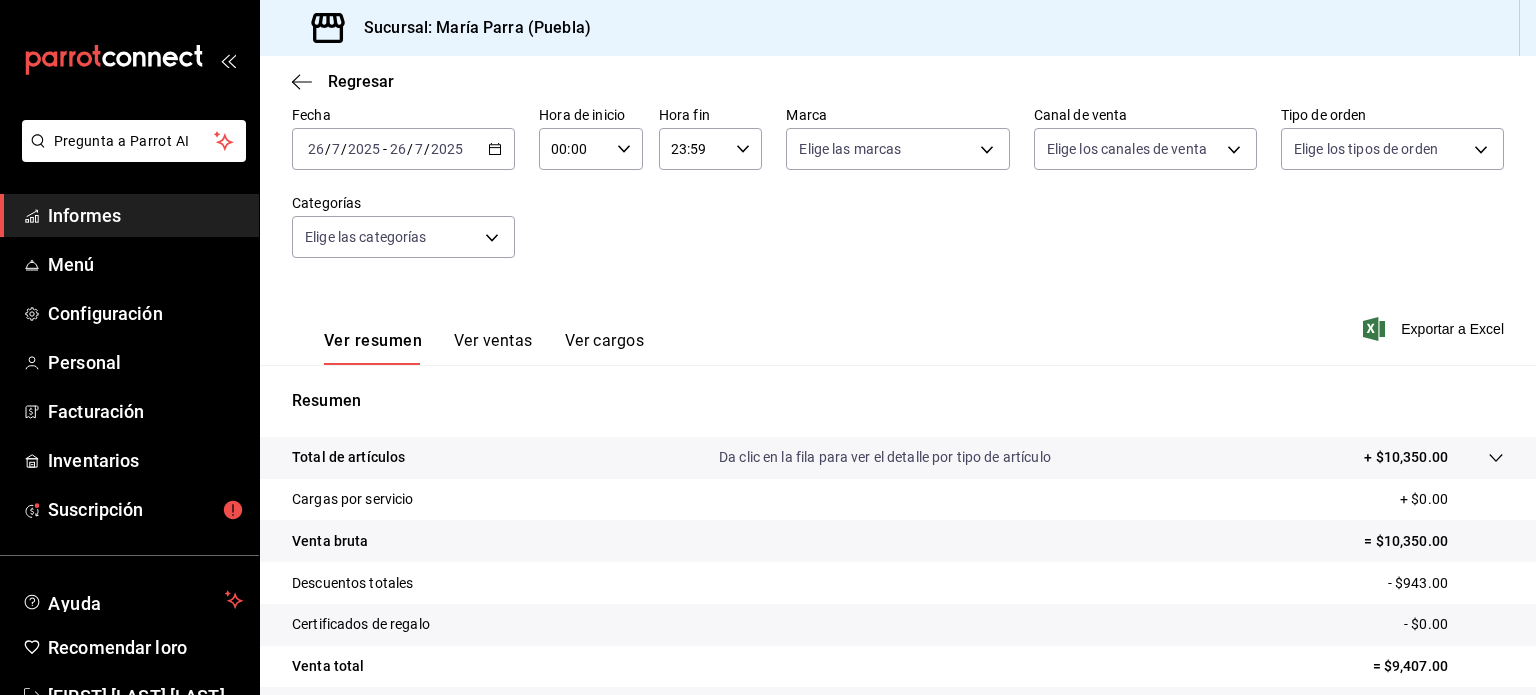click on "26" at bounding box center [316, 149] 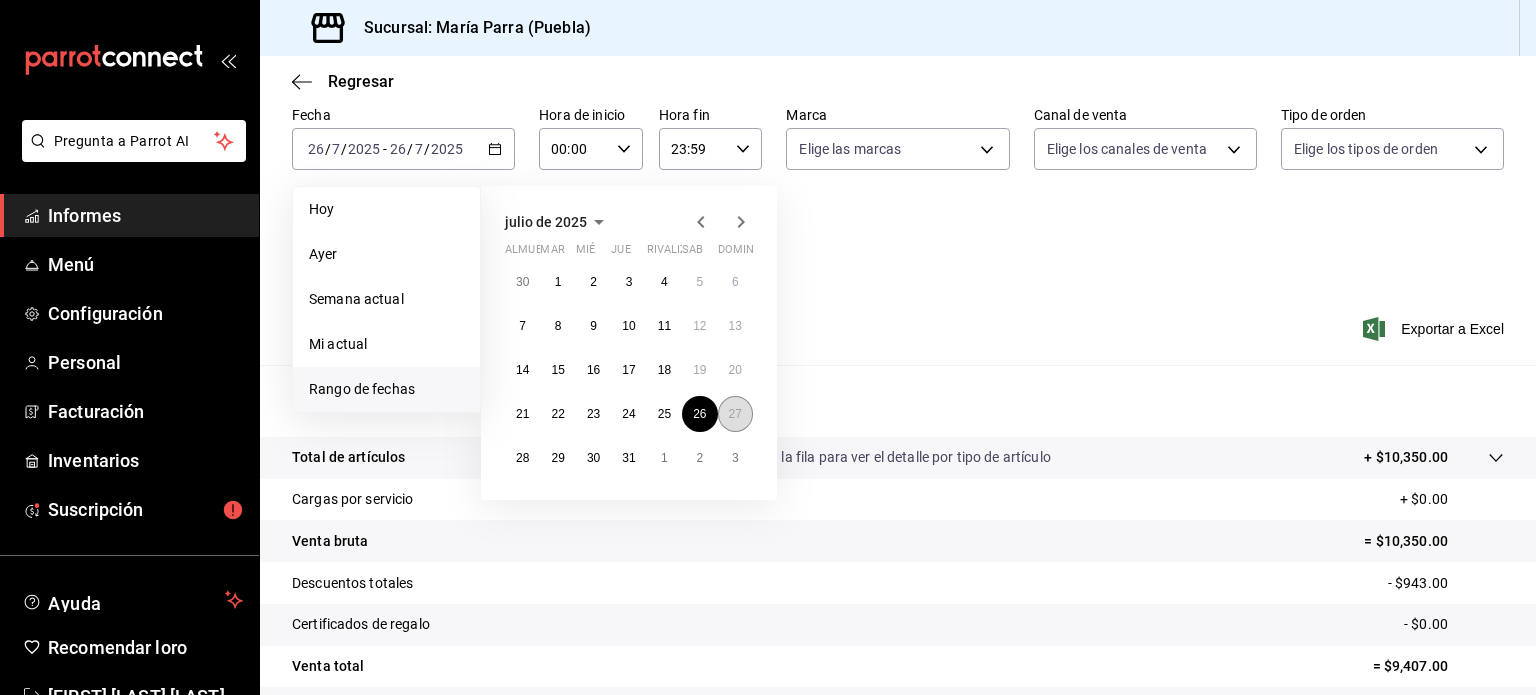 click on "27" at bounding box center [735, 414] 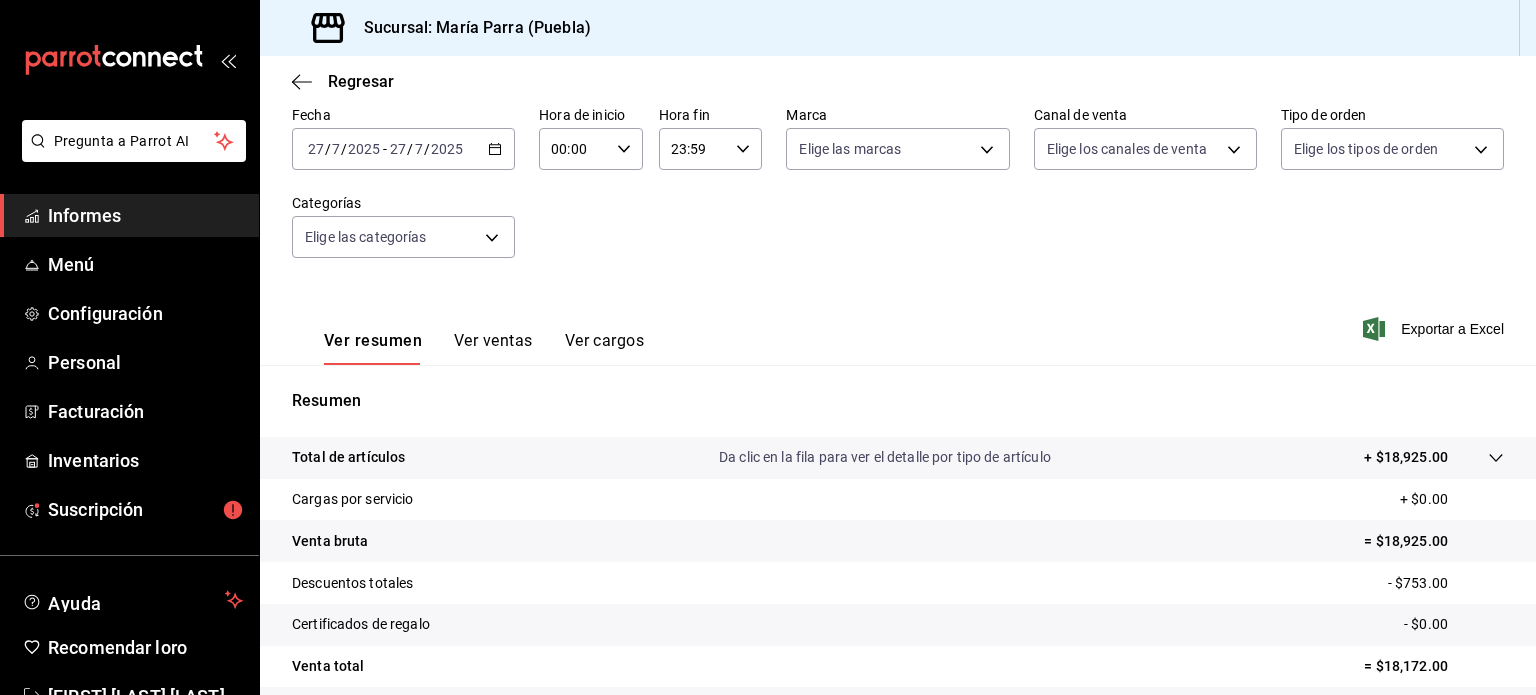 click on "[DATE] [DATE] - [DATE] [DATE]" at bounding box center [403, 149] 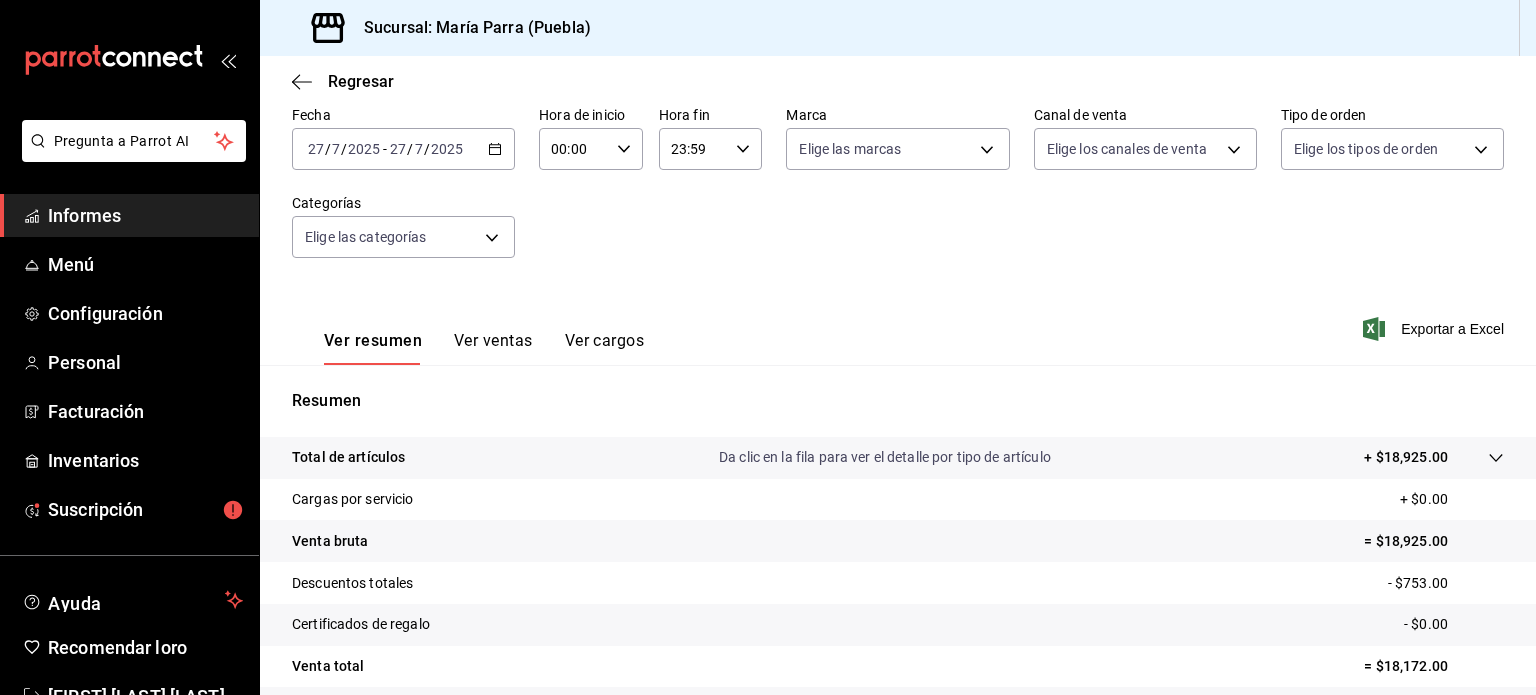 click on "[DATE] [DATE] - [DATE] [DATE]" at bounding box center (403, 149) 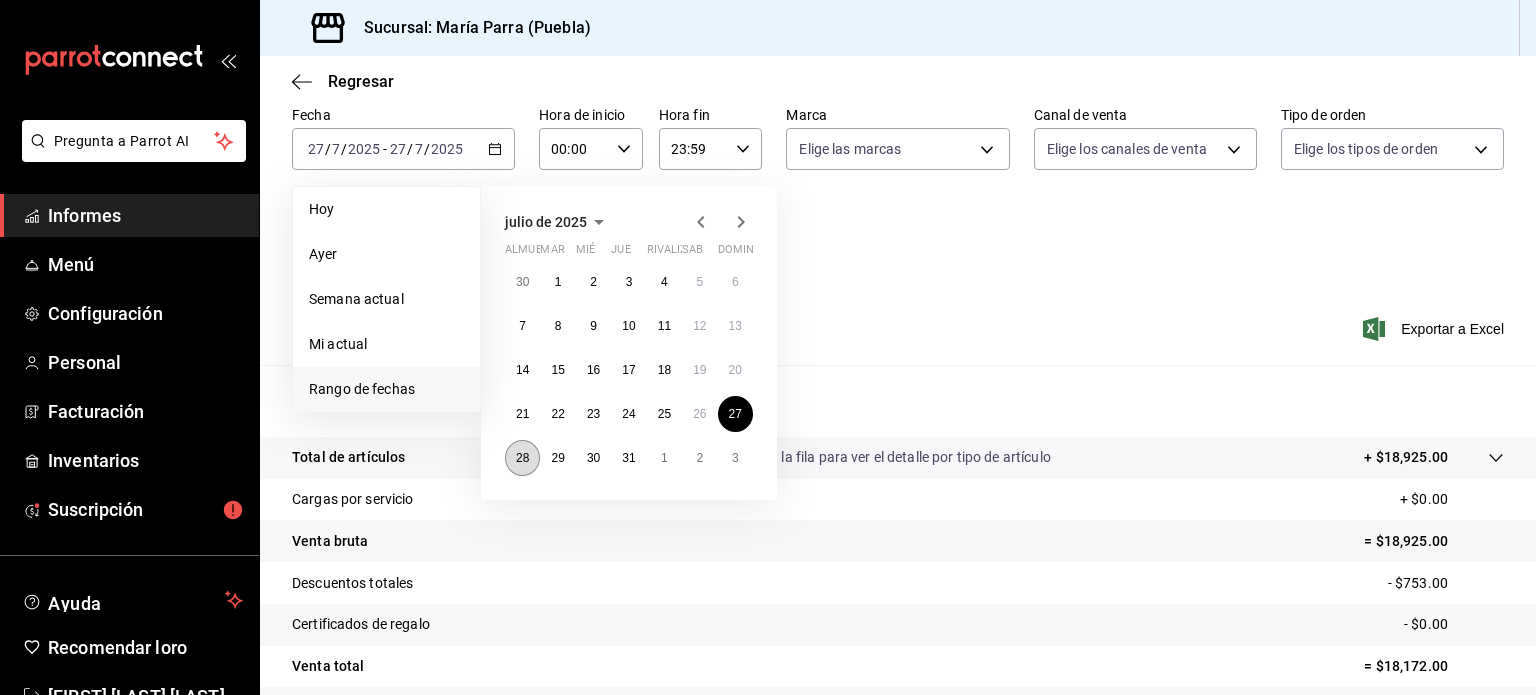 click on "28" at bounding box center (522, 458) 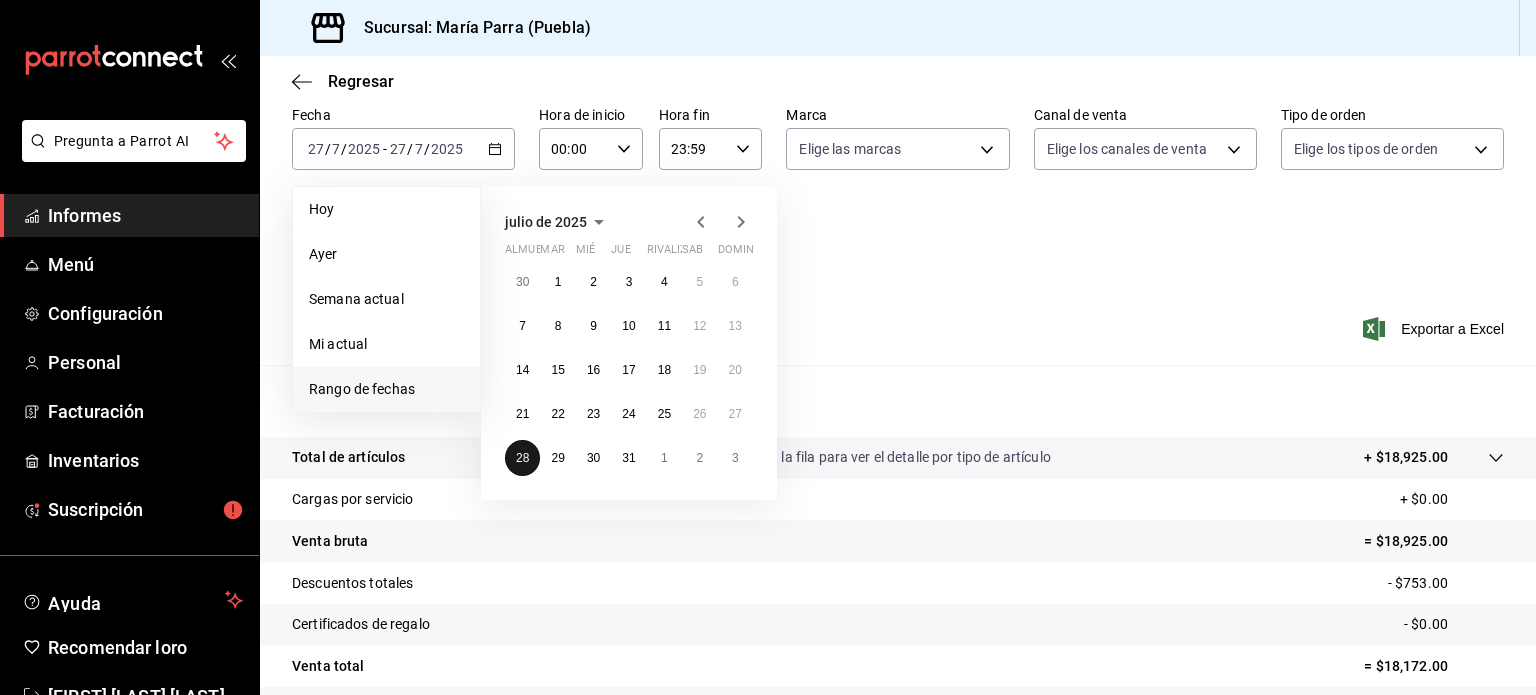 click on "28" at bounding box center (522, 458) 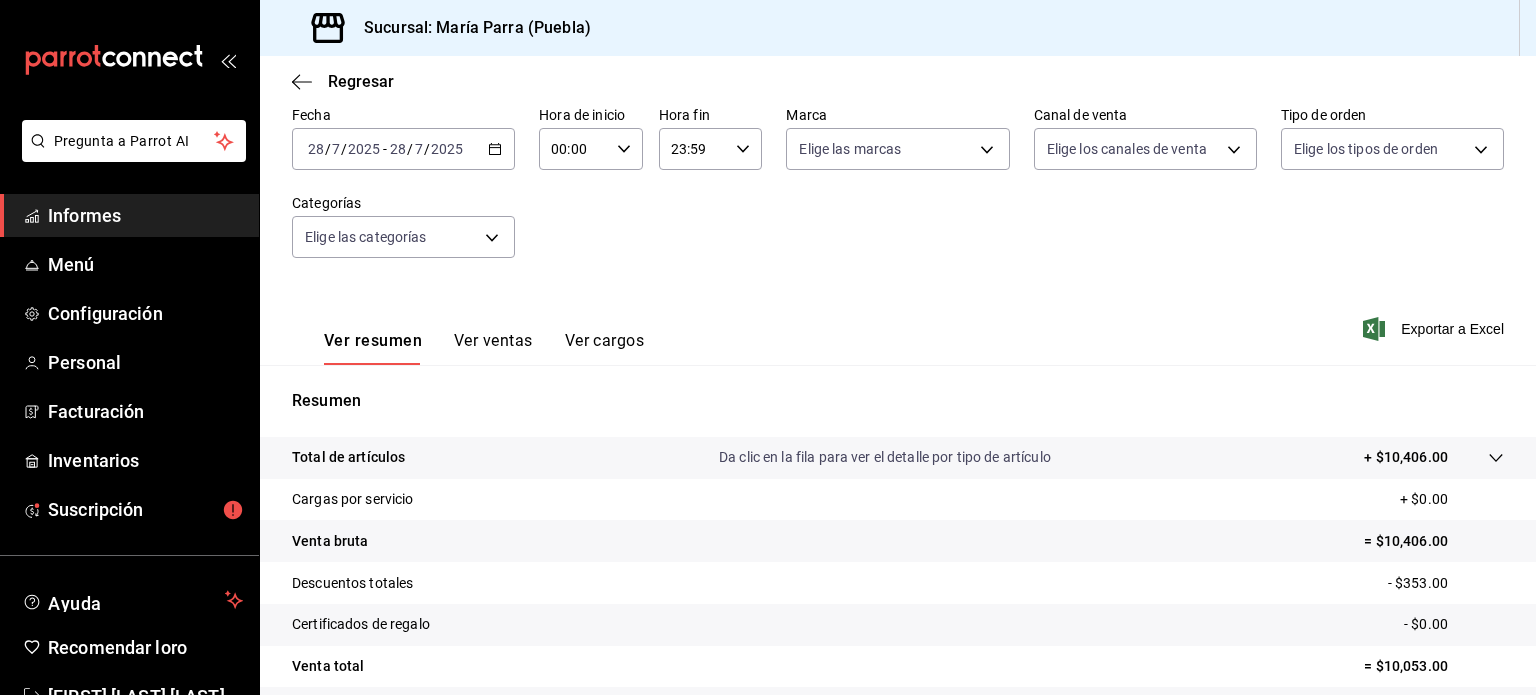 click on "28" at bounding box center [316, 149] 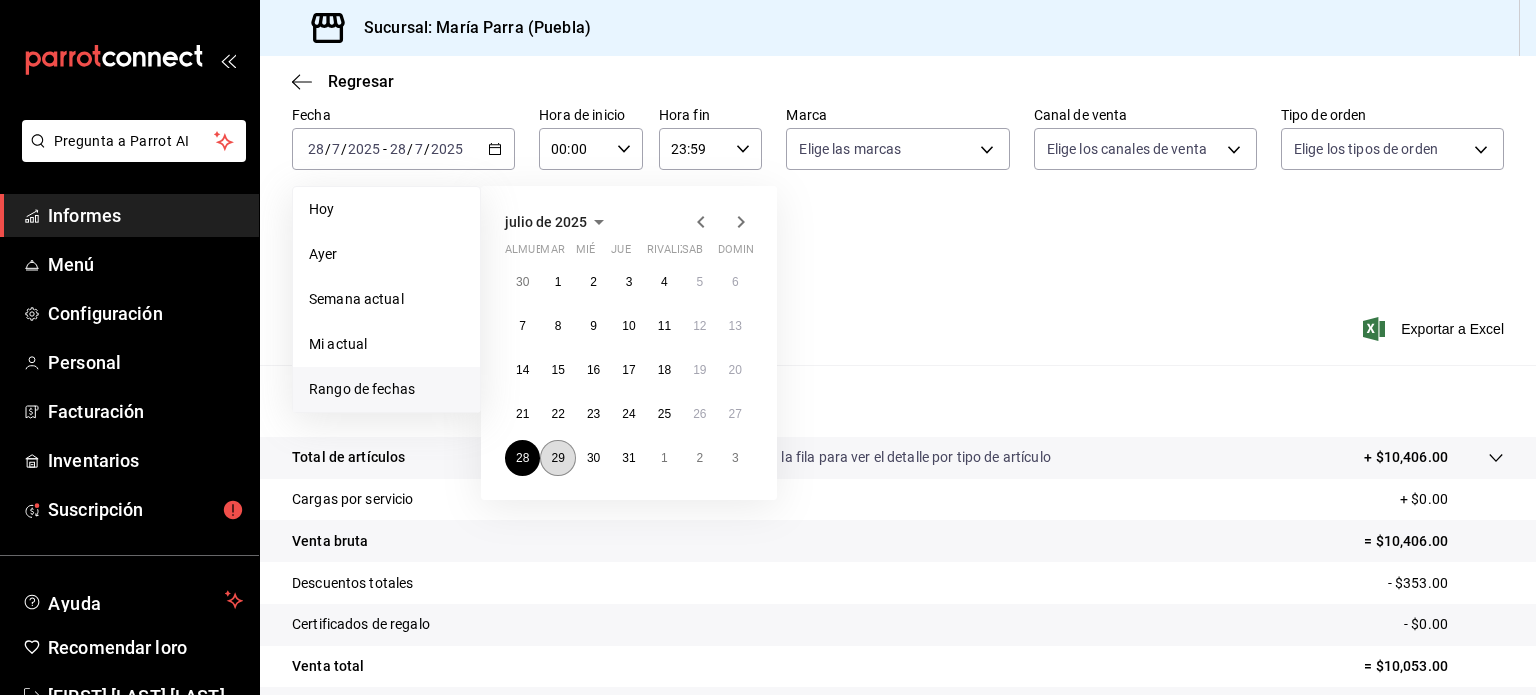 click on "29" at bounding box center [557, 458] 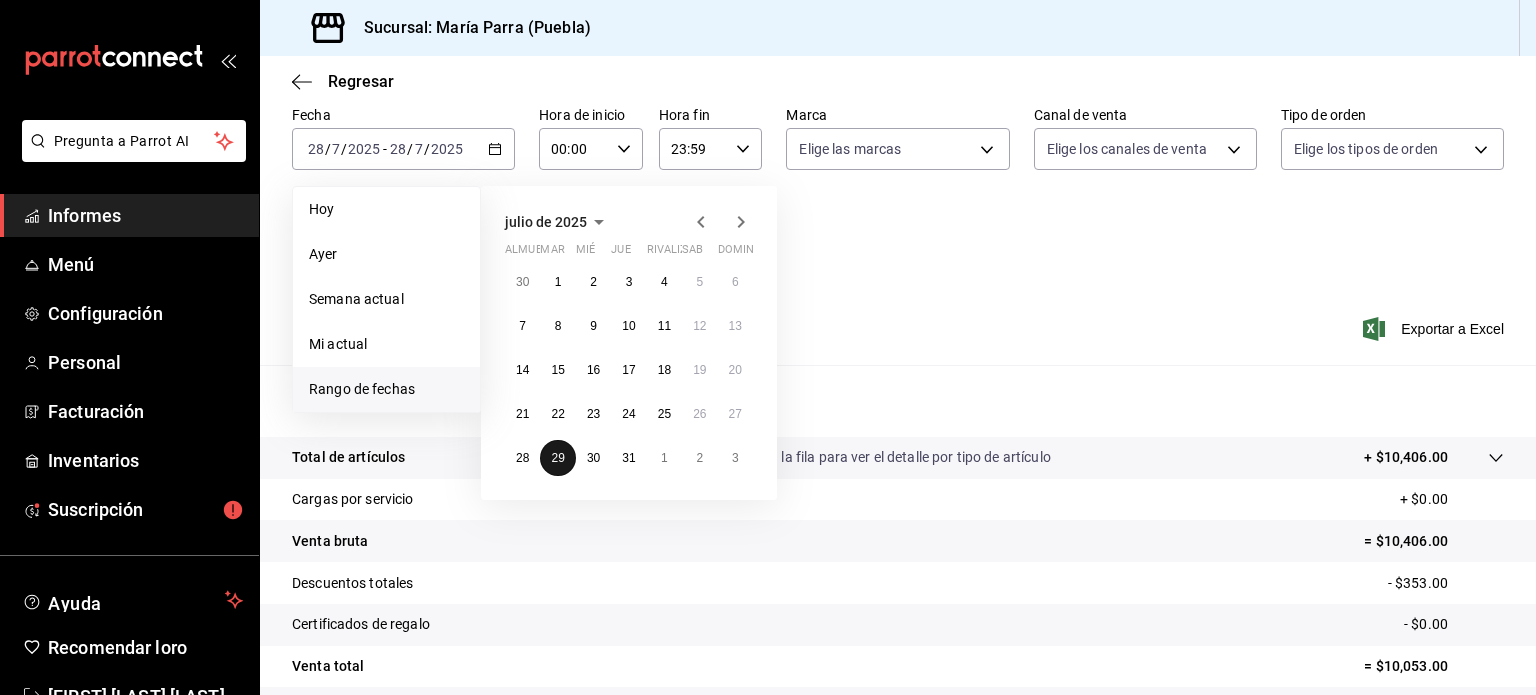 click on "29" at bounding box center [557, 458] 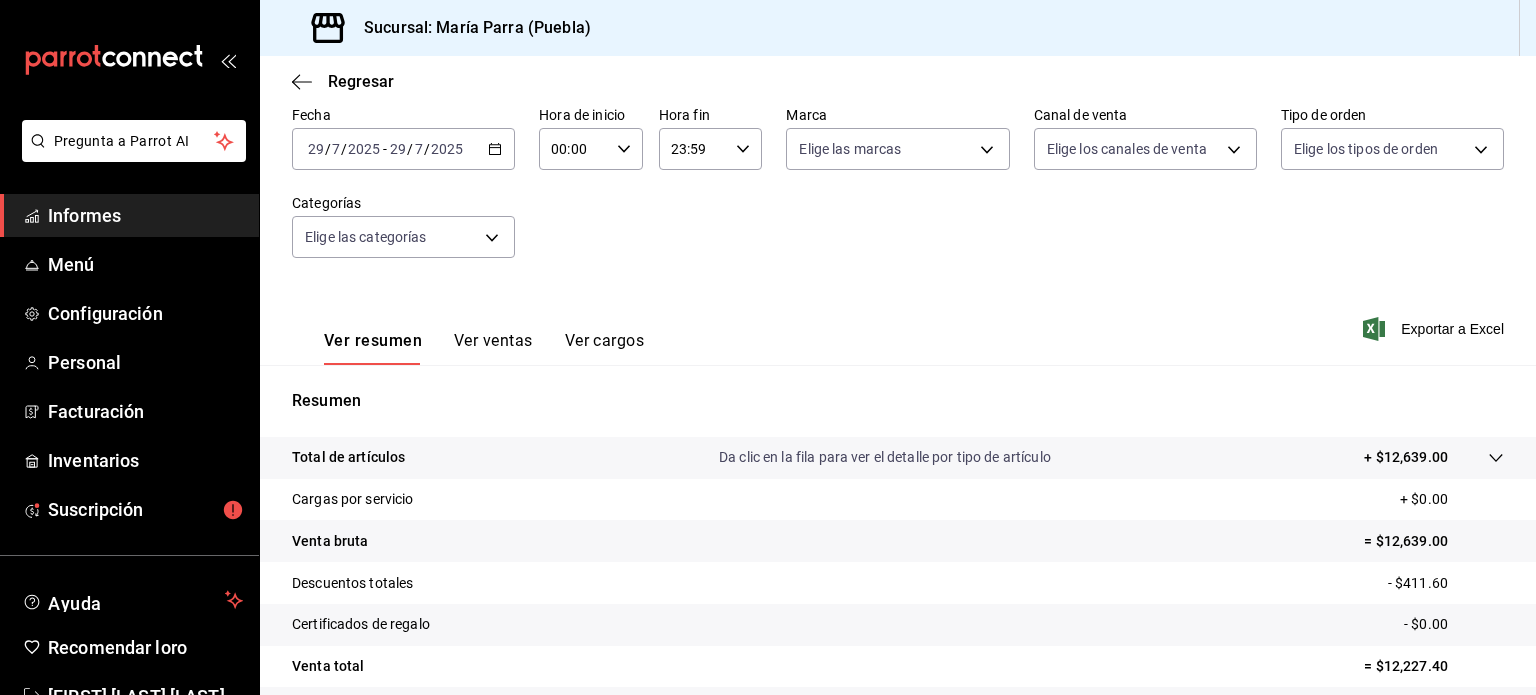 click on "29" at bounding box center [316, 149] 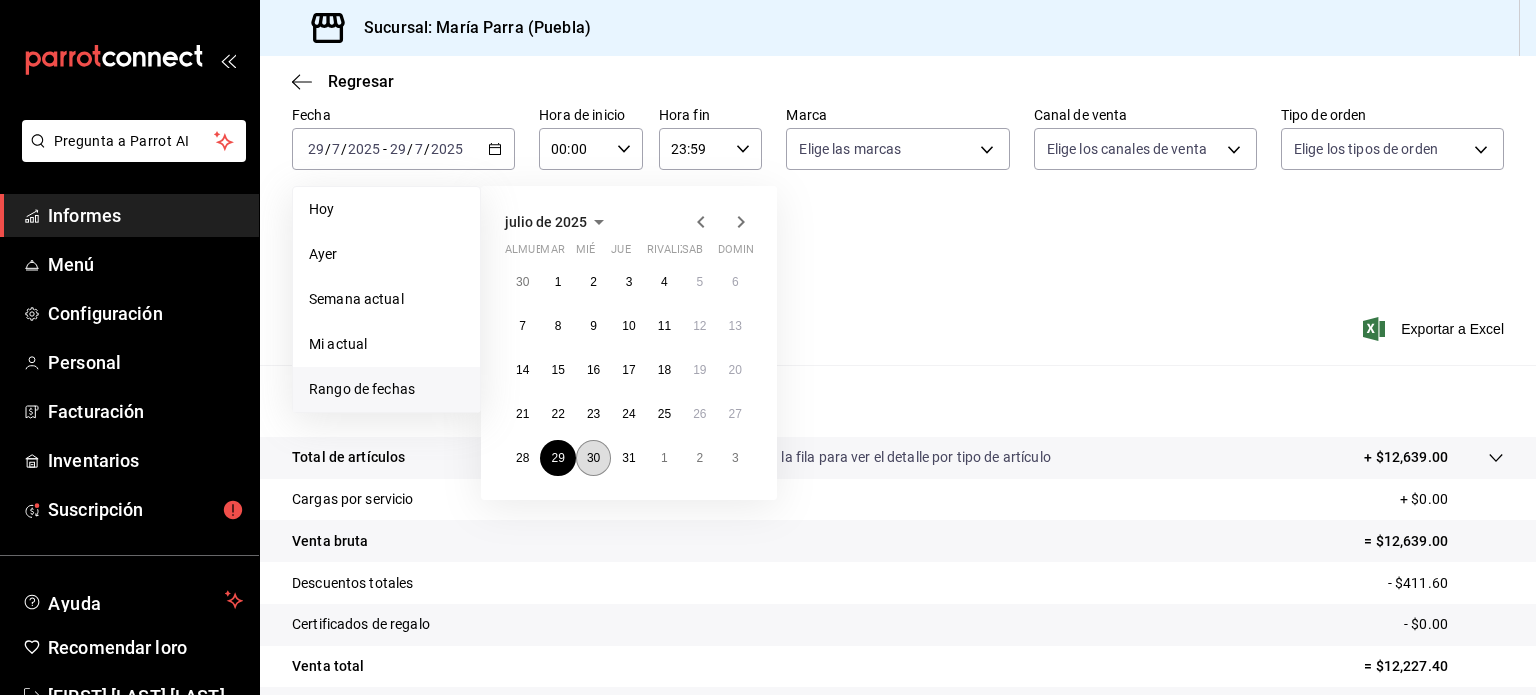 click on "30" at bounding box center (593, 458) 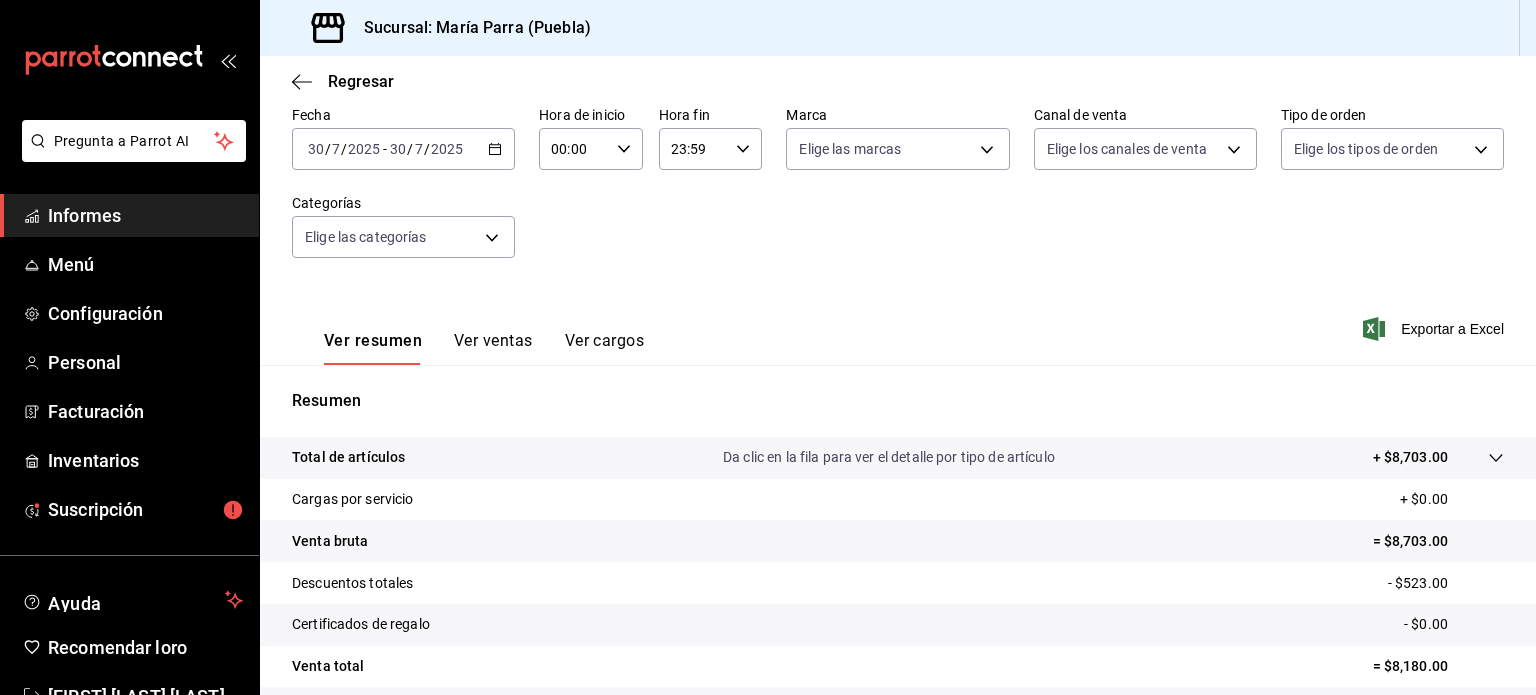 click on "30" at bounding box center [316, 149] 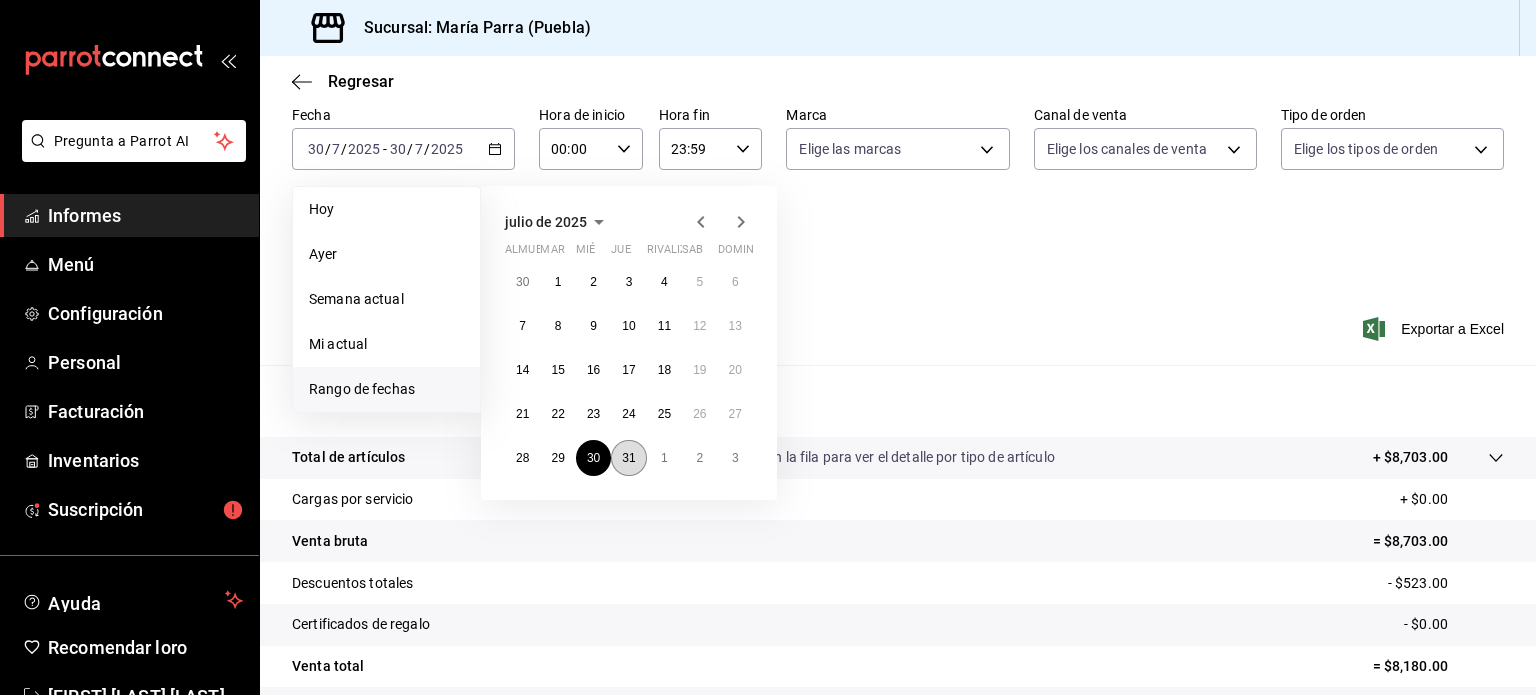 click on "31" at bounding box center [628, 458] 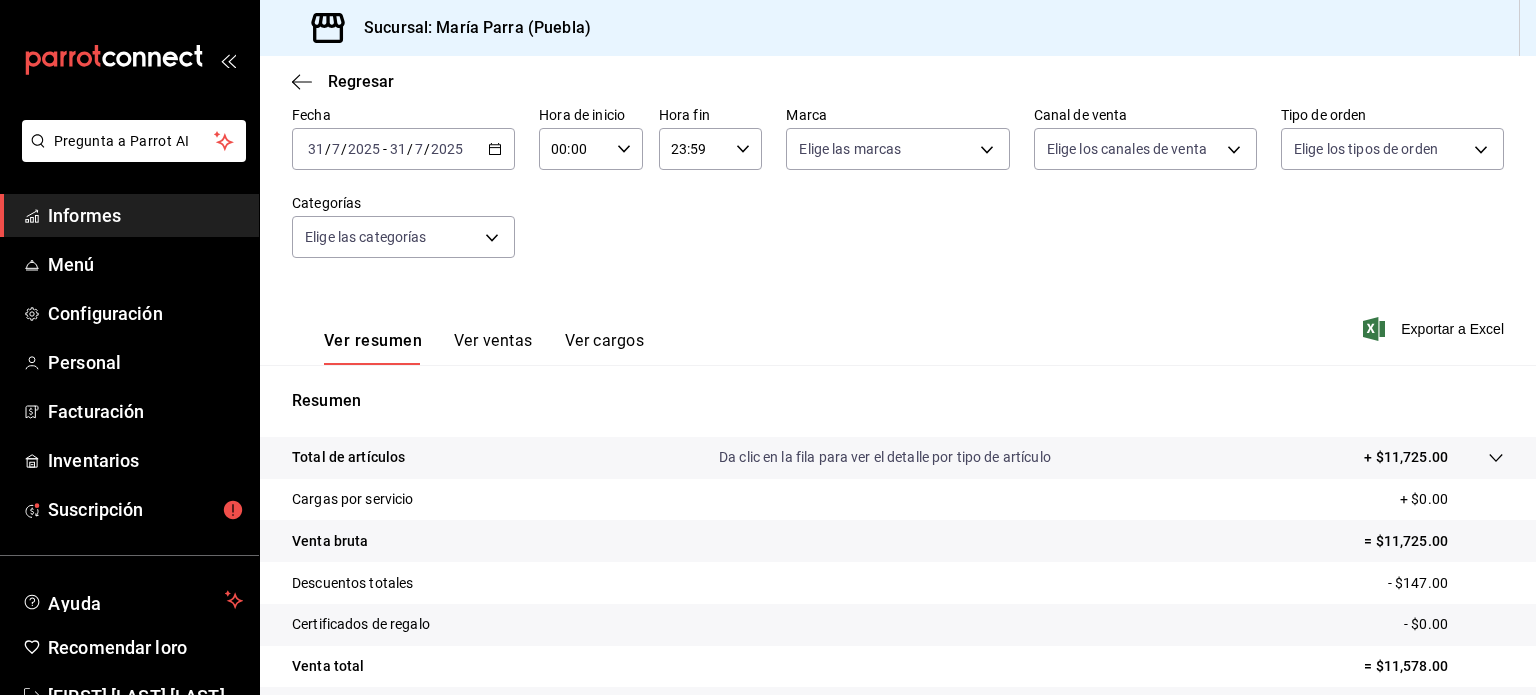 click on "2025-07-31 31 / 7 / 2025 - 2025-07-31 31 / 7 / 2025" at bounding box center (403, 149) 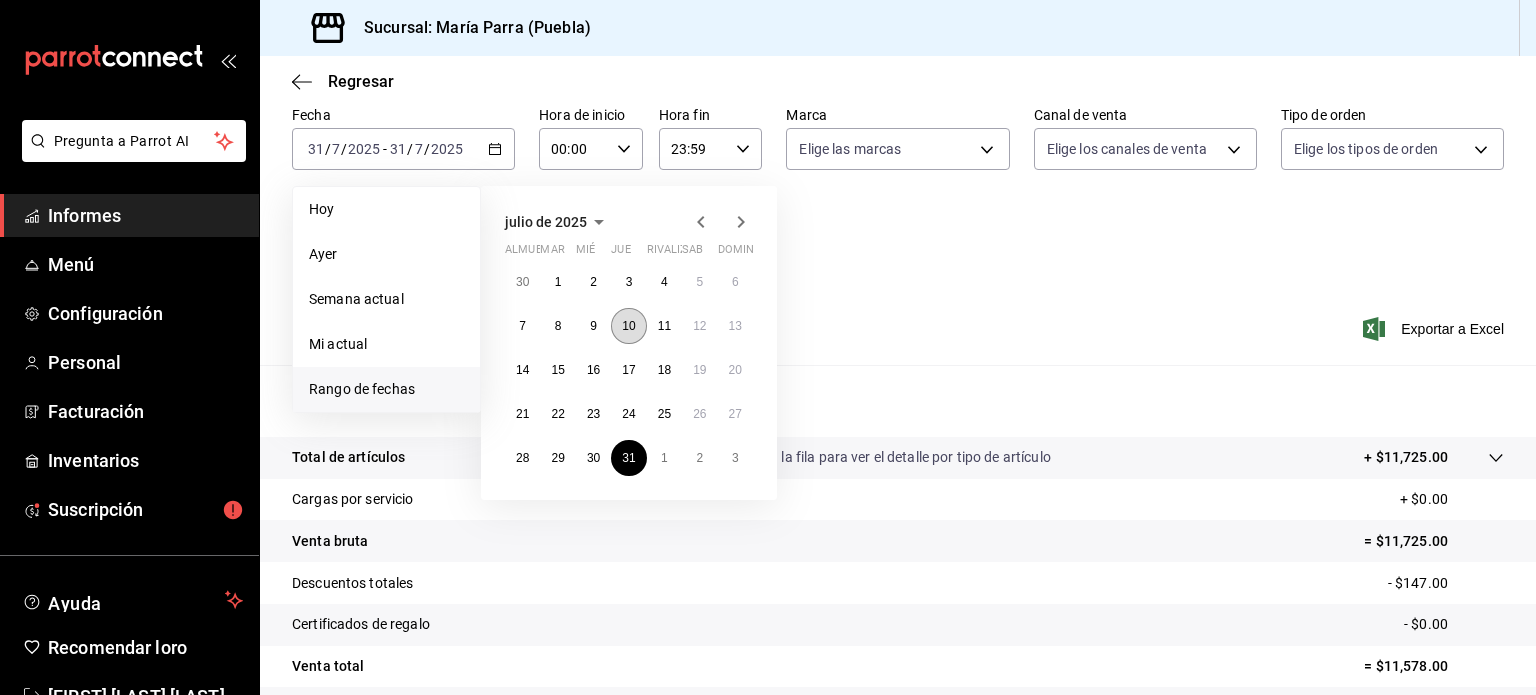 click on "10" at bounding box center (628, 326) 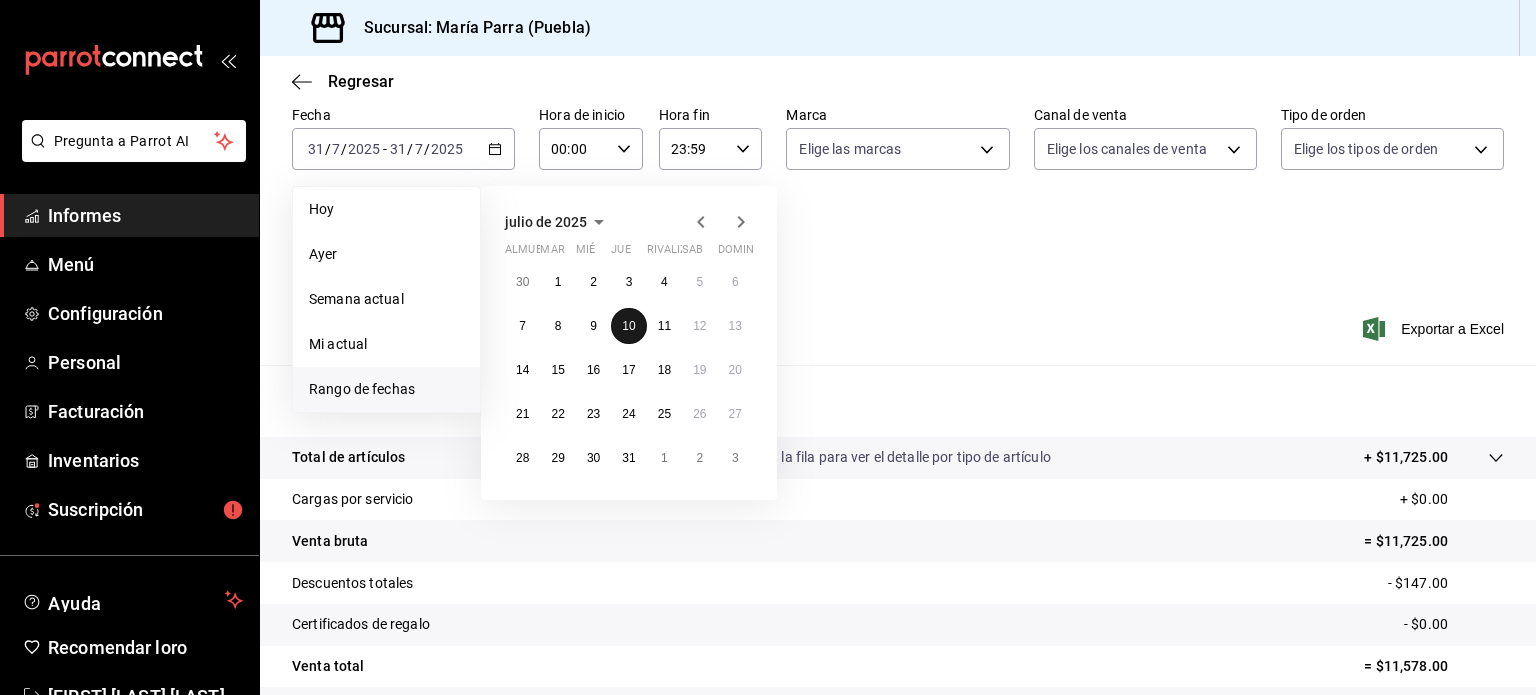 click on "10" at bounding box center (628, 326) 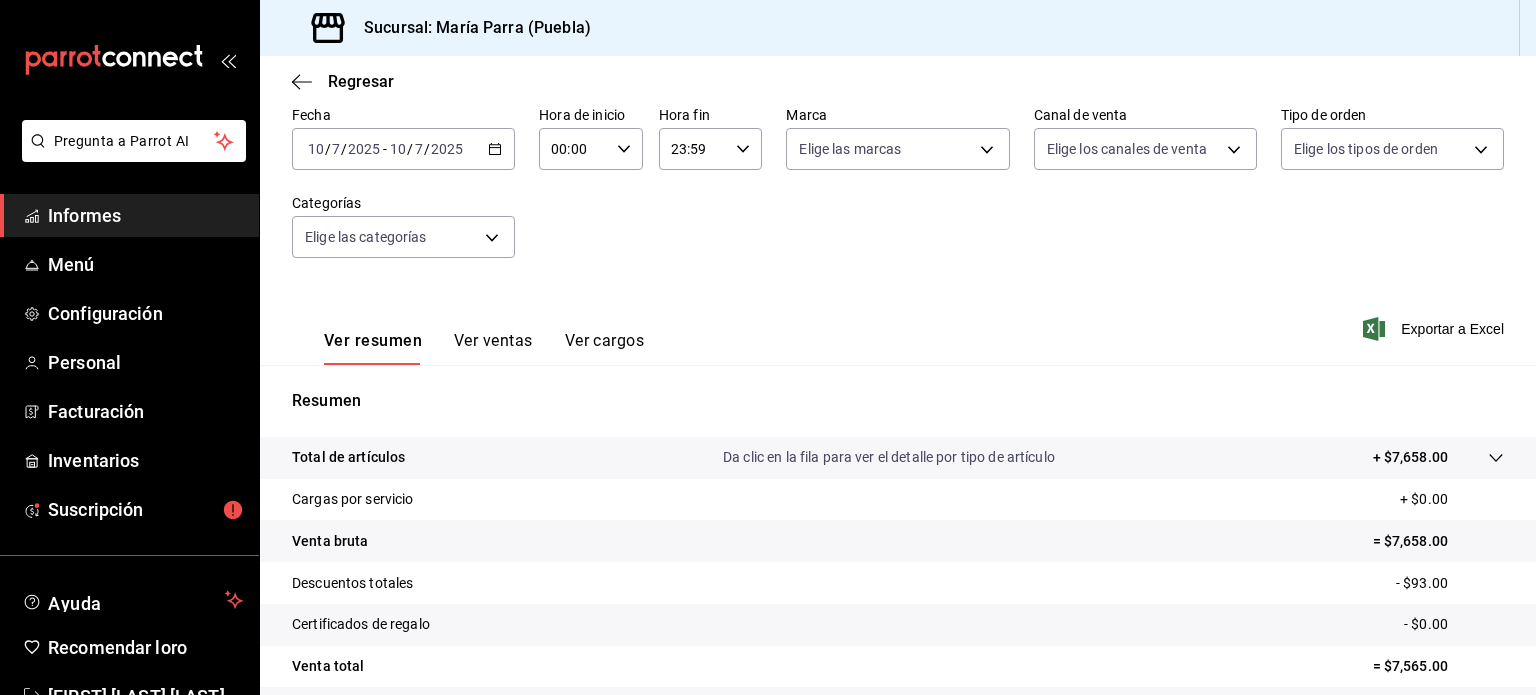 click on "10" at bounding box center (316, 149) 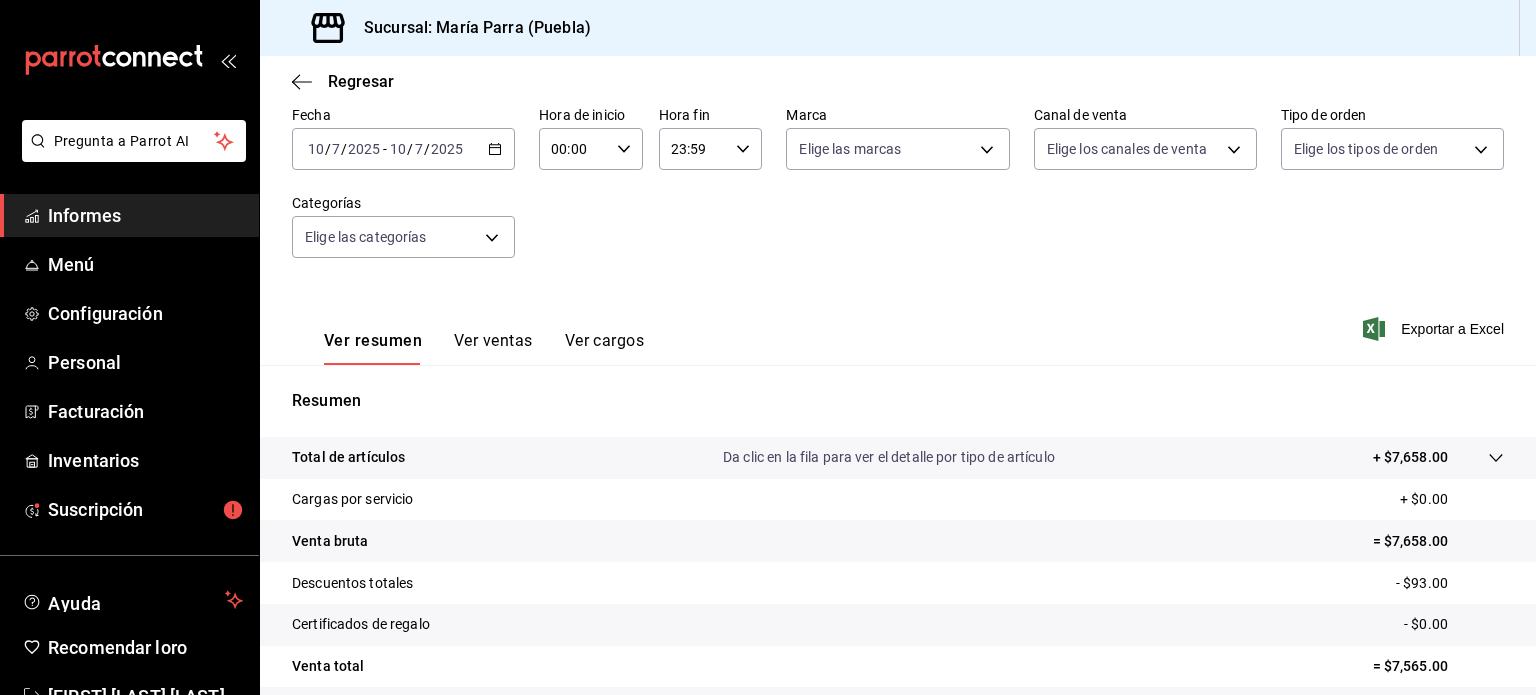 click on "10" at bounding box center [316, 149] 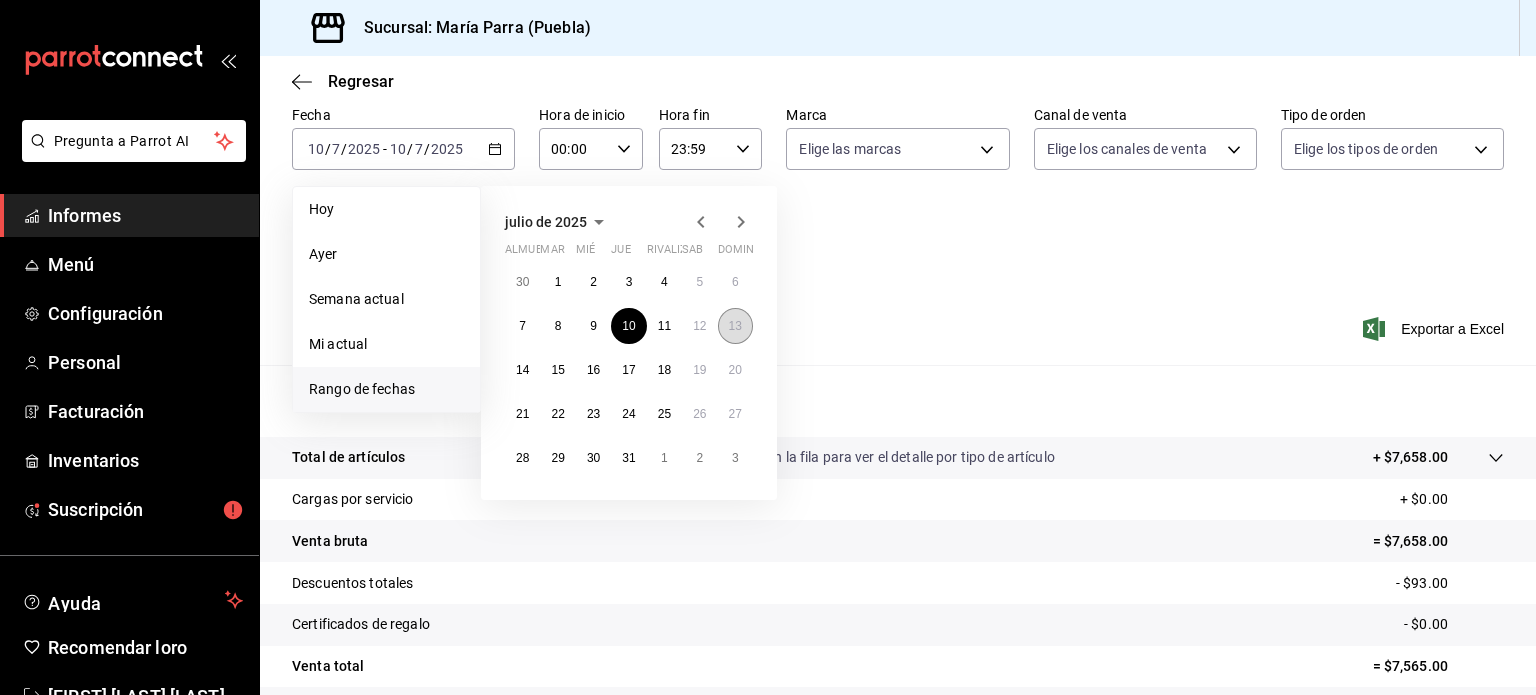 click on "13" at bounding box center [735, 326] 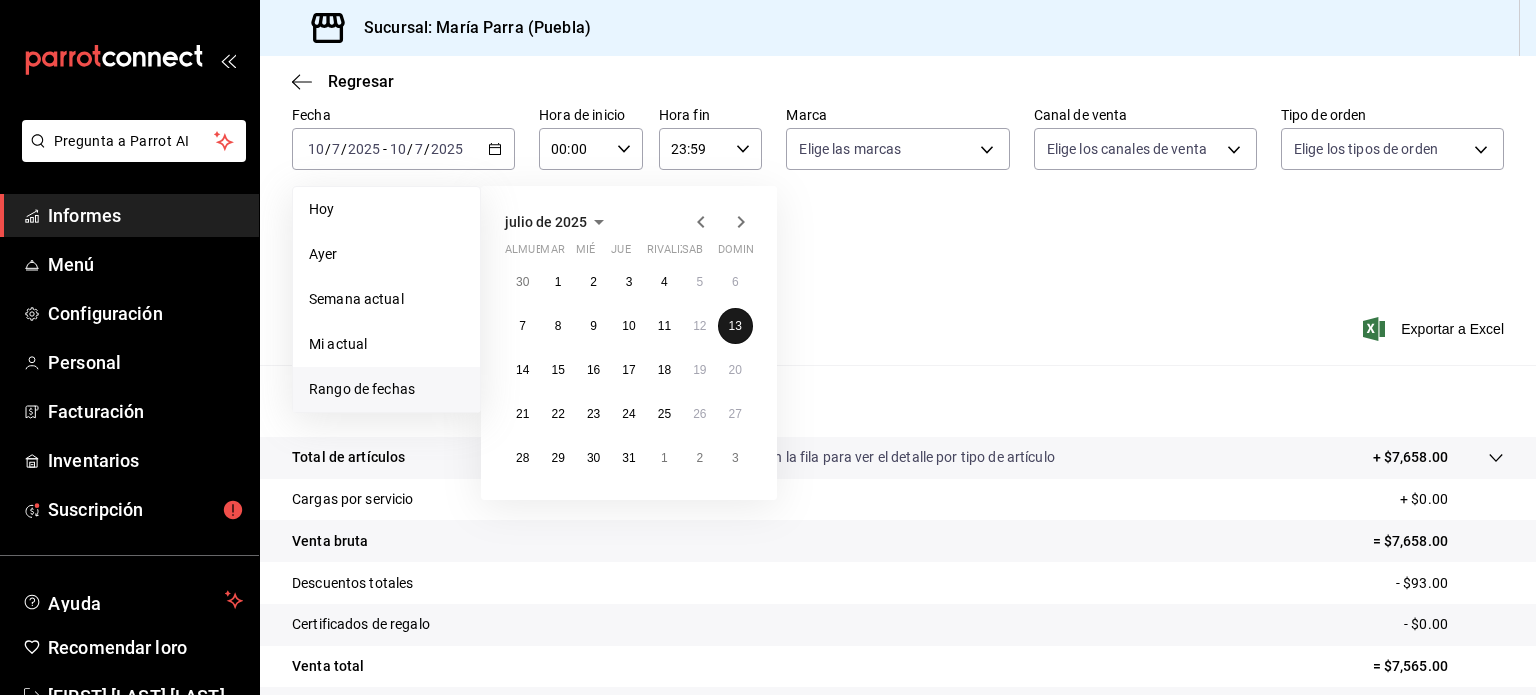 click on "13" at bounding box center [735, 326] 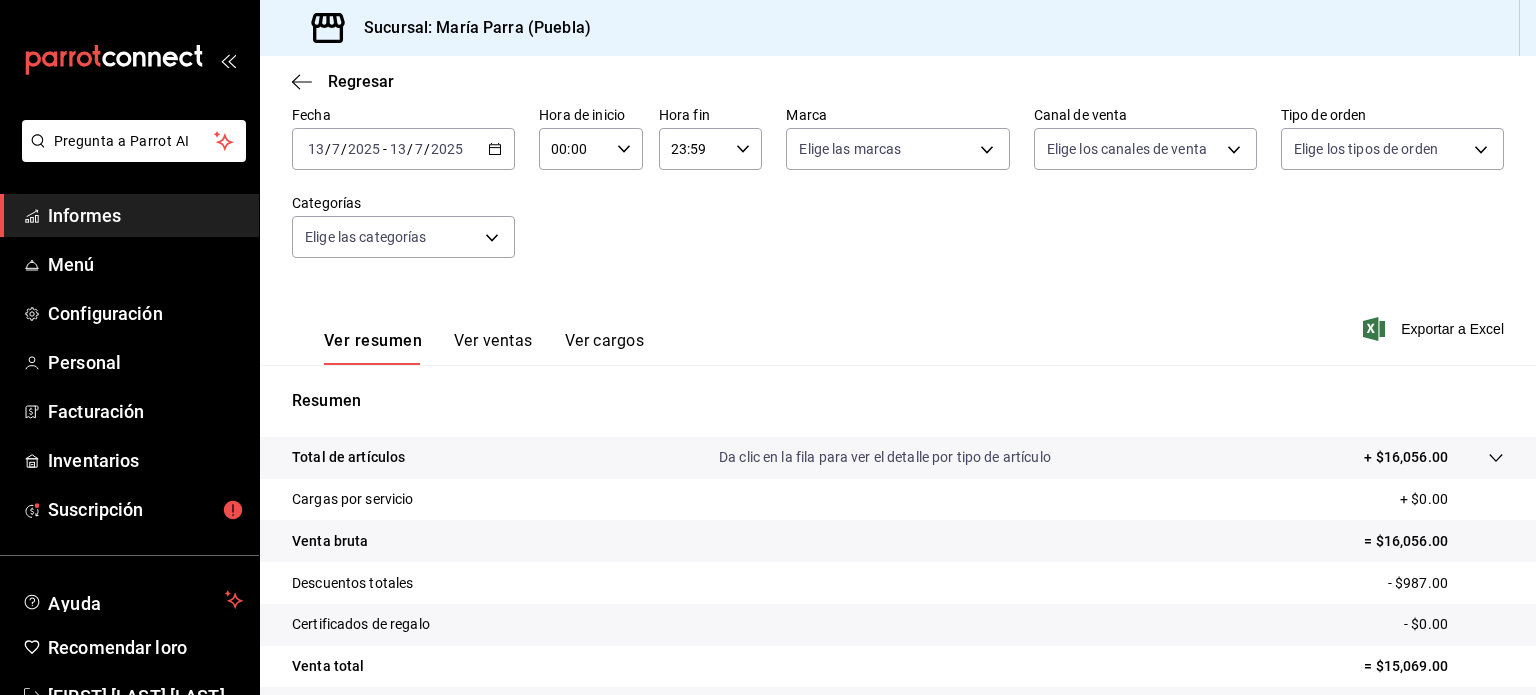 click on "/" at bounding box center (328, 149) 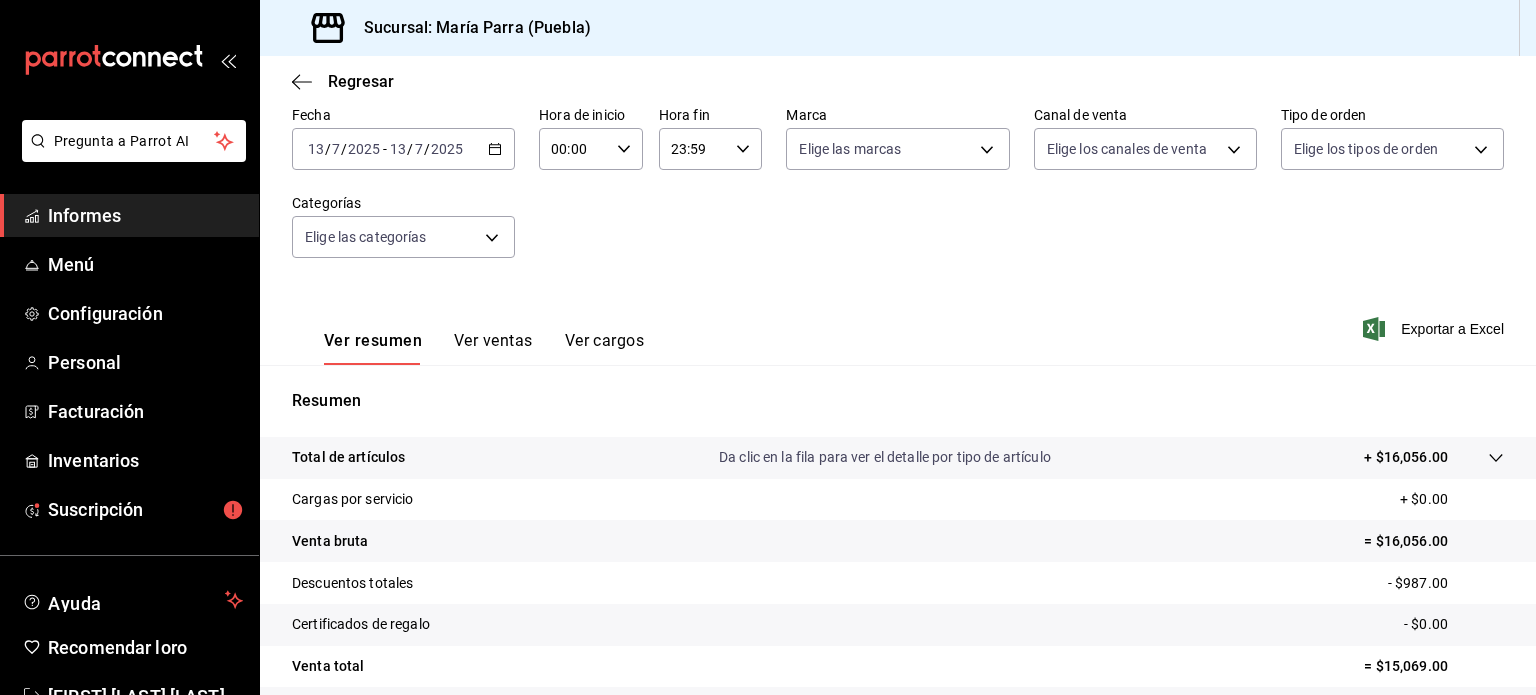 click on "/" at bounding box center [328, 149] 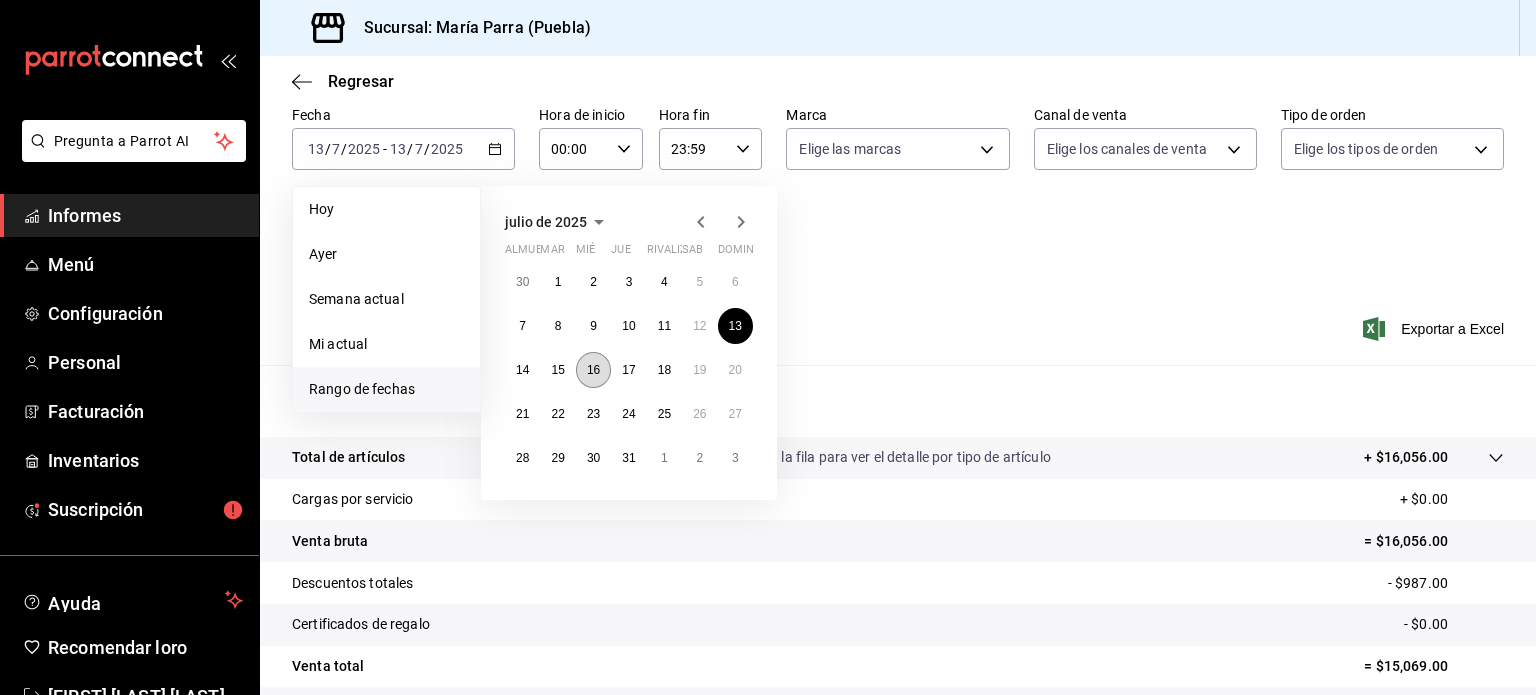 click on "16" at bounding box center (593, 370) 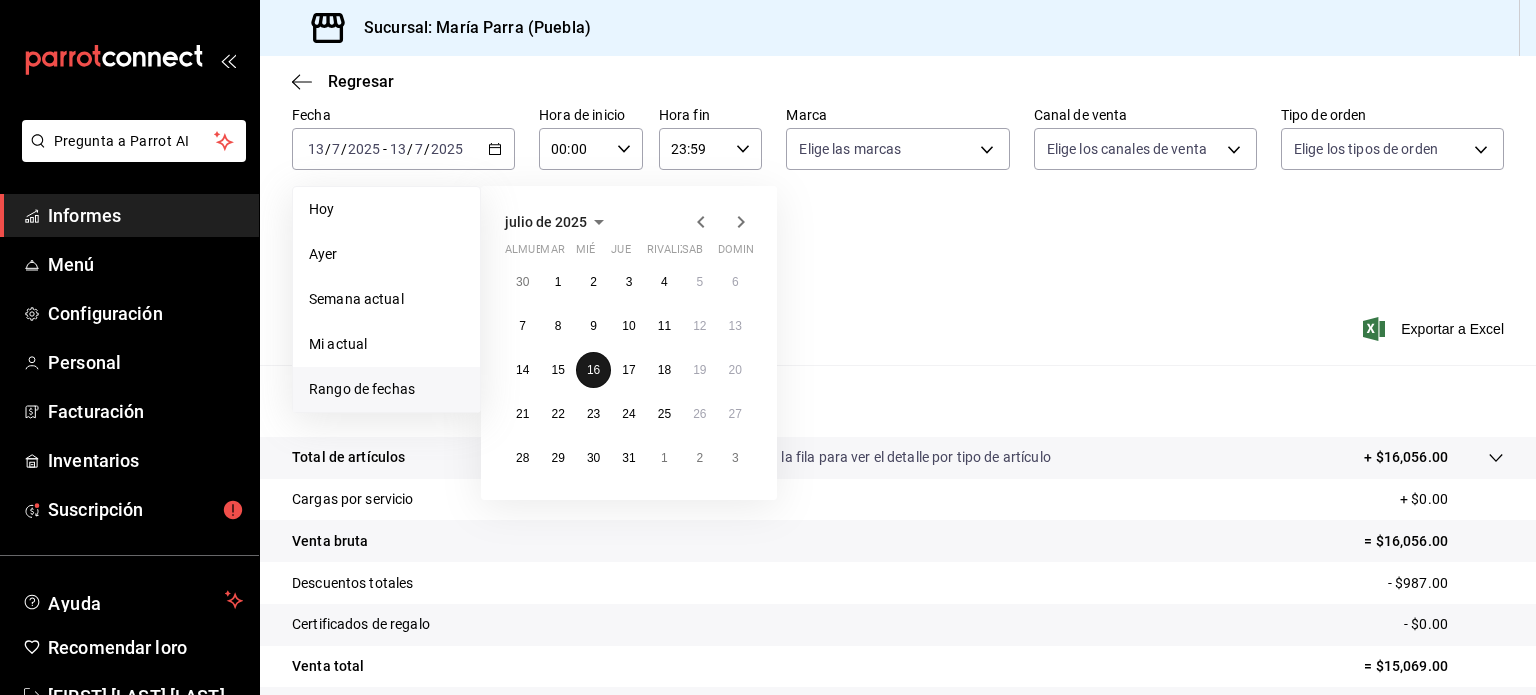 click on "16" at bounding box center [593, 370] 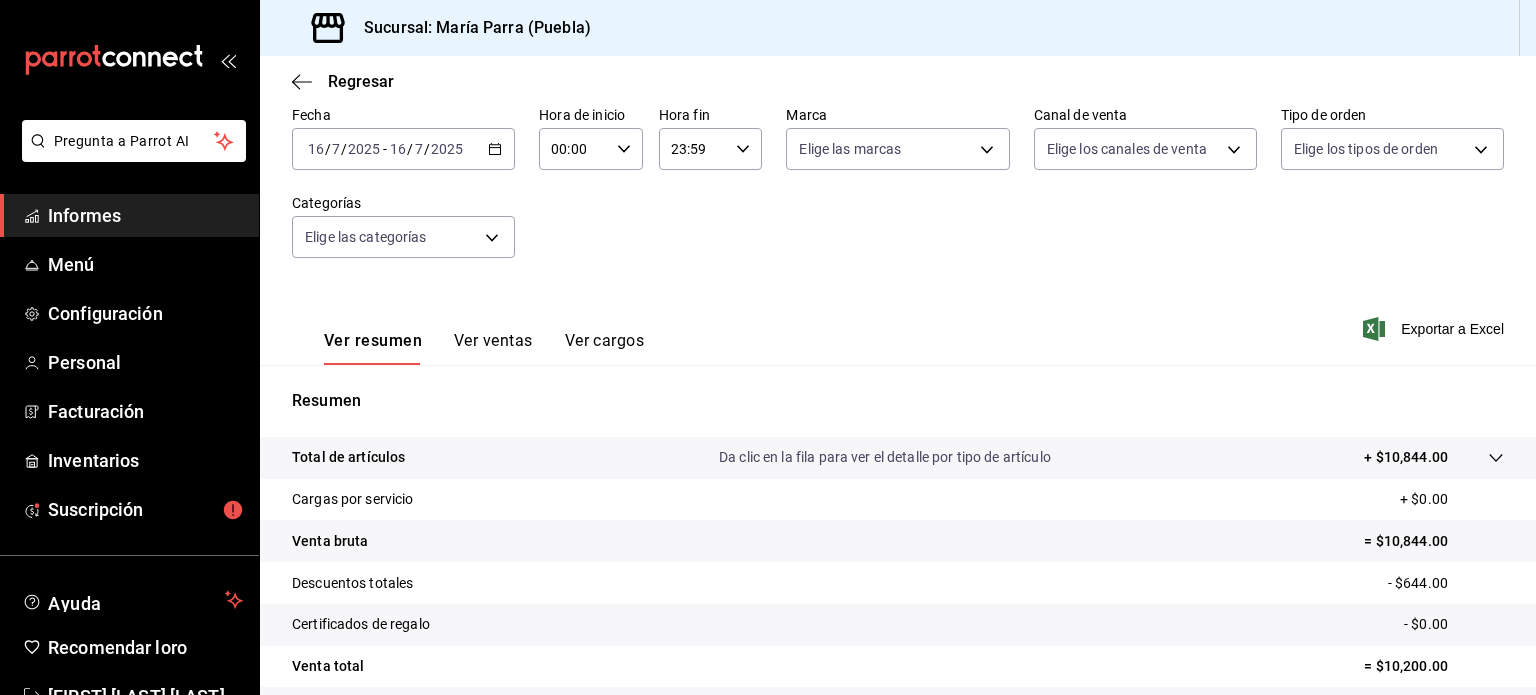 click on "/" at bounding box center [328, 149] 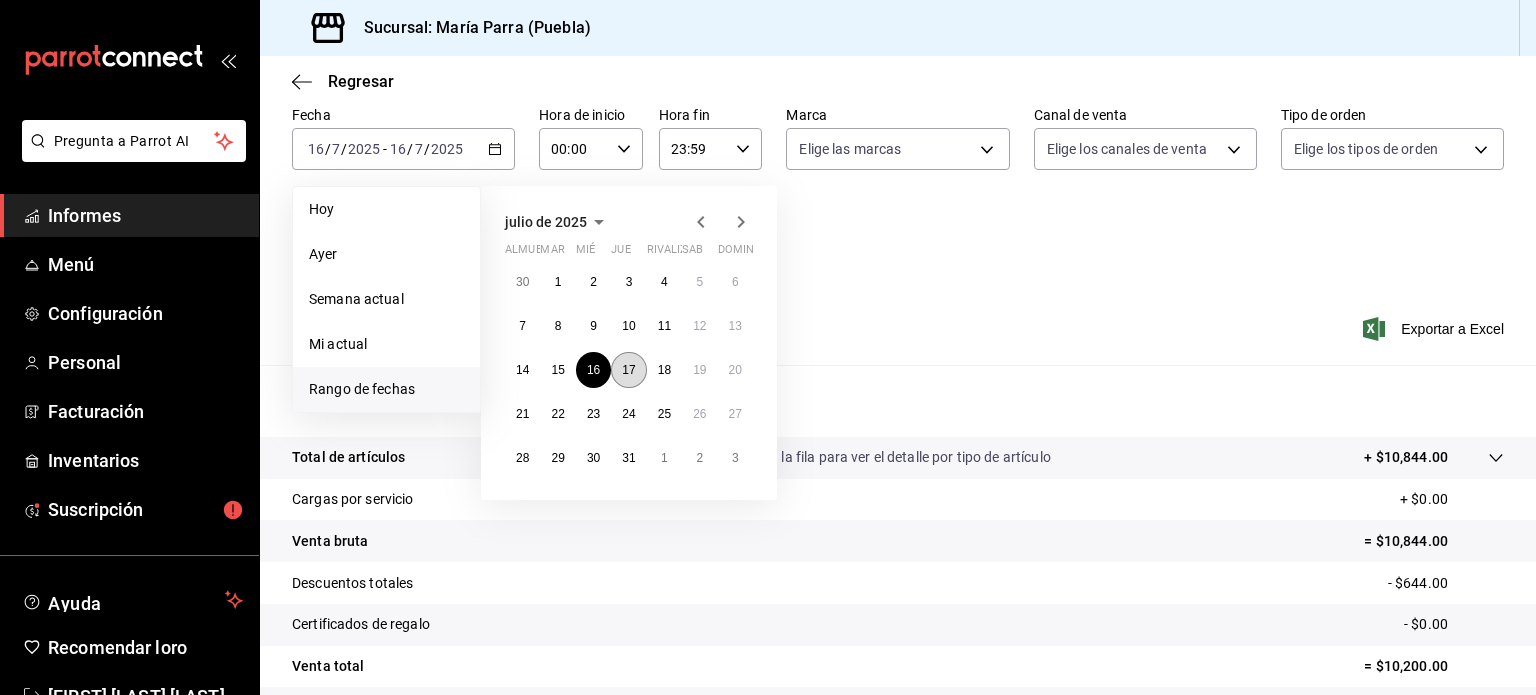 click on "17" at bounding box center (628, 370) 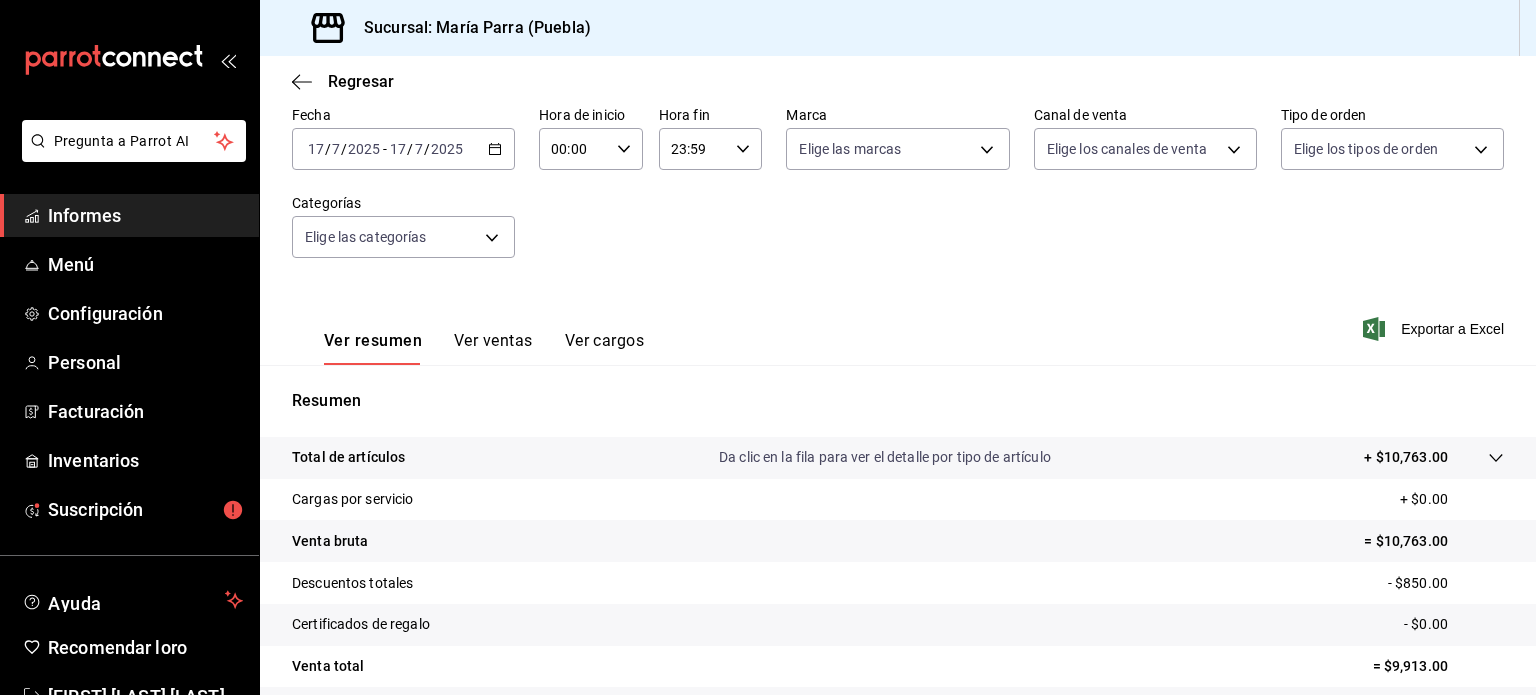 click on "2025-07-17 17 / 7 / 2025 - 2025-07-17 17 / 7 / 2025" at bounding box center (403, 149) 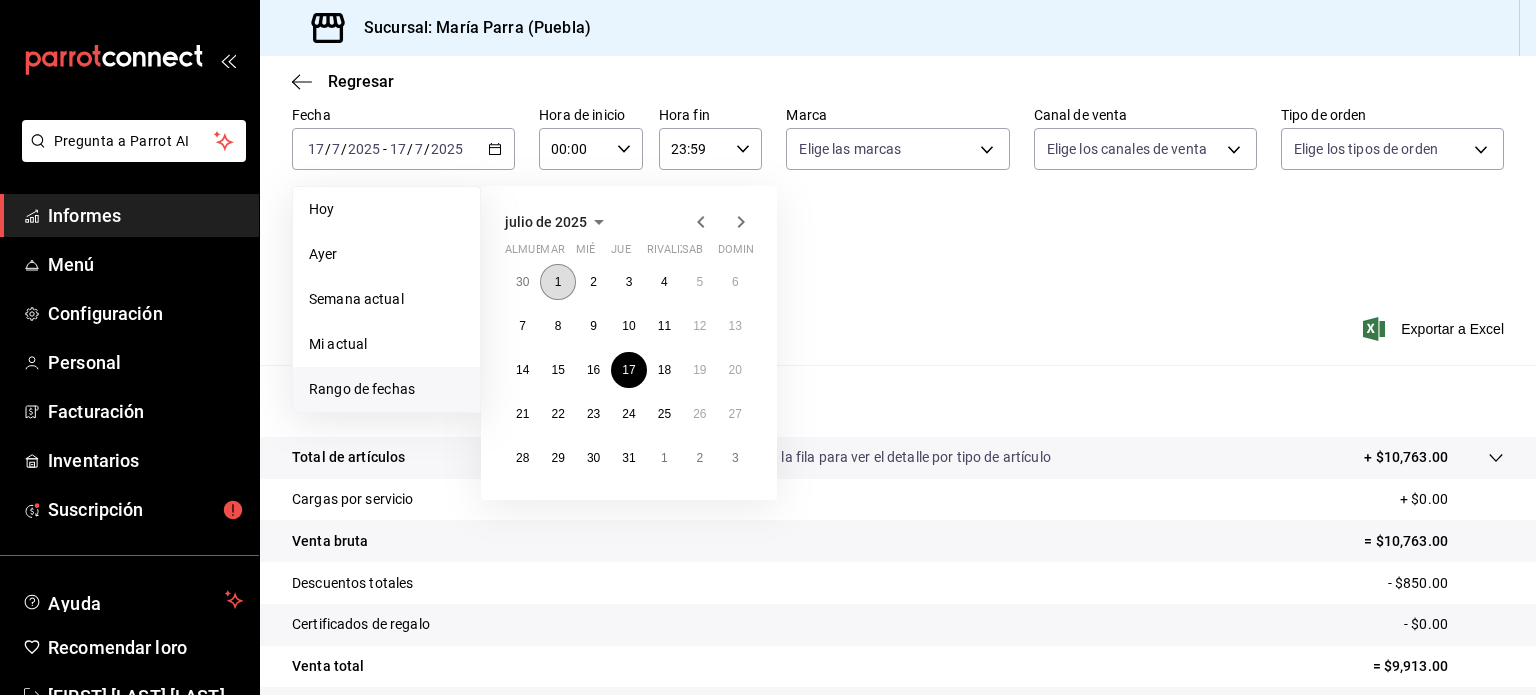 click on "1" at bounding box center (558, 282) 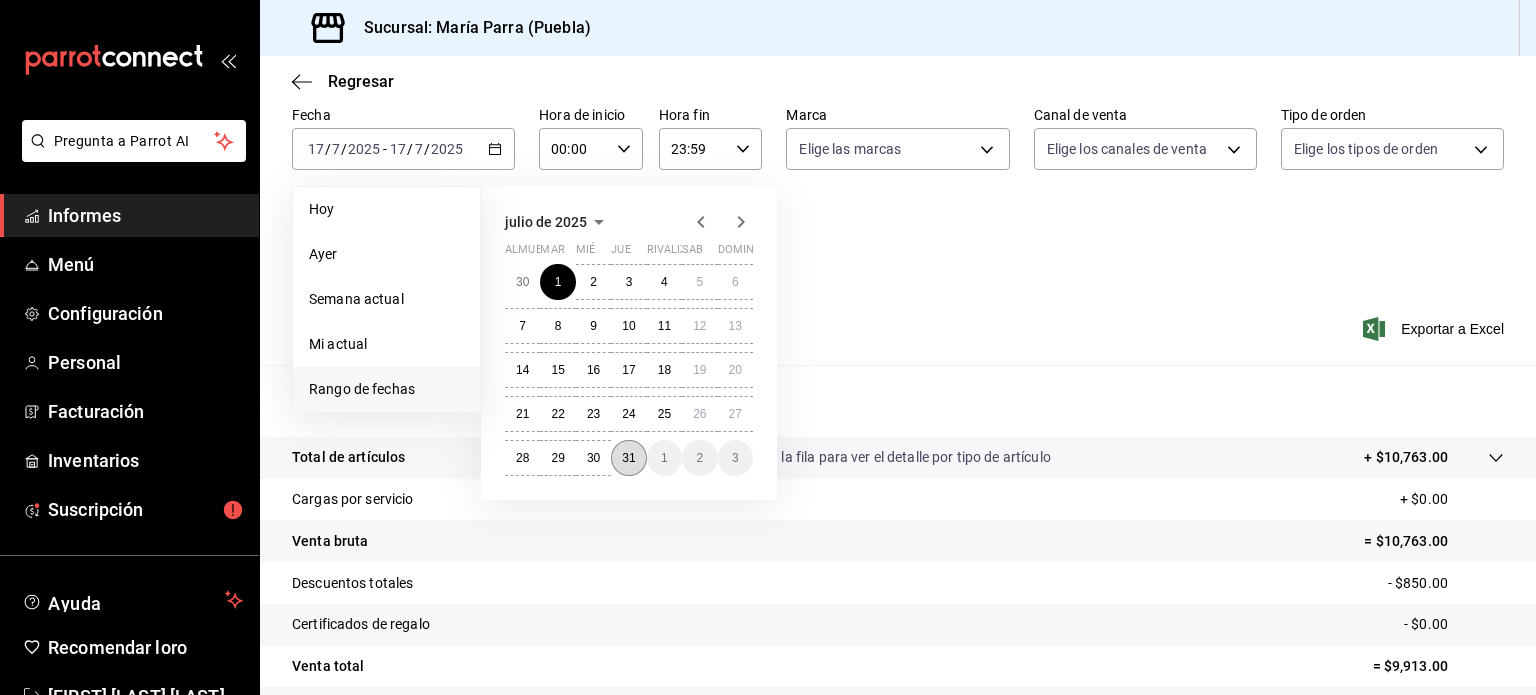 click on "31" at bounding box center (628, 458) 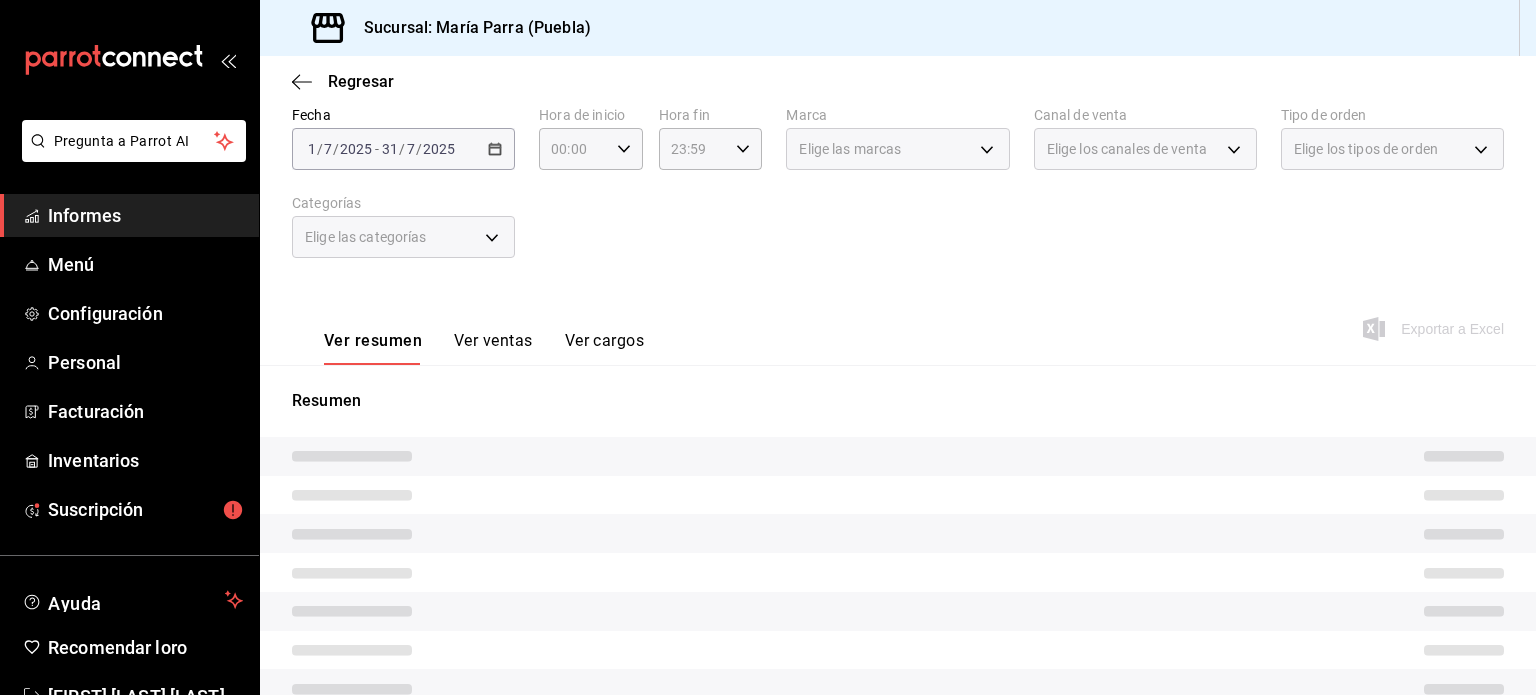 click at bounding box center [898, 456] 